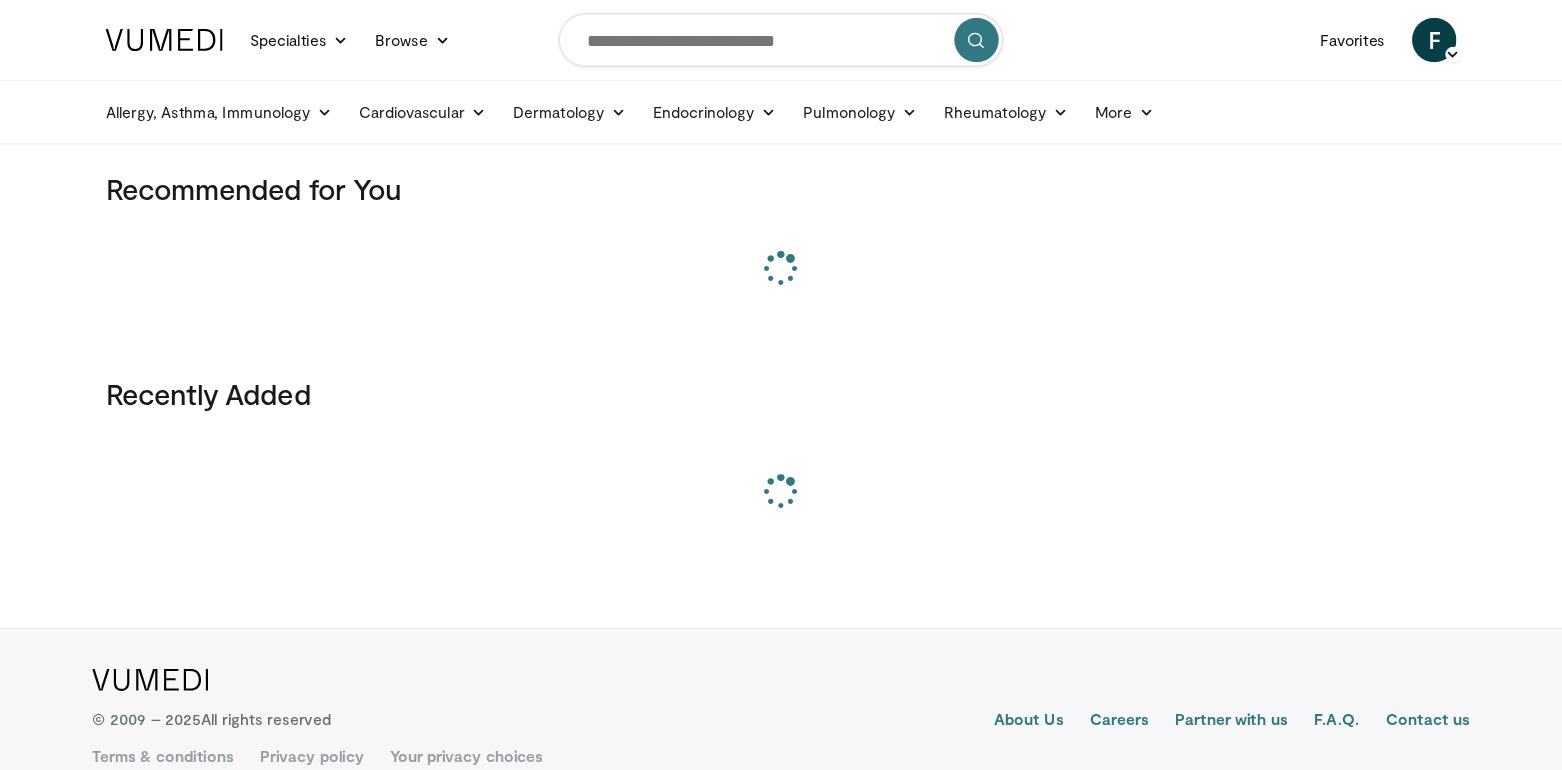 scroll, scrollTop: 0, scrollLeft: 0, axis: both 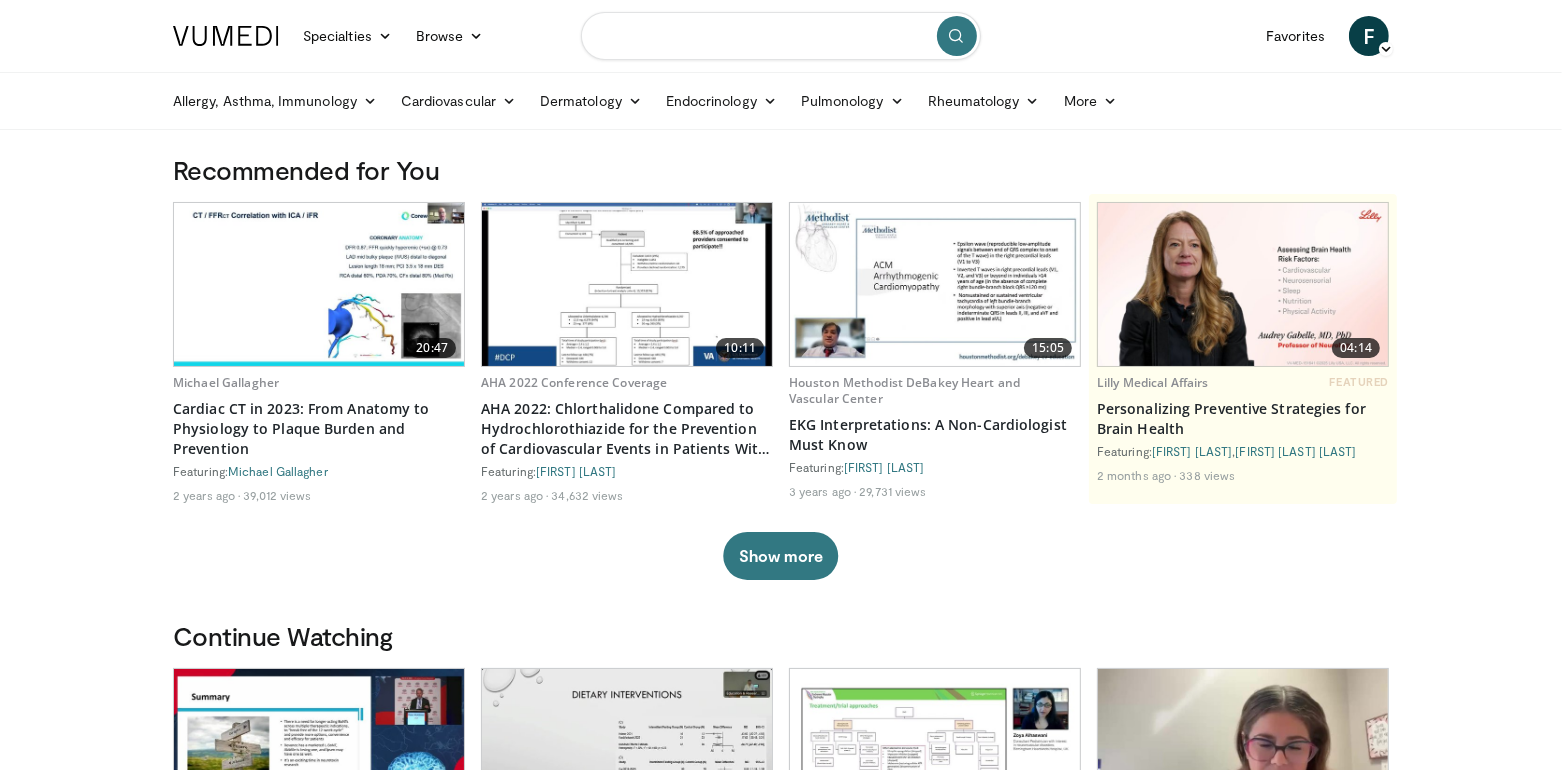 click at bounding box center (781, 36) 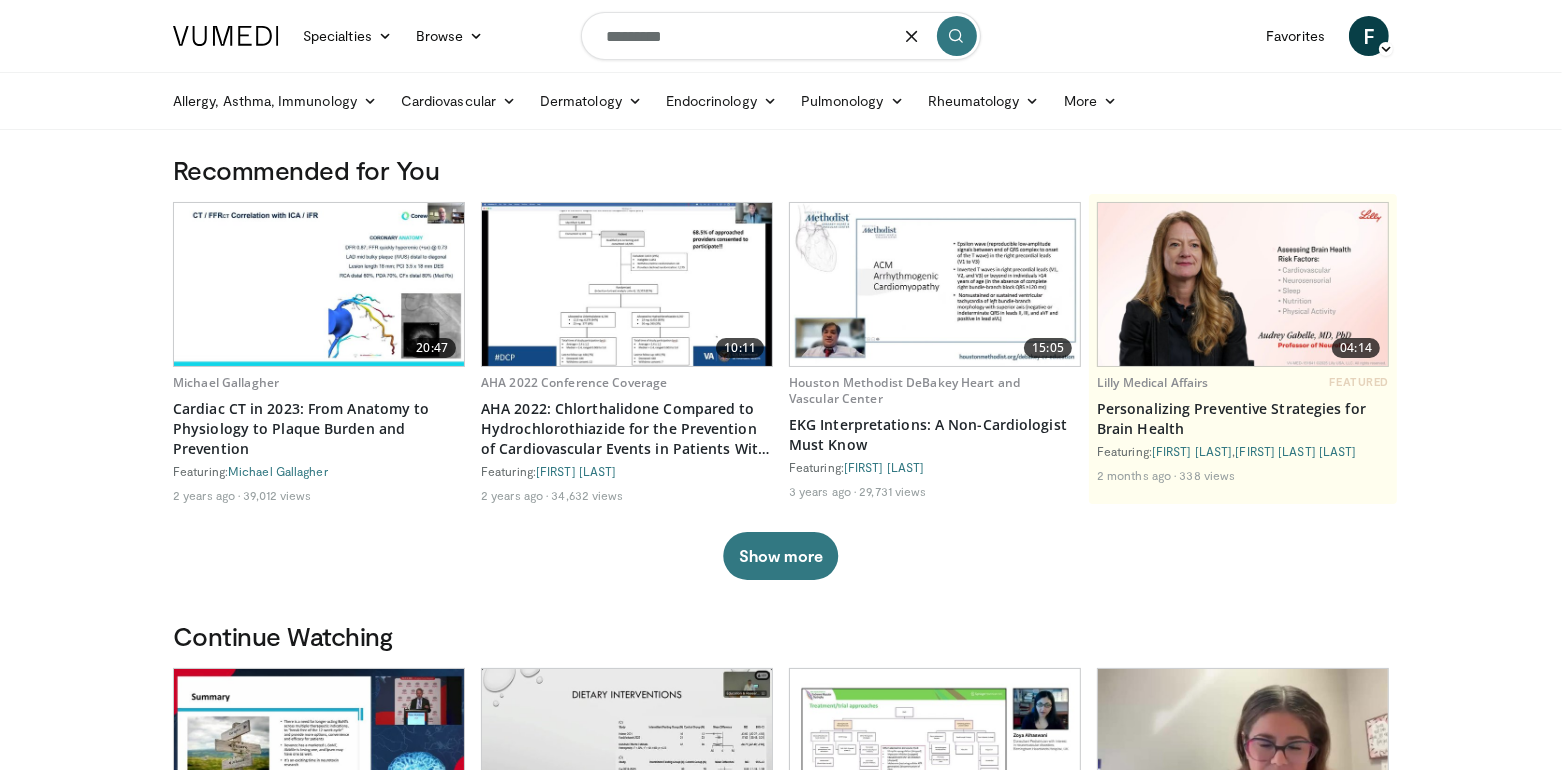 type on "*********" 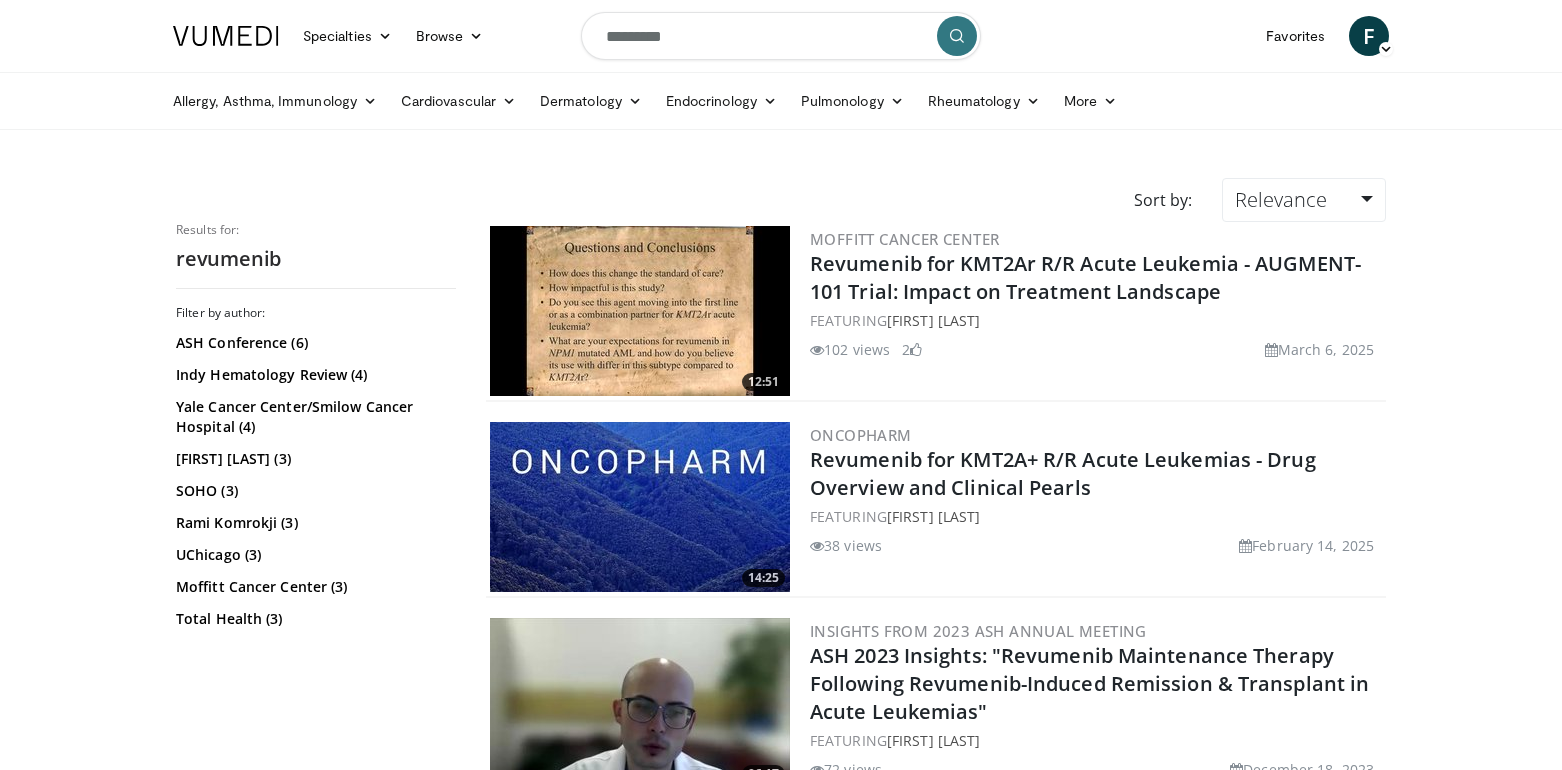 scroll, scrollTop: 0, scrollLeft: 0, axis: both 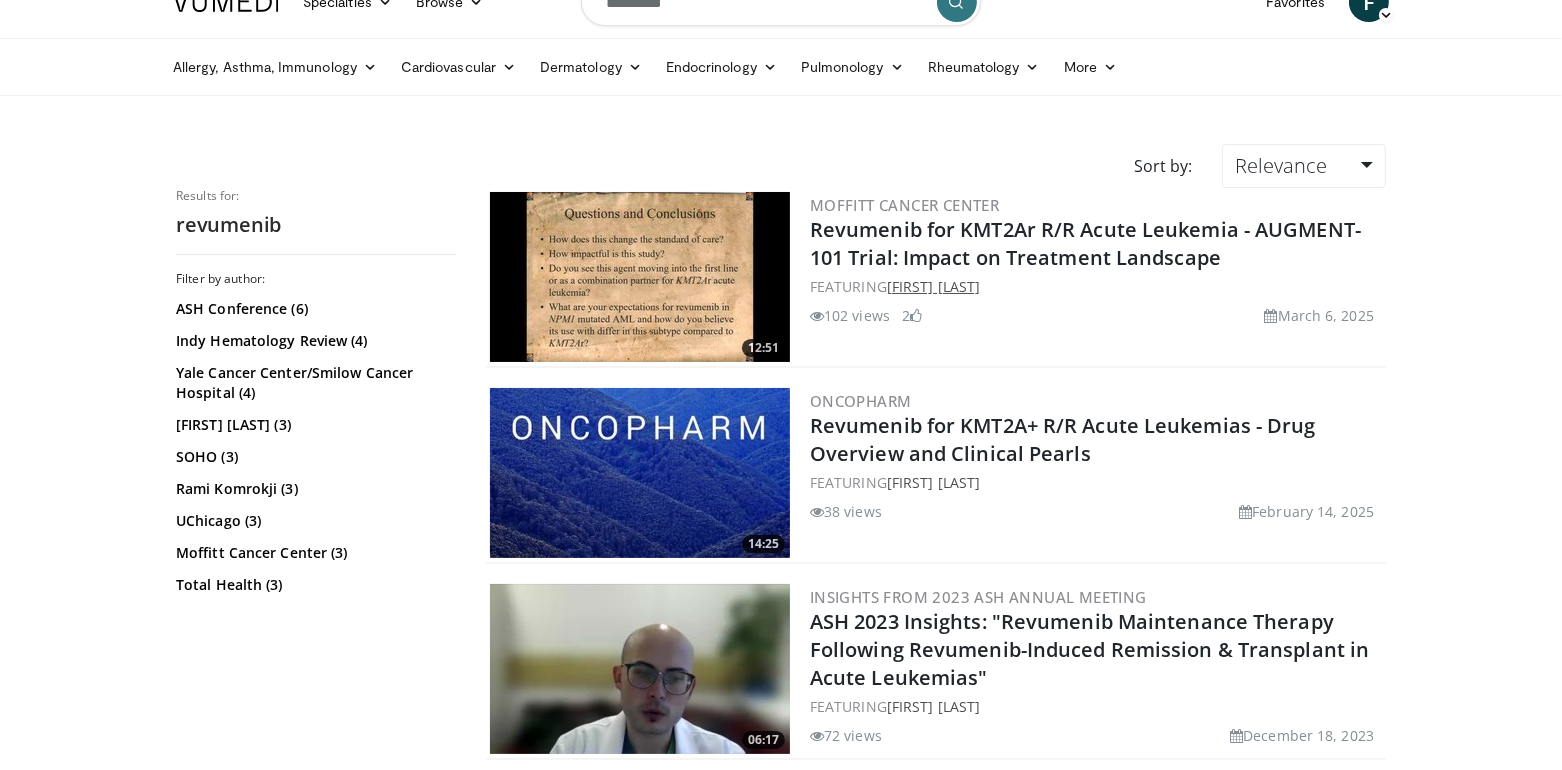 drag, startPoint x: 1046, startPoint y: 280, endPoint x: 892, endPoint y: 288, distance: 154.20766 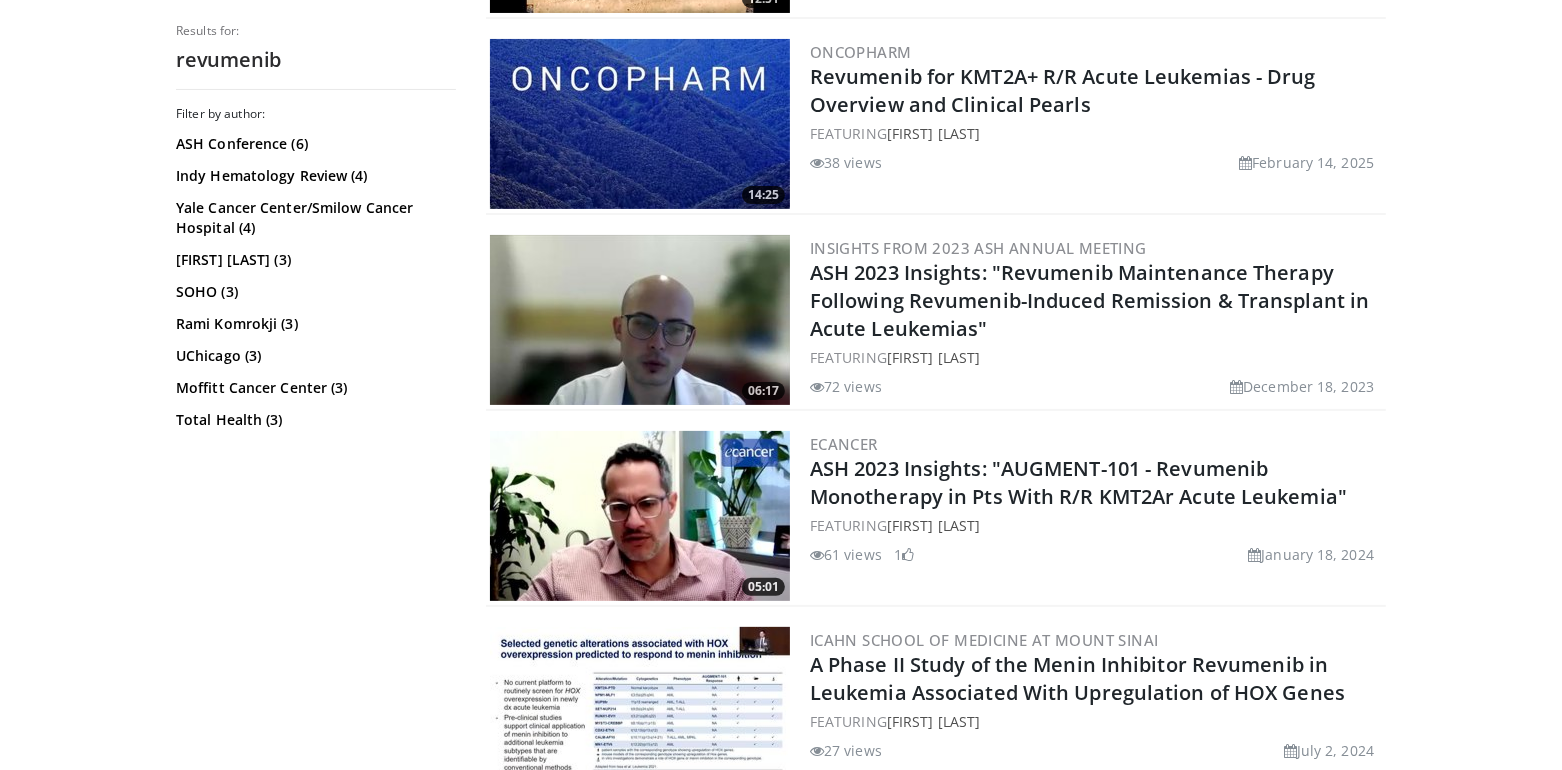 scroll, scrollTop: 0, scrollLeft: 0, axis: both 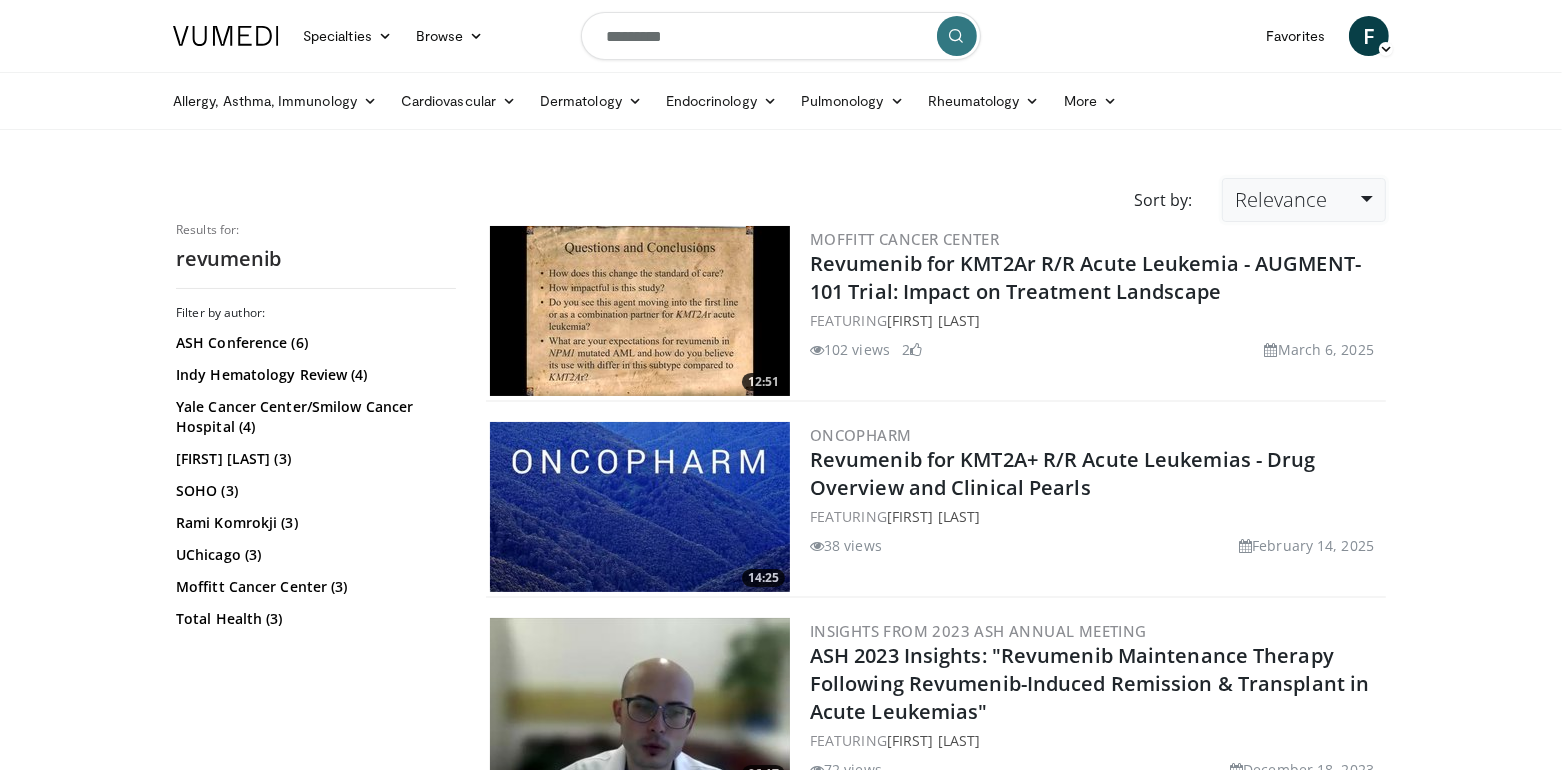 click on "Relevance" at bounding box center [1304, 200] 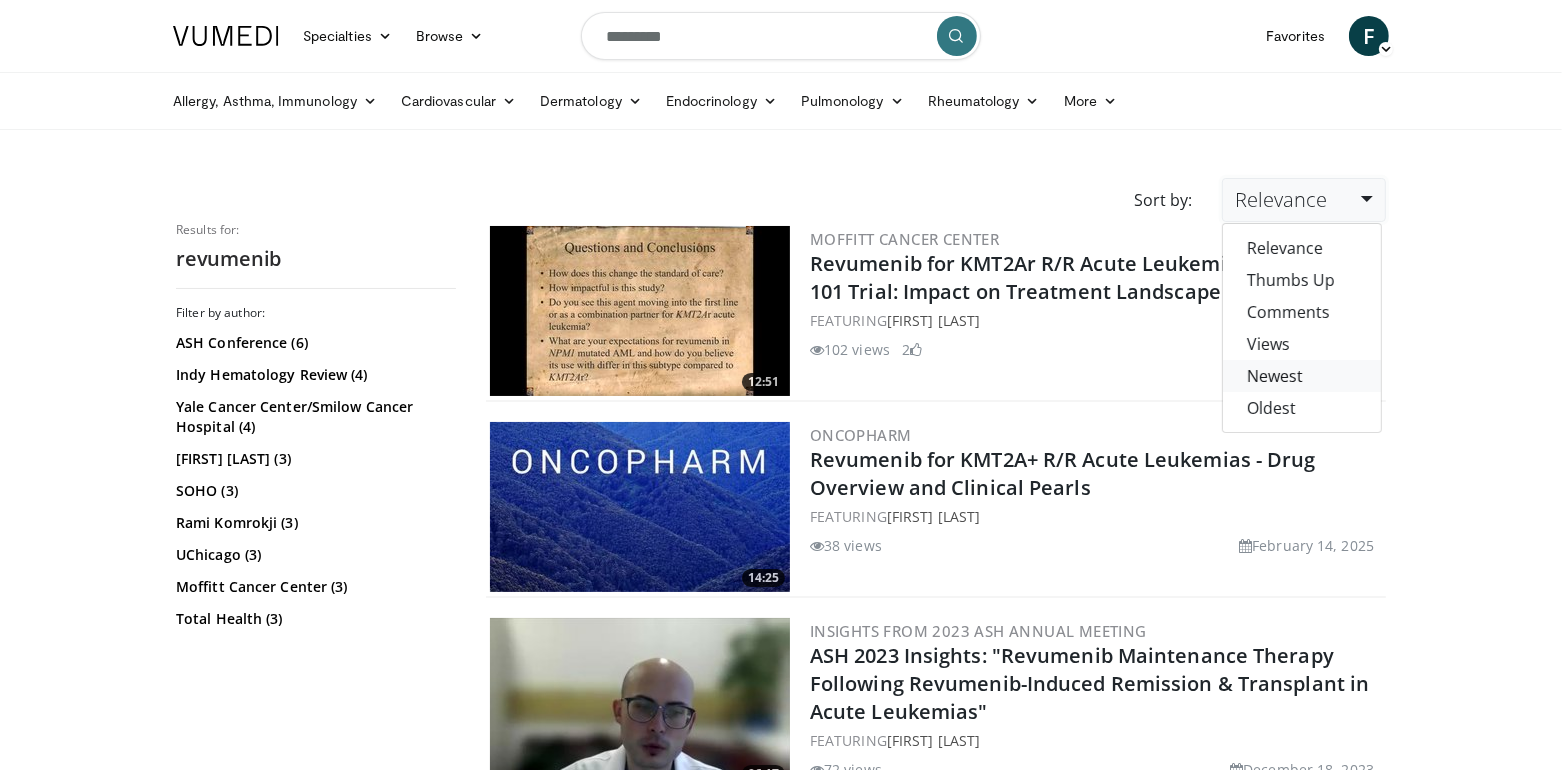 click on "Newest" at bounding box center [1302, 376] 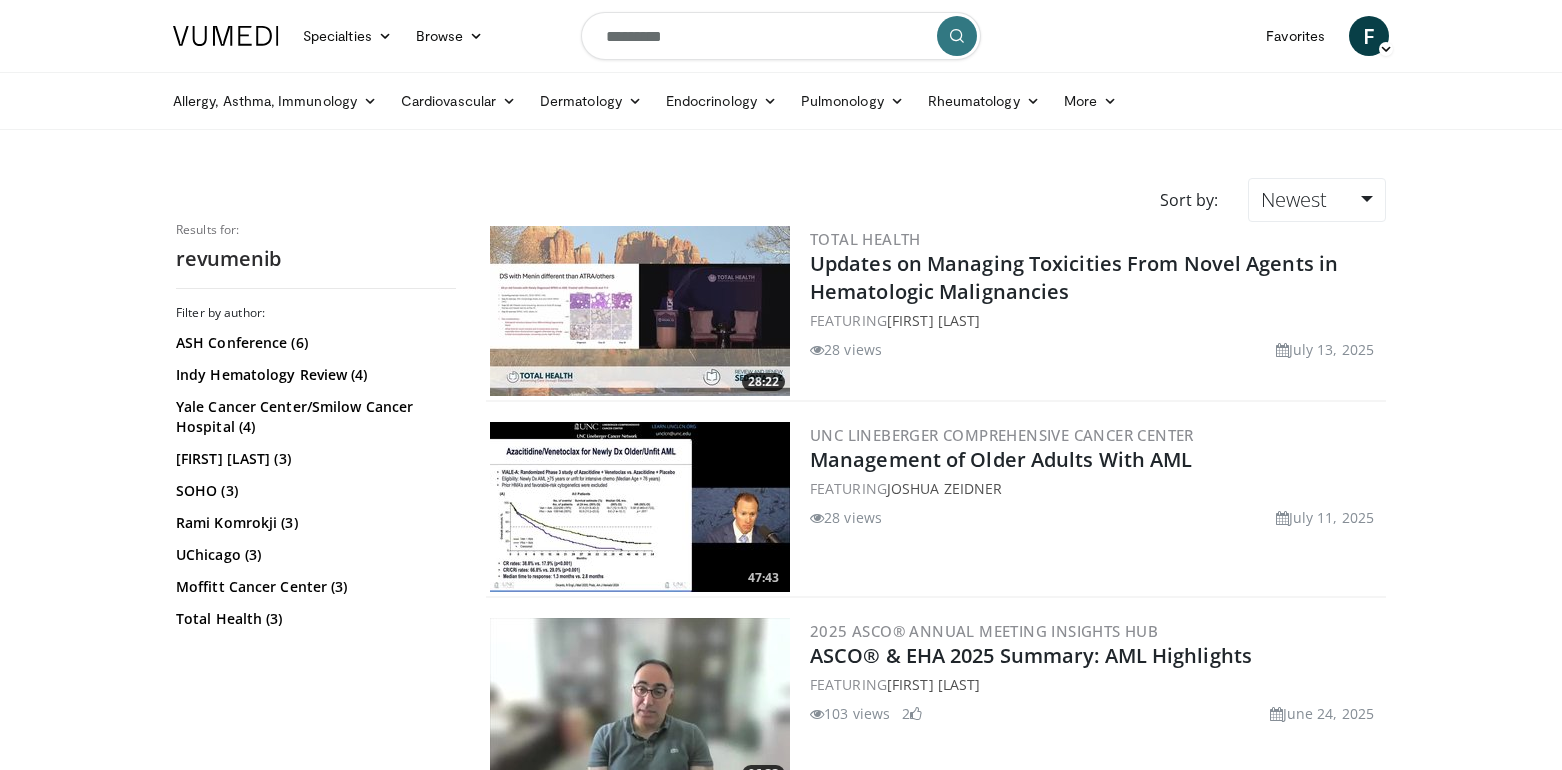 scroll, scrollTop: 0, scrollLeft: 0, axis: both 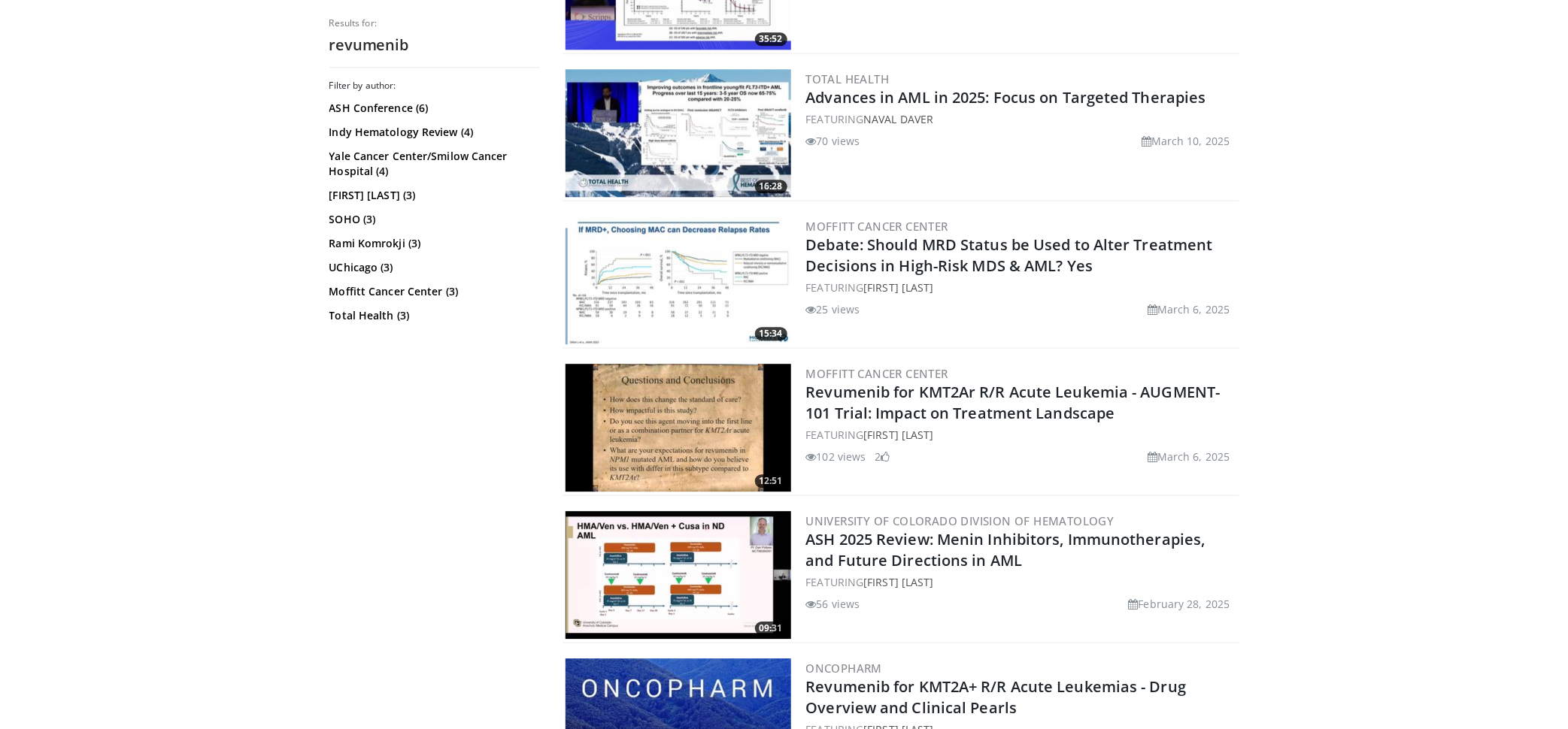 click at bounding box center [678, 428] 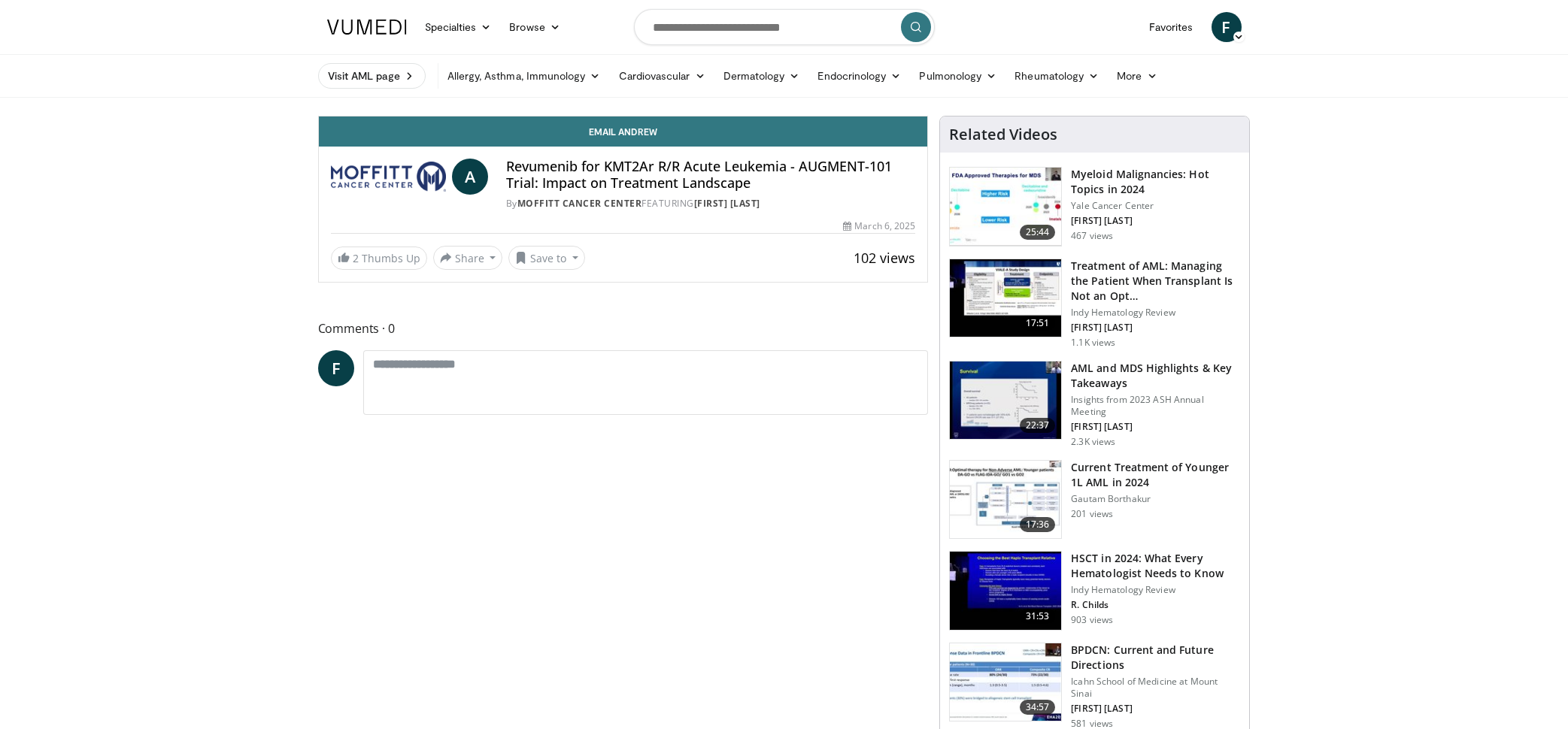 scroll, scrollTop: 0, scrollLeft: 0, axis: both 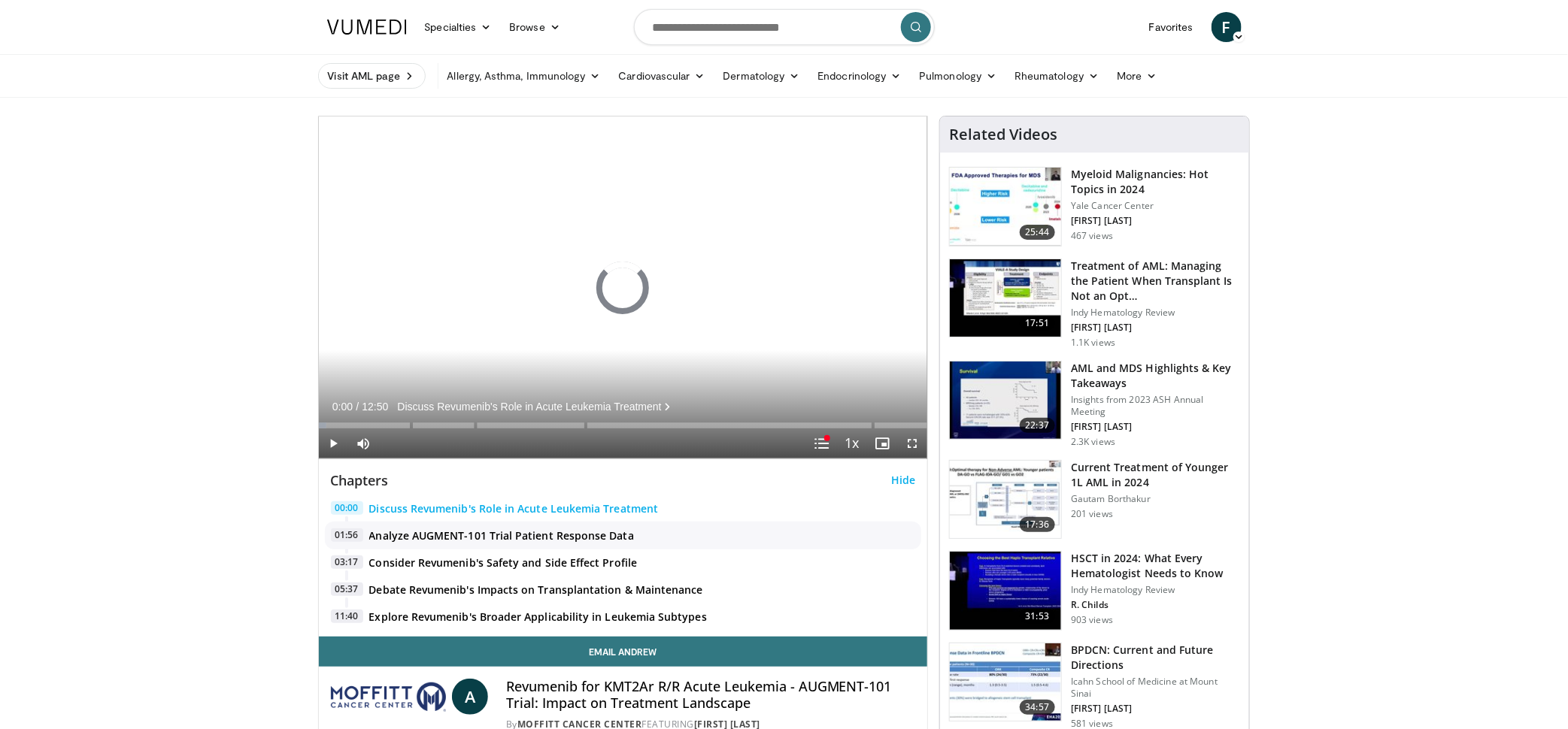 click on "Analyze AUGMENT-101 Trial Patient Response Data" at bounding box center (502, 536) 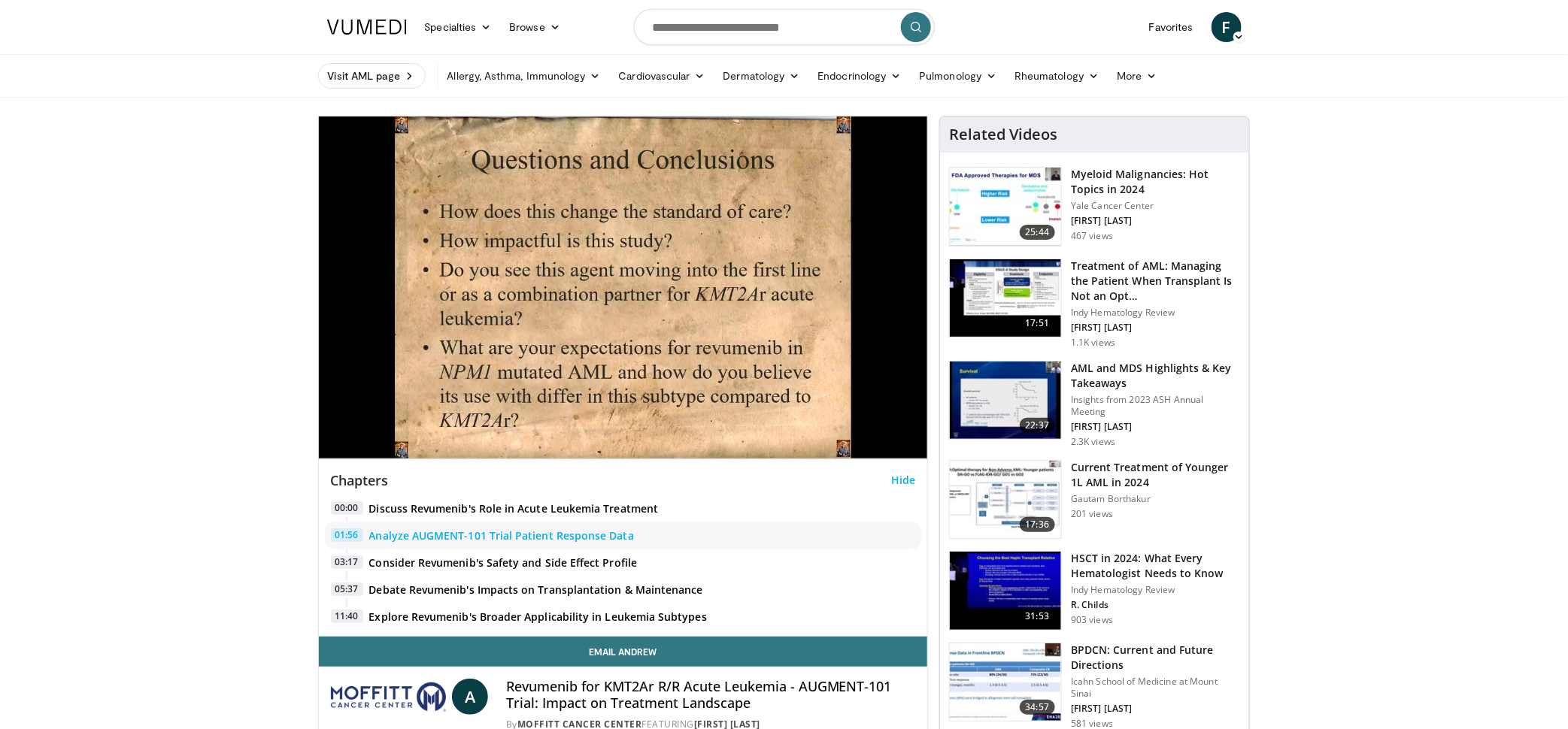 scroll, scrollTop: 0, scrollLeft: 0, axis: both 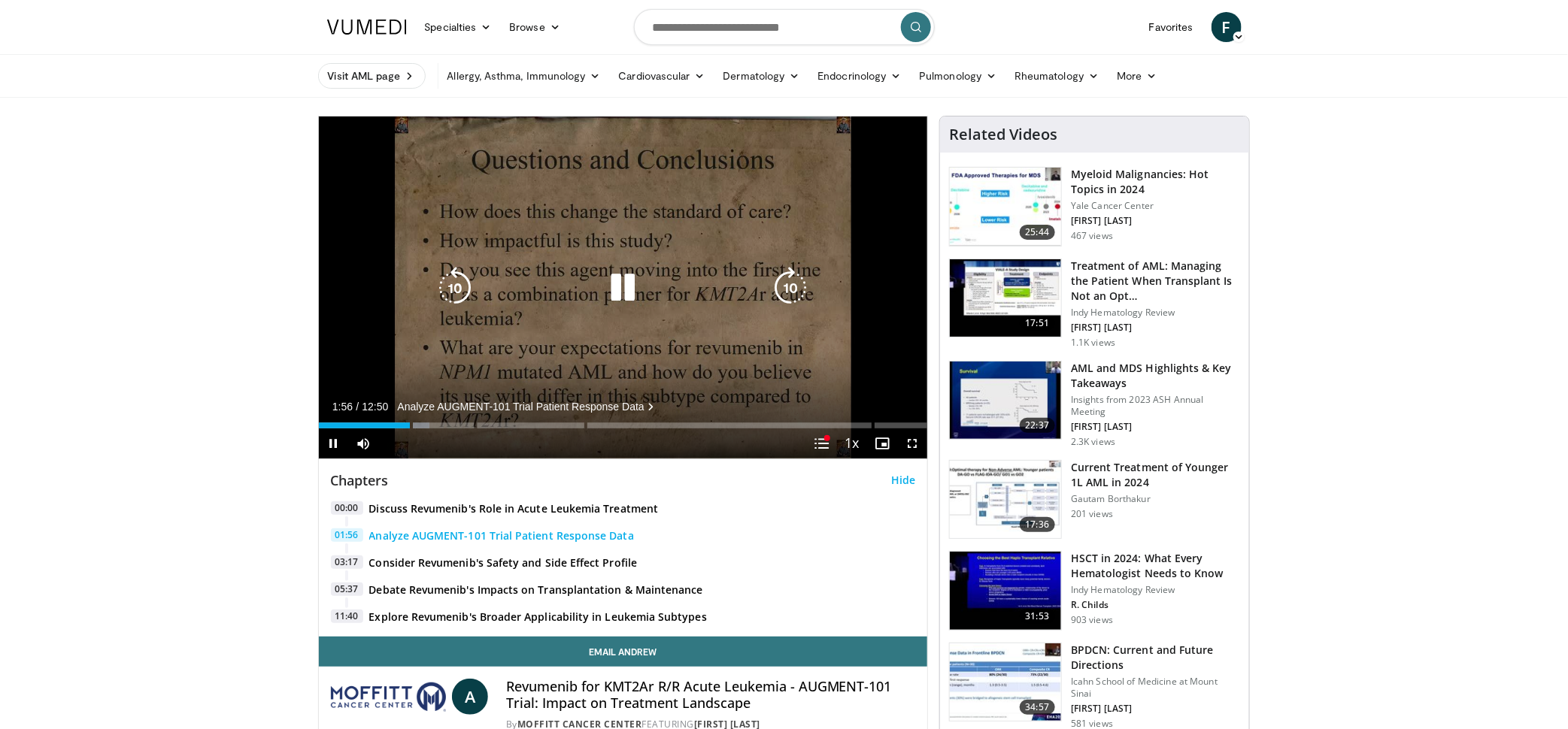 click at bounding box center [623, 288] 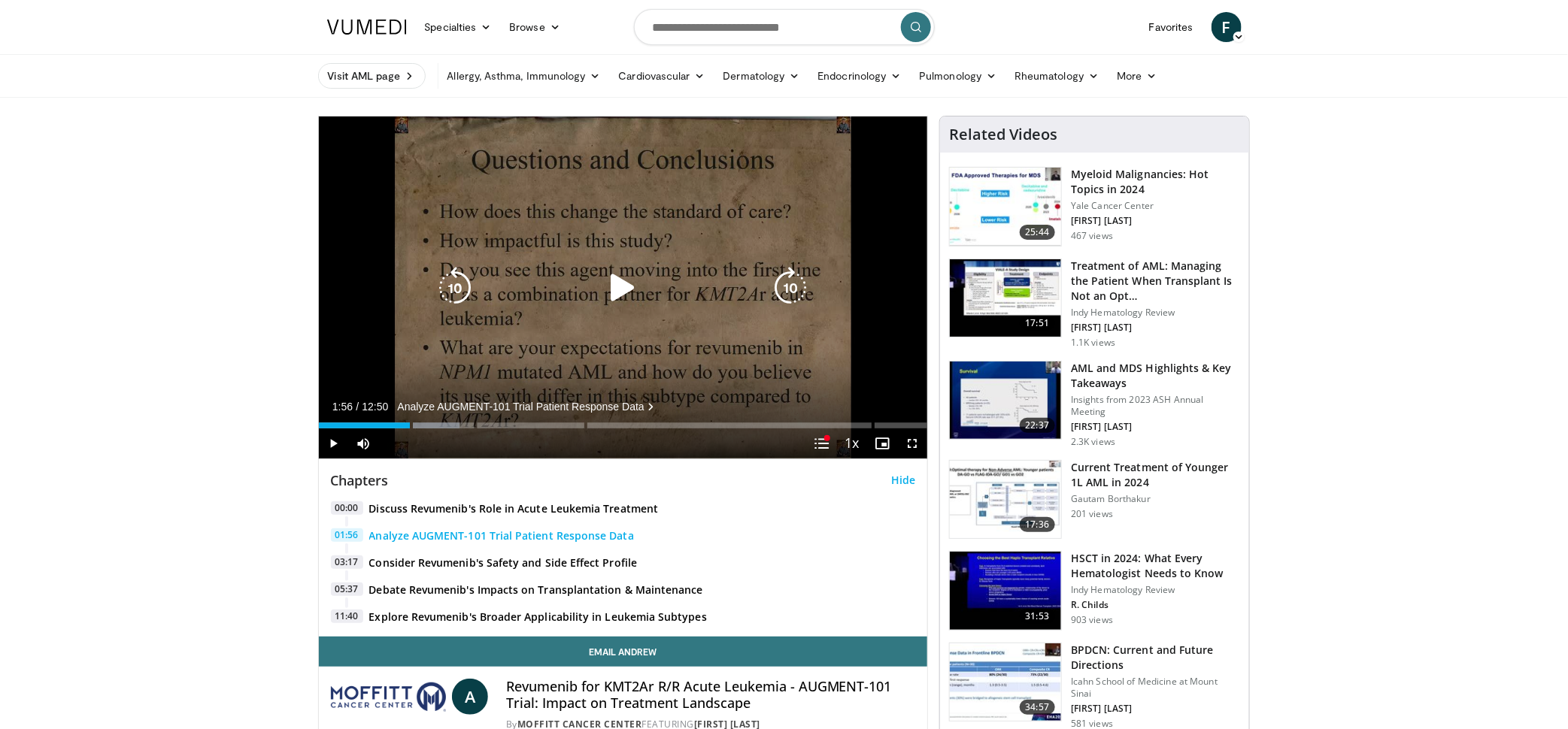 click at bounding box center (623, 288) 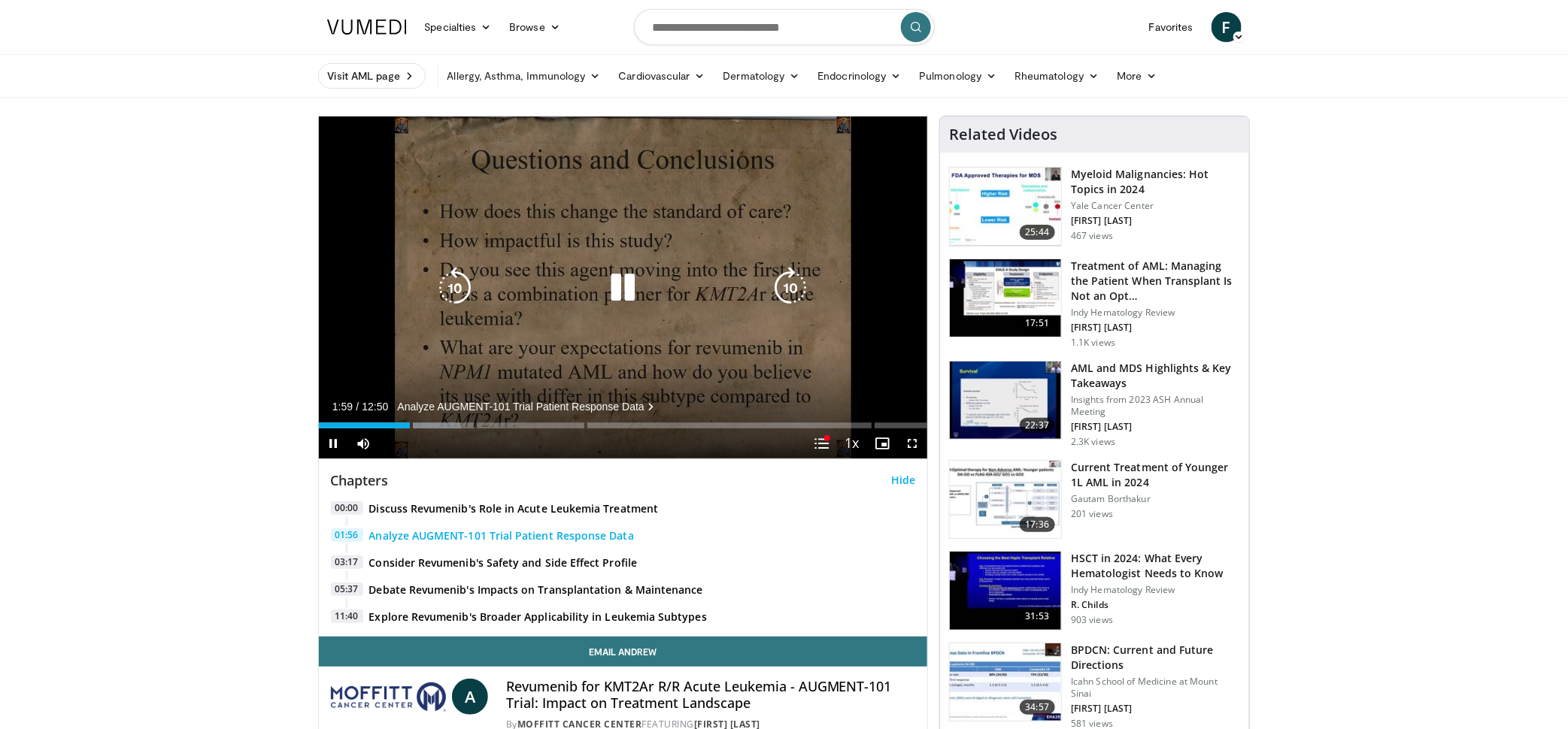 type 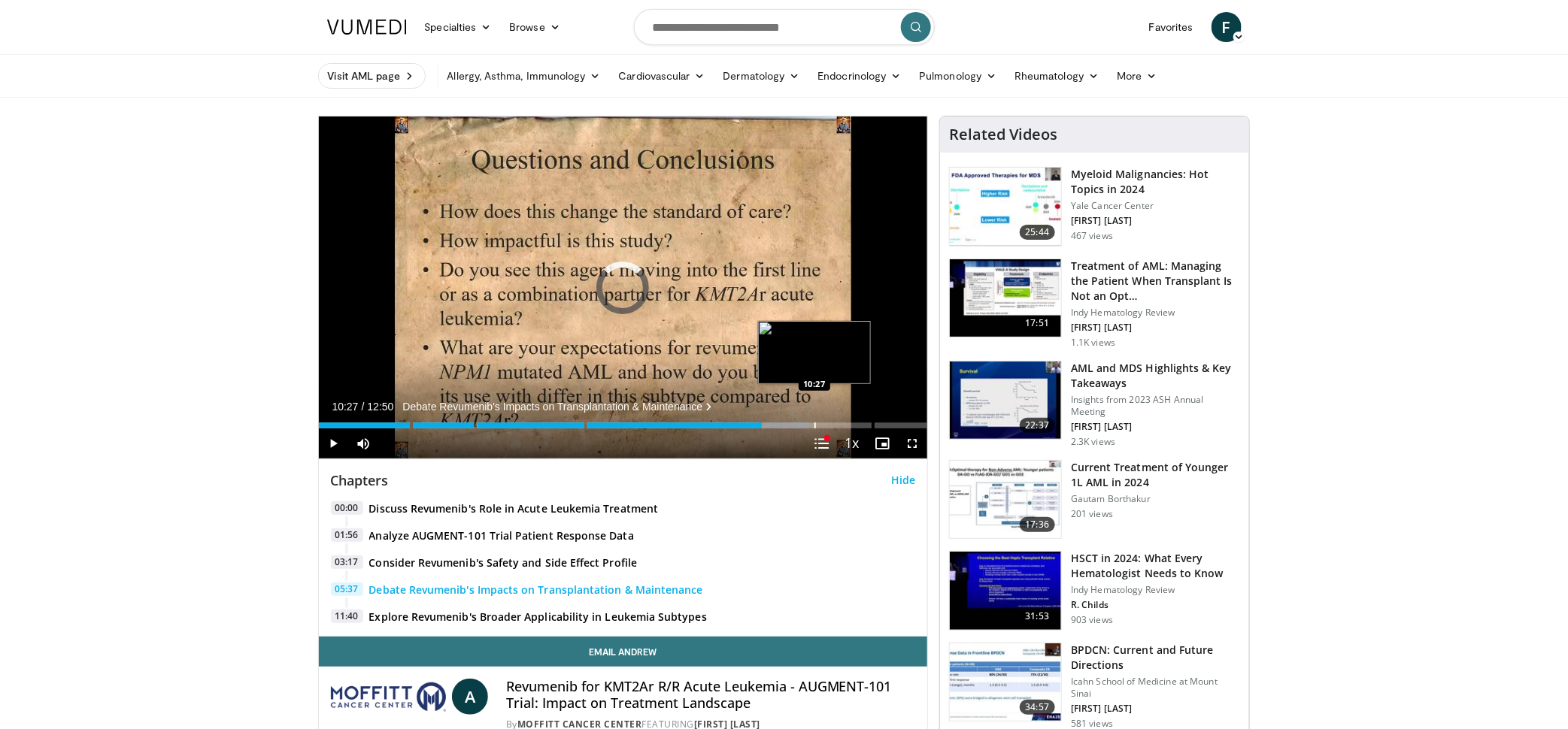 click at bounding box center (815, 425) 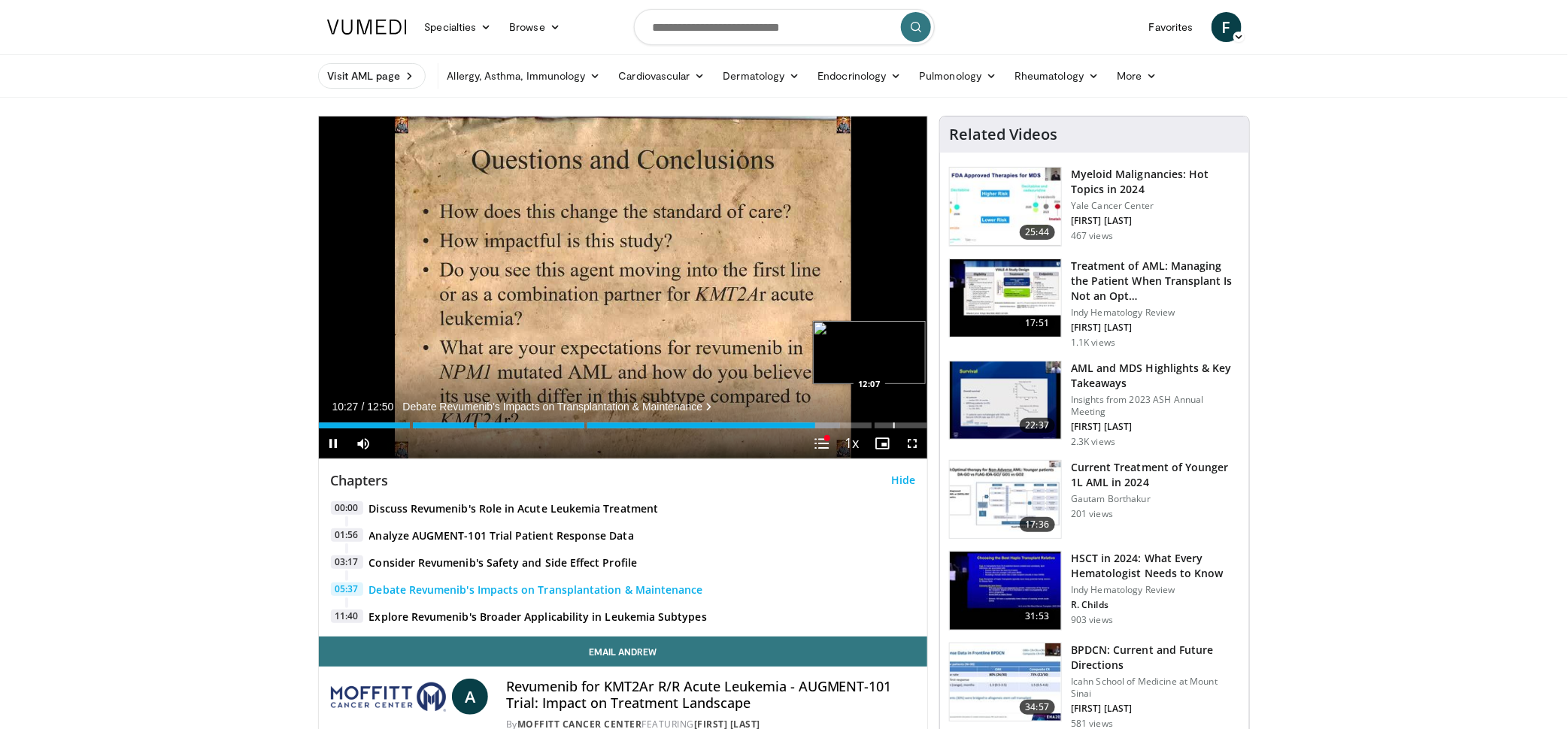 click at bounding box center (894, 425) 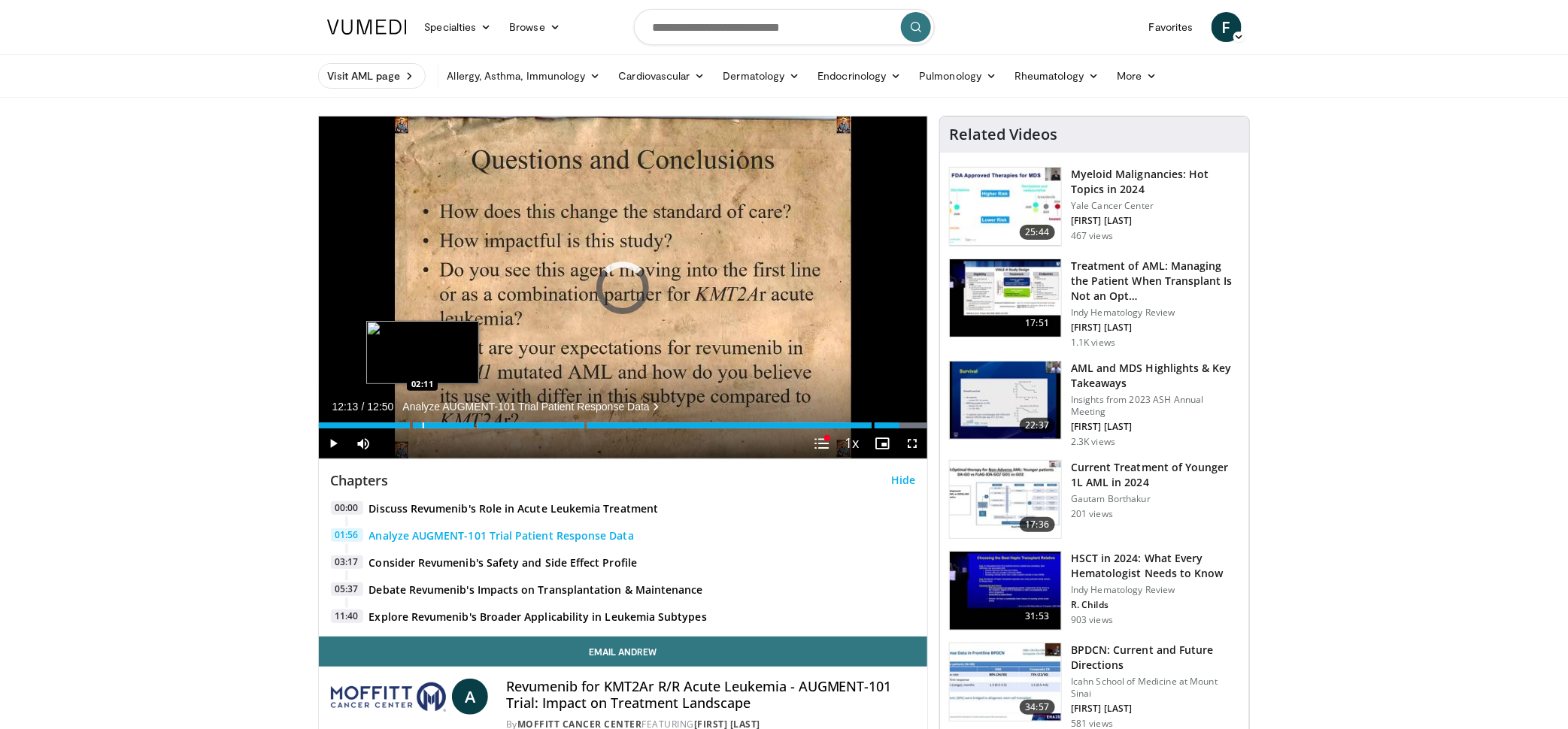 click at bounding box center [423, 425] 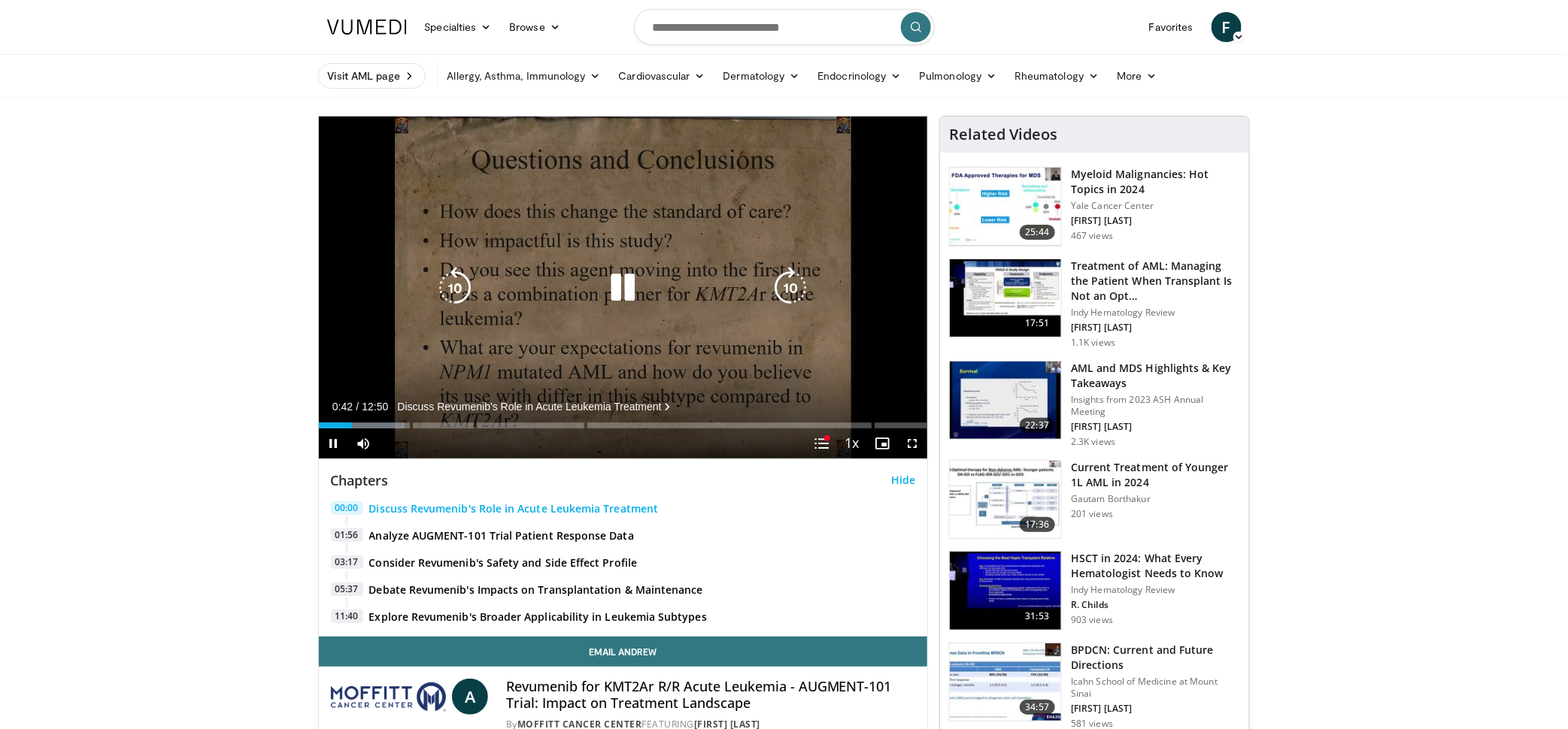 click at bounding box center (623, 288) 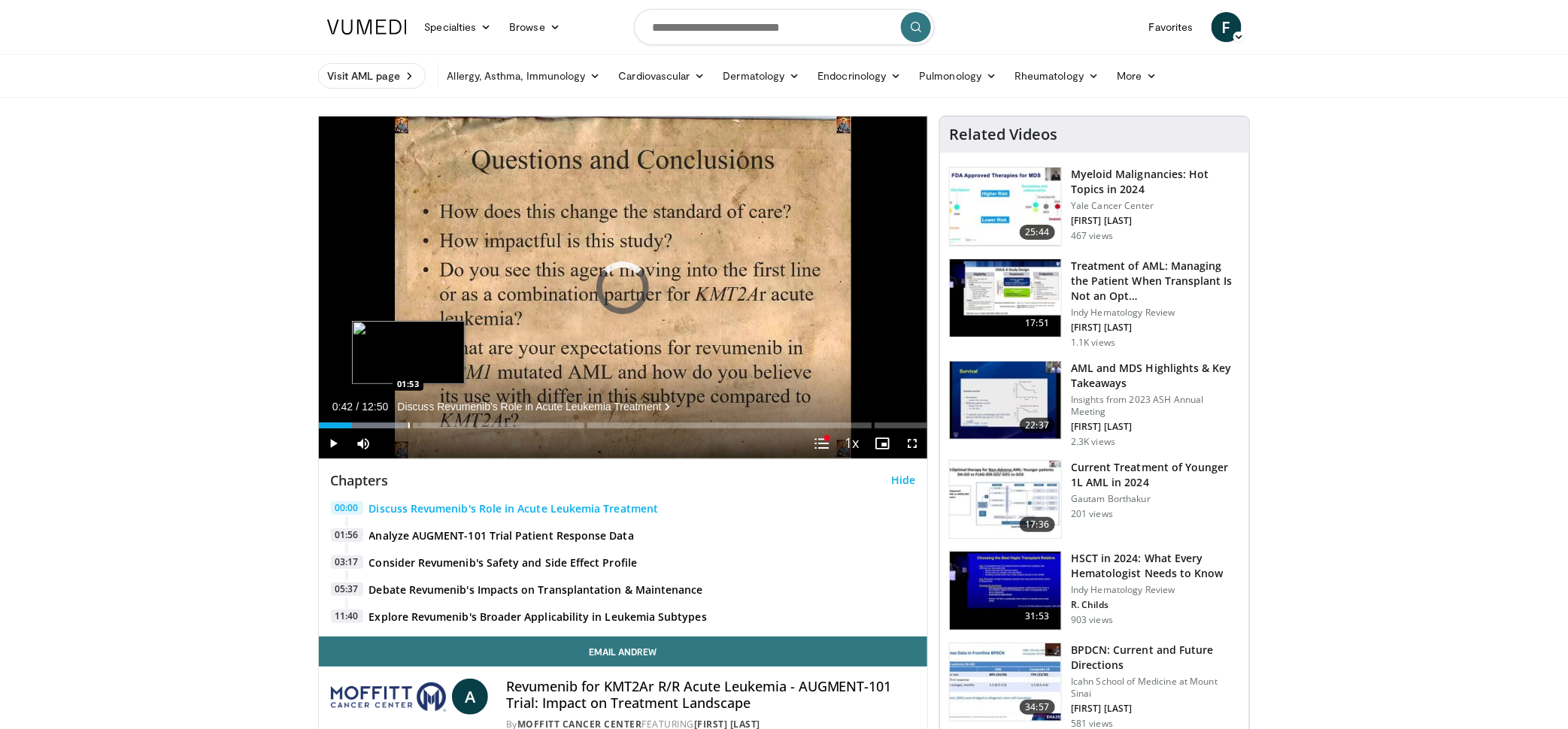 click at bounding box center (409, 425) 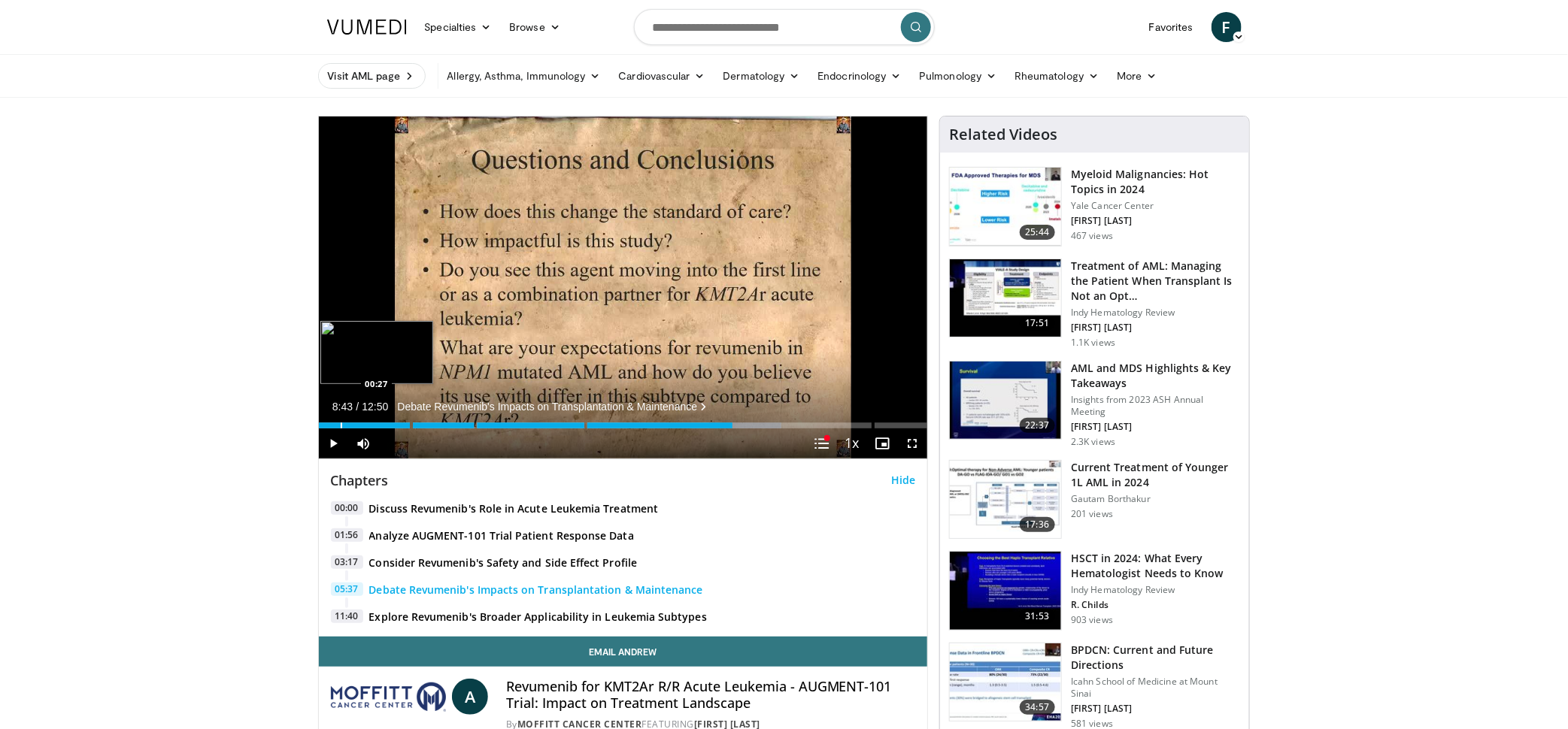 click at bounding box center [341, 425] 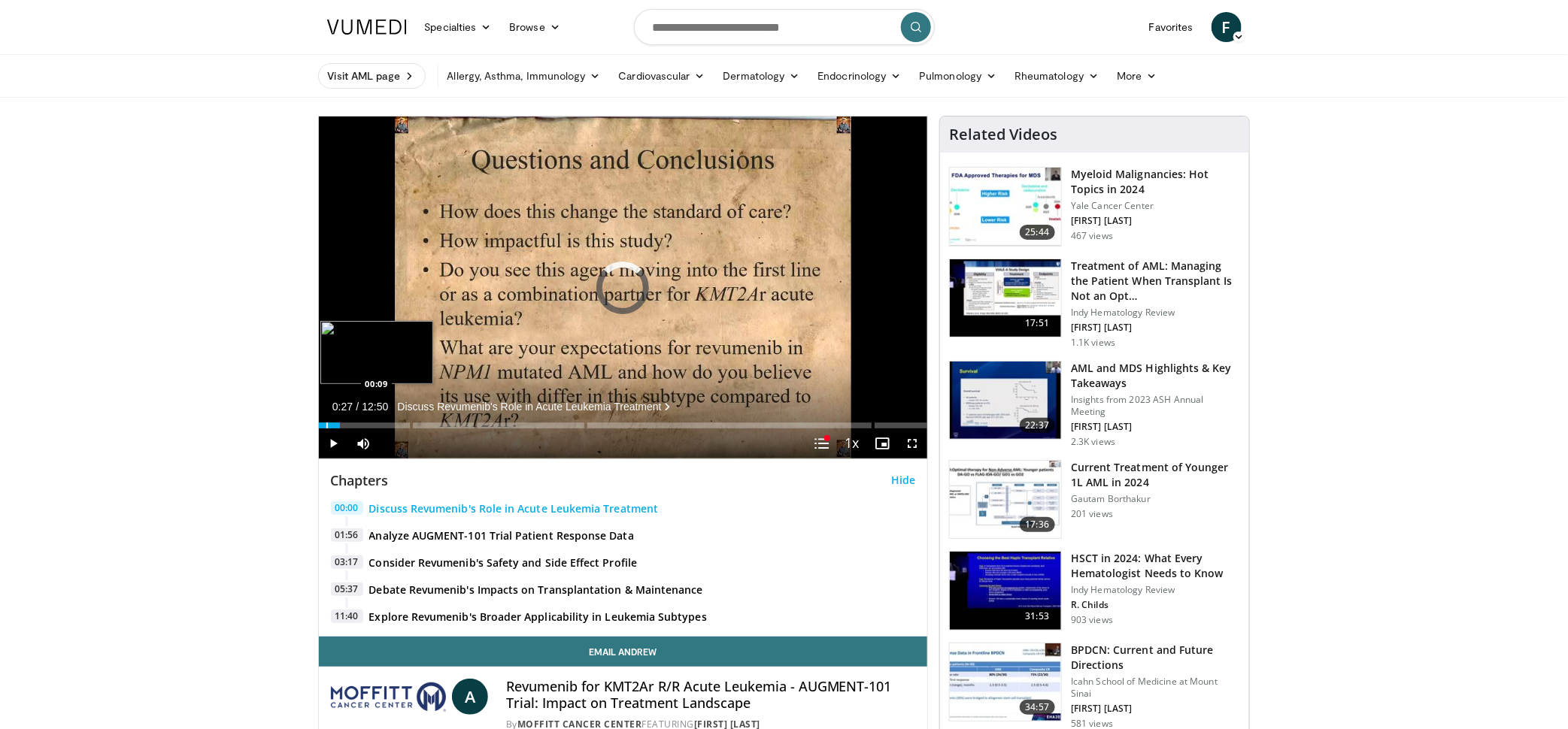 click at bounding box center (327, 425) 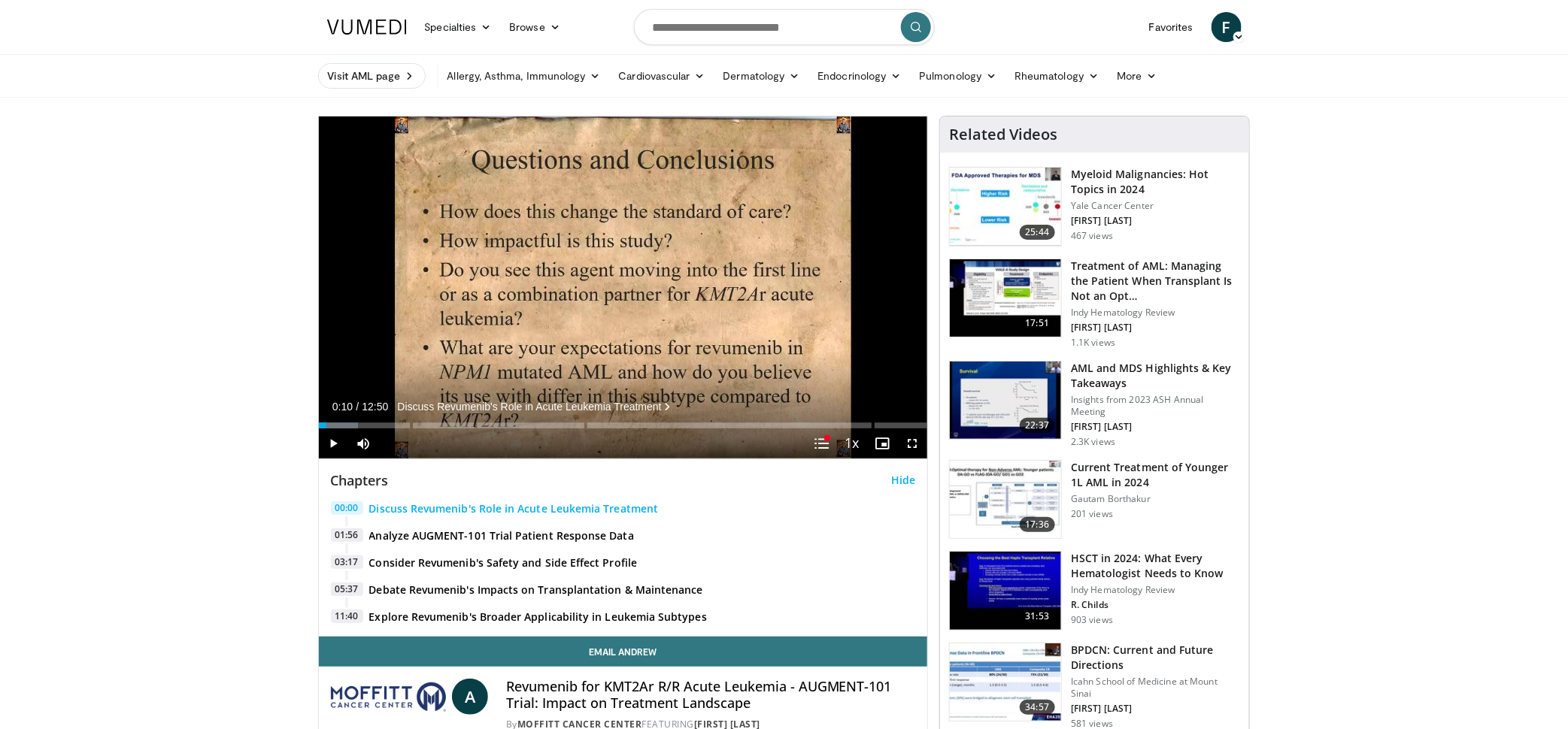 click on "Hide" at bounding box center [903, 480] 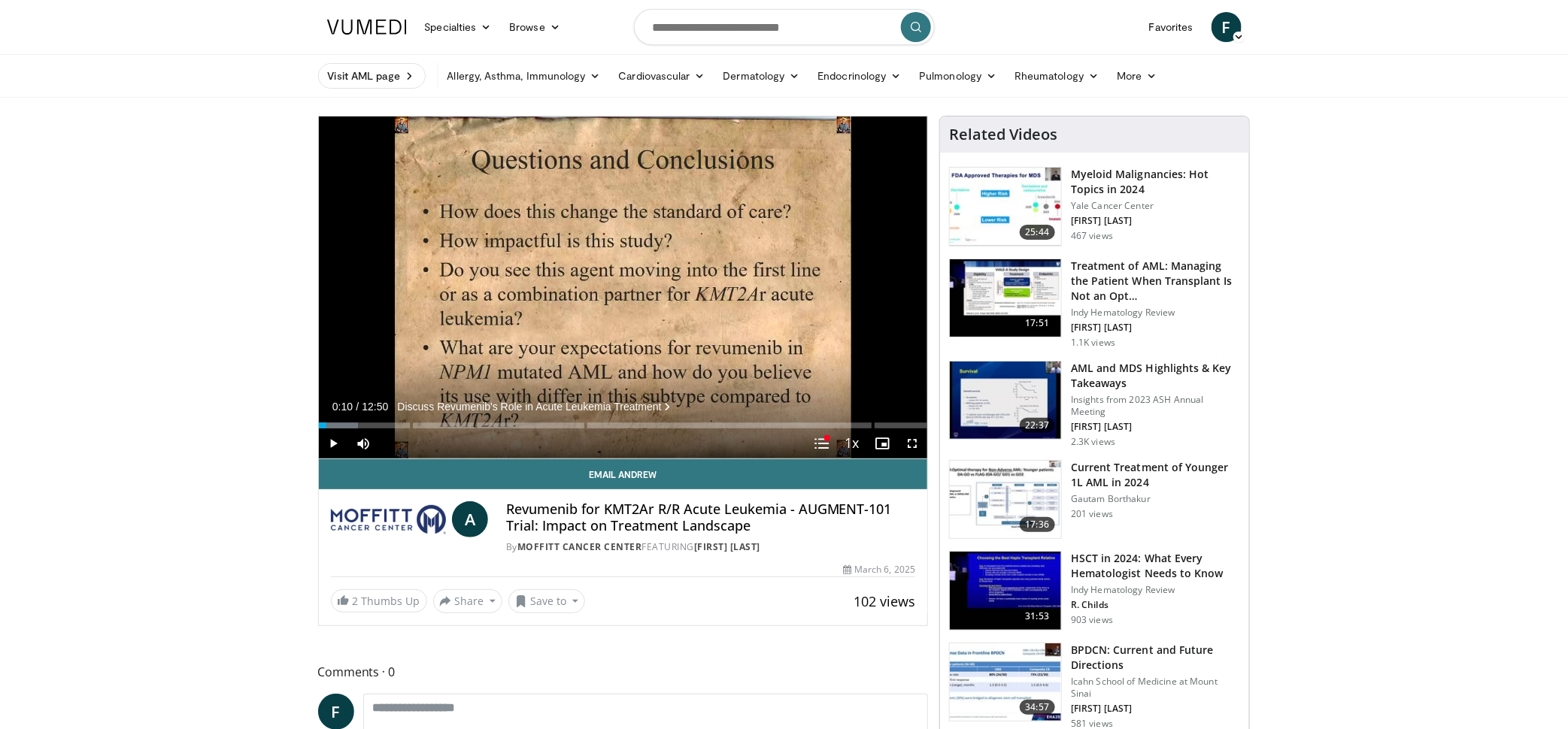 type 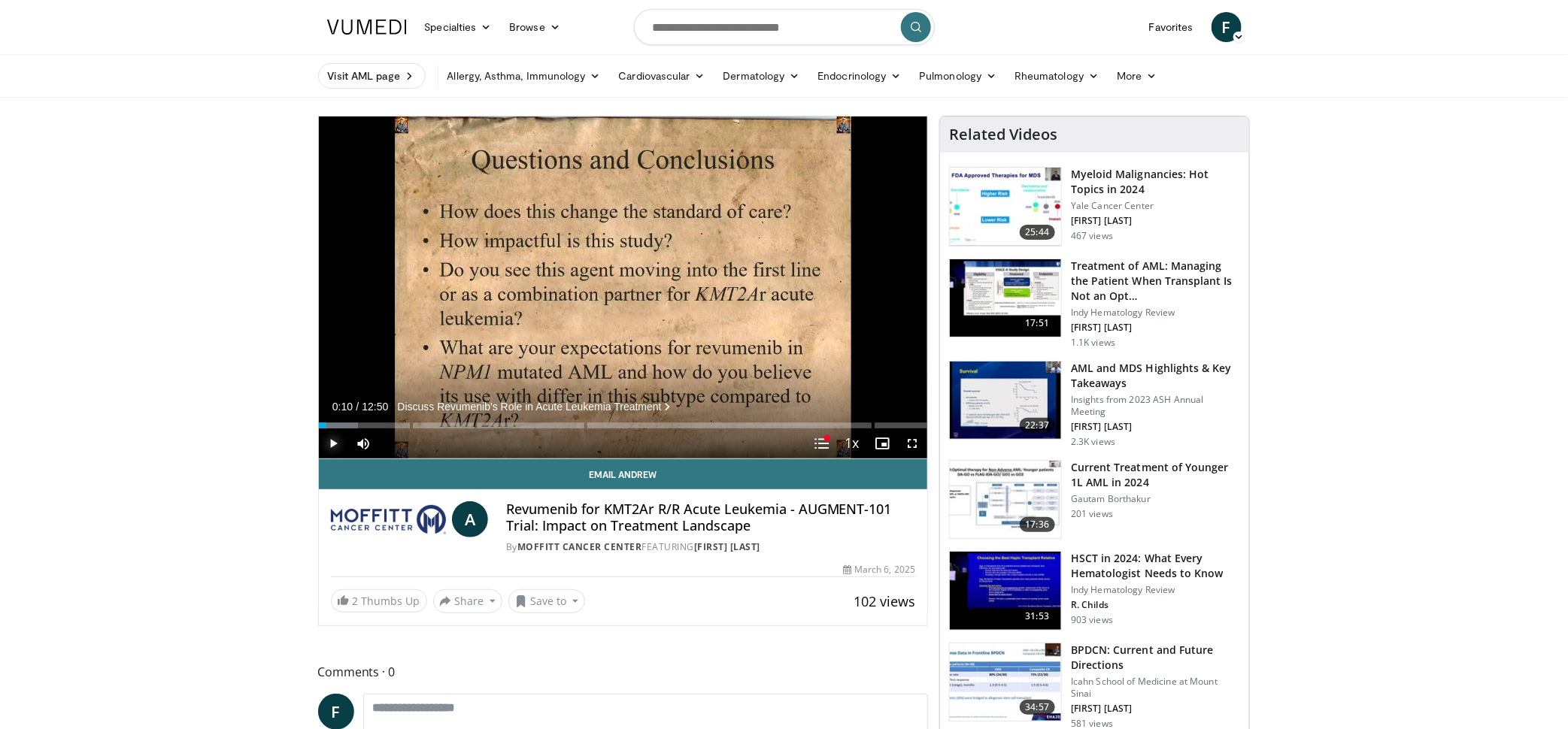 click at bounding box center [334, 443] 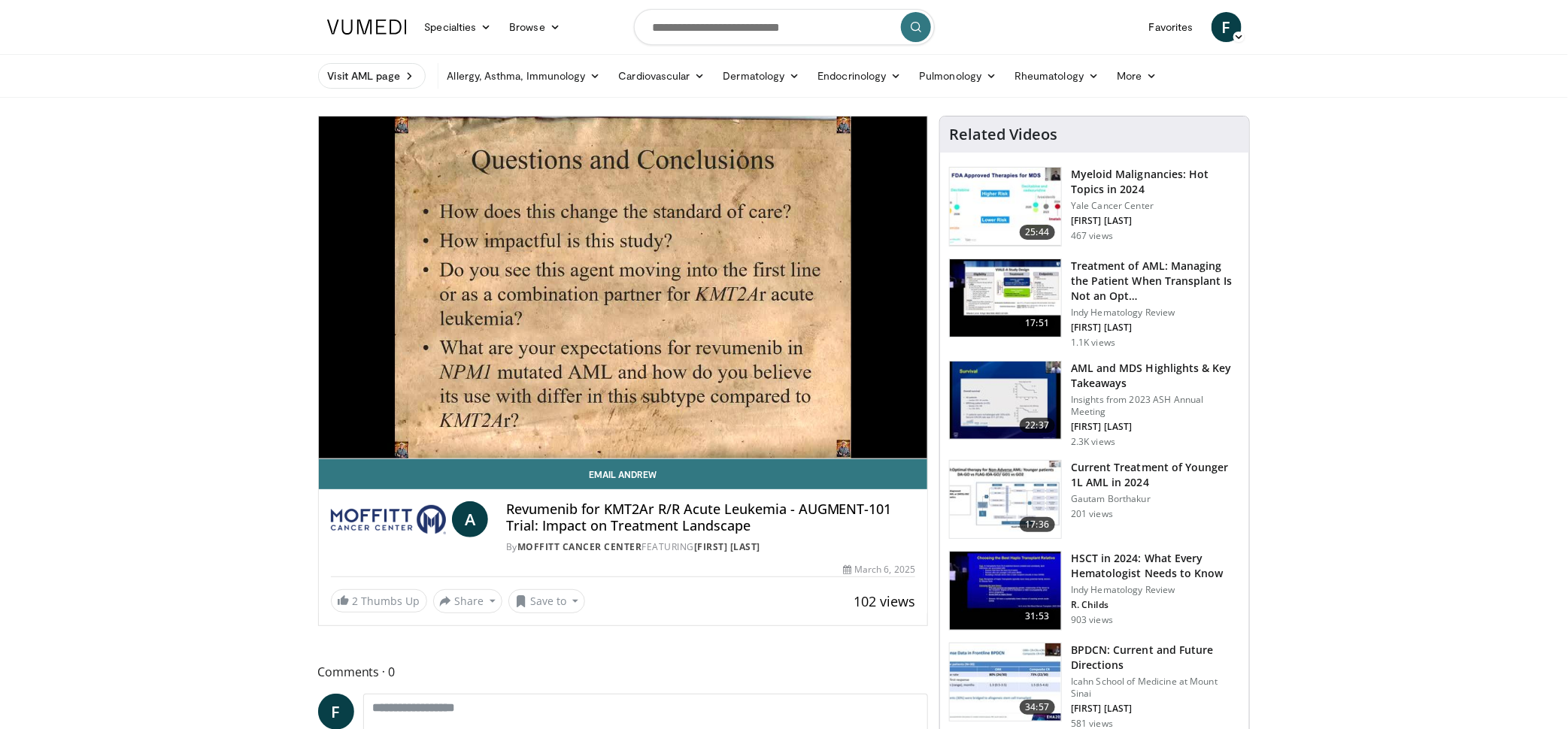 type 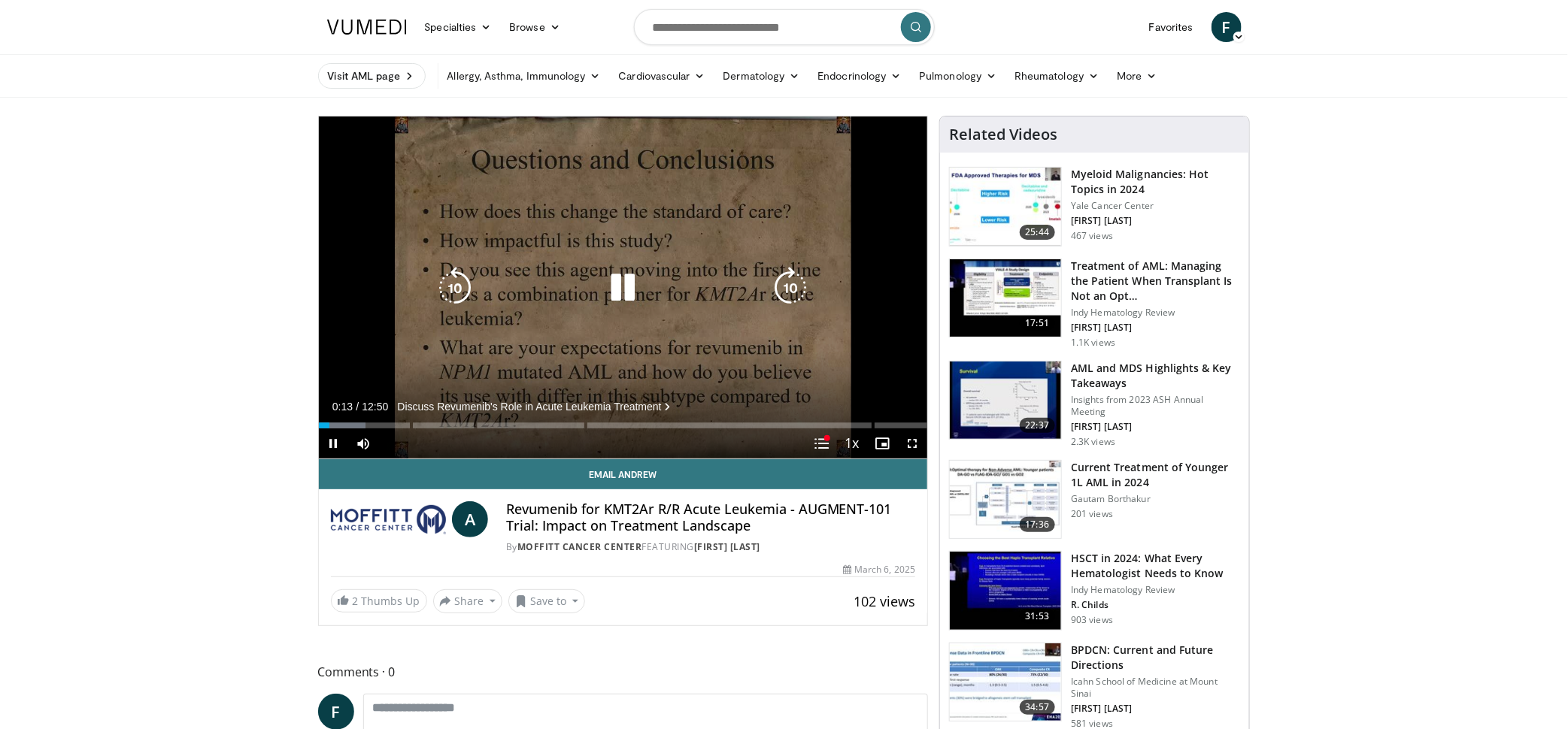 click at bounding box center (623, 288) 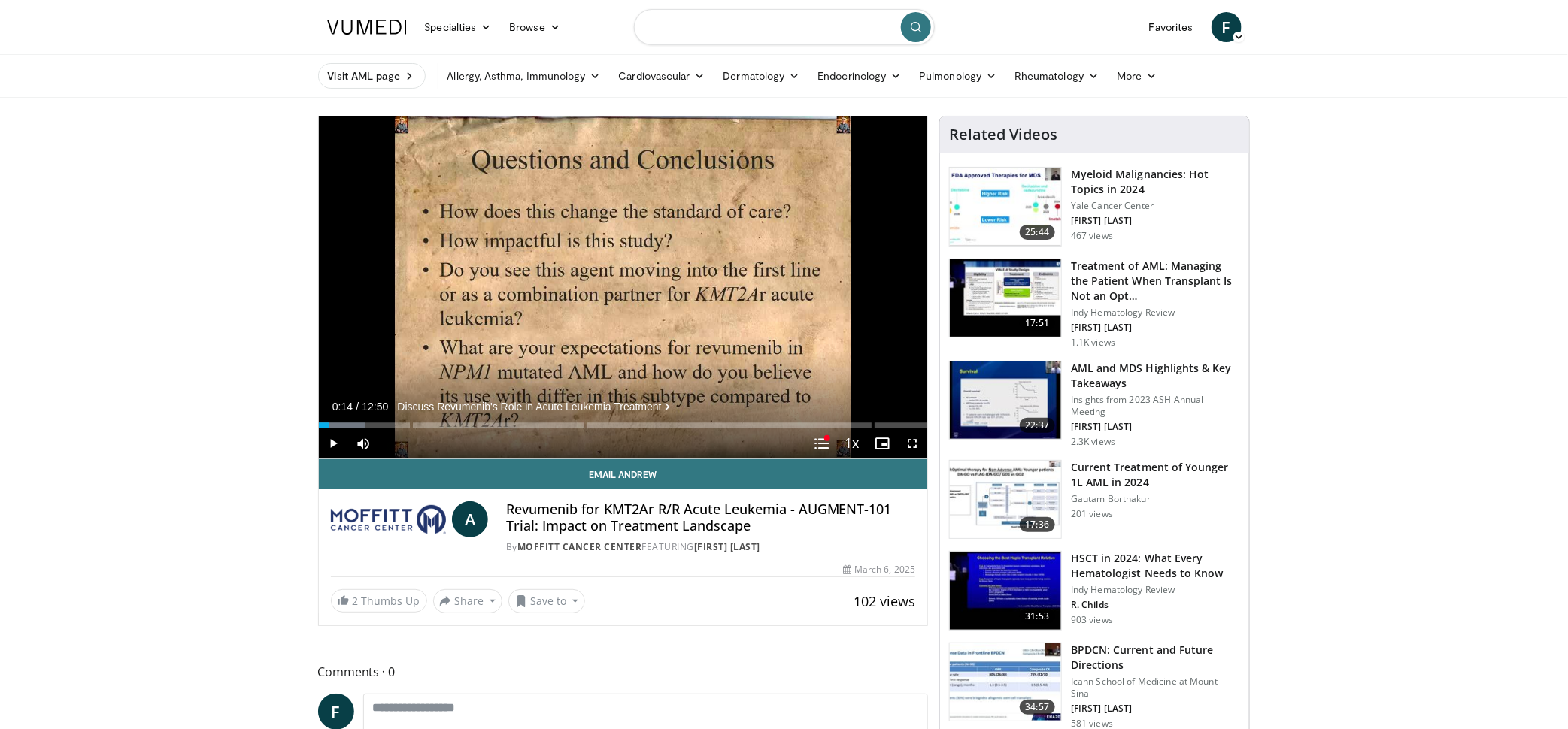 click at bounding box center [784, 27] 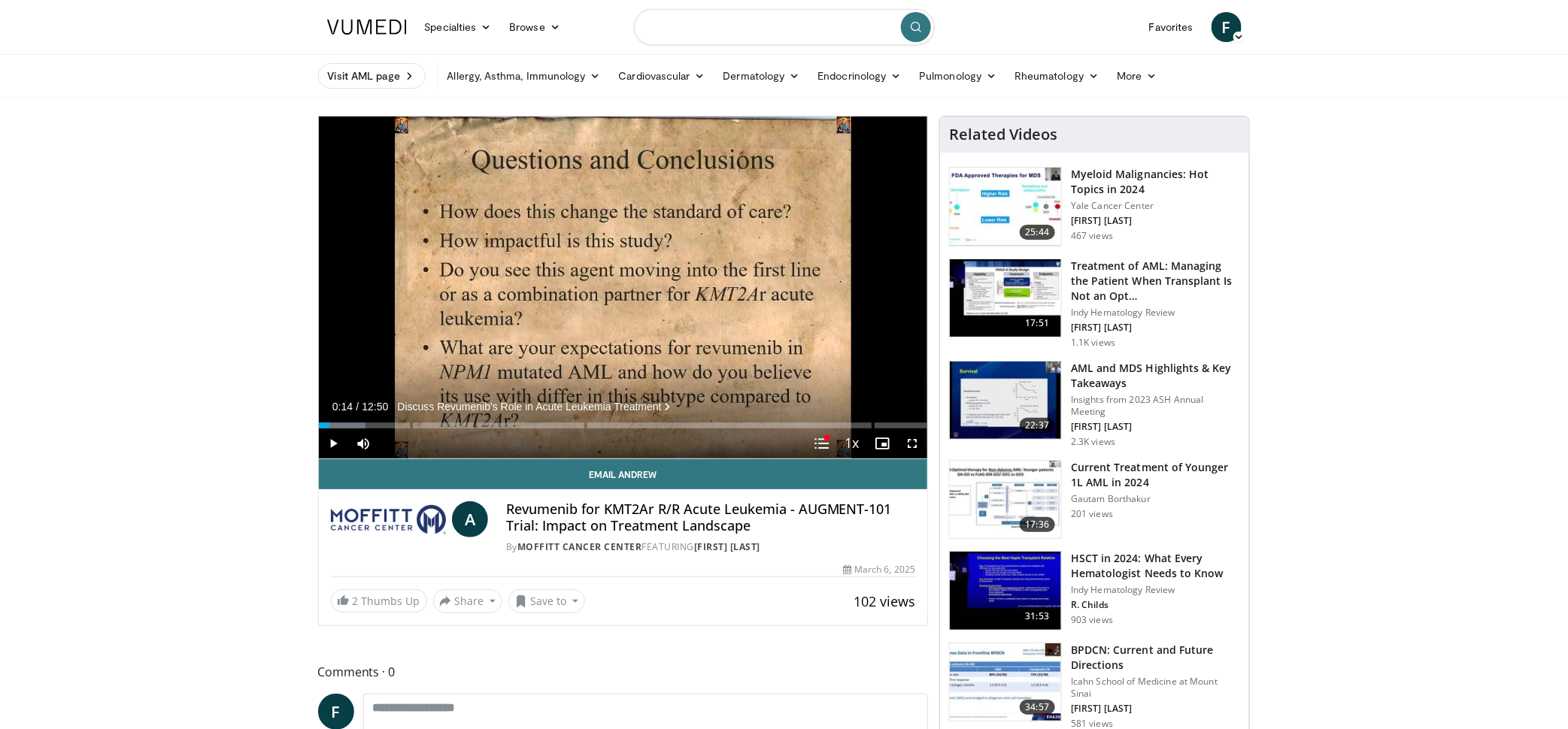 paste on "**********" 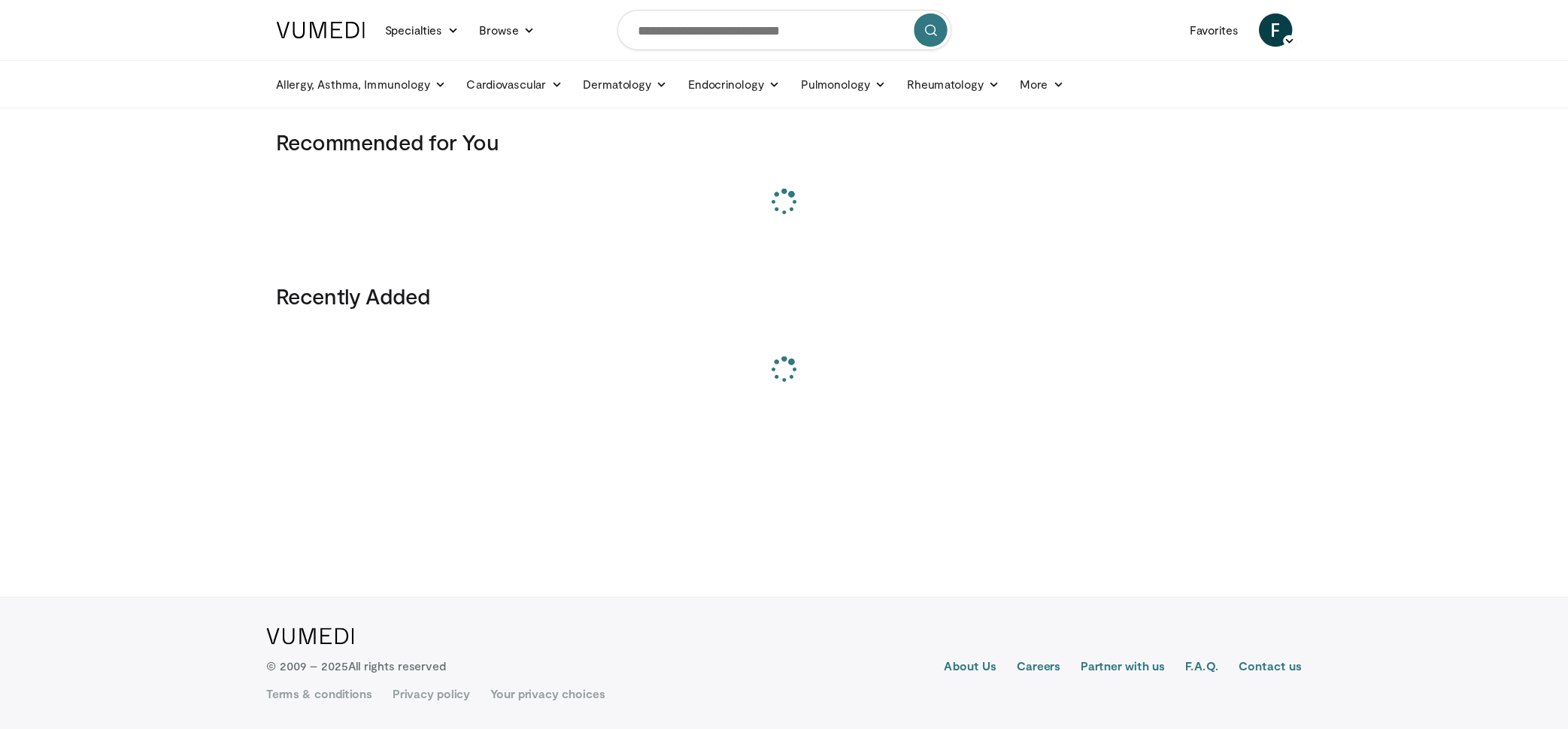 scroll, scrollTop: 0, scrollLeft: 0, axis: both 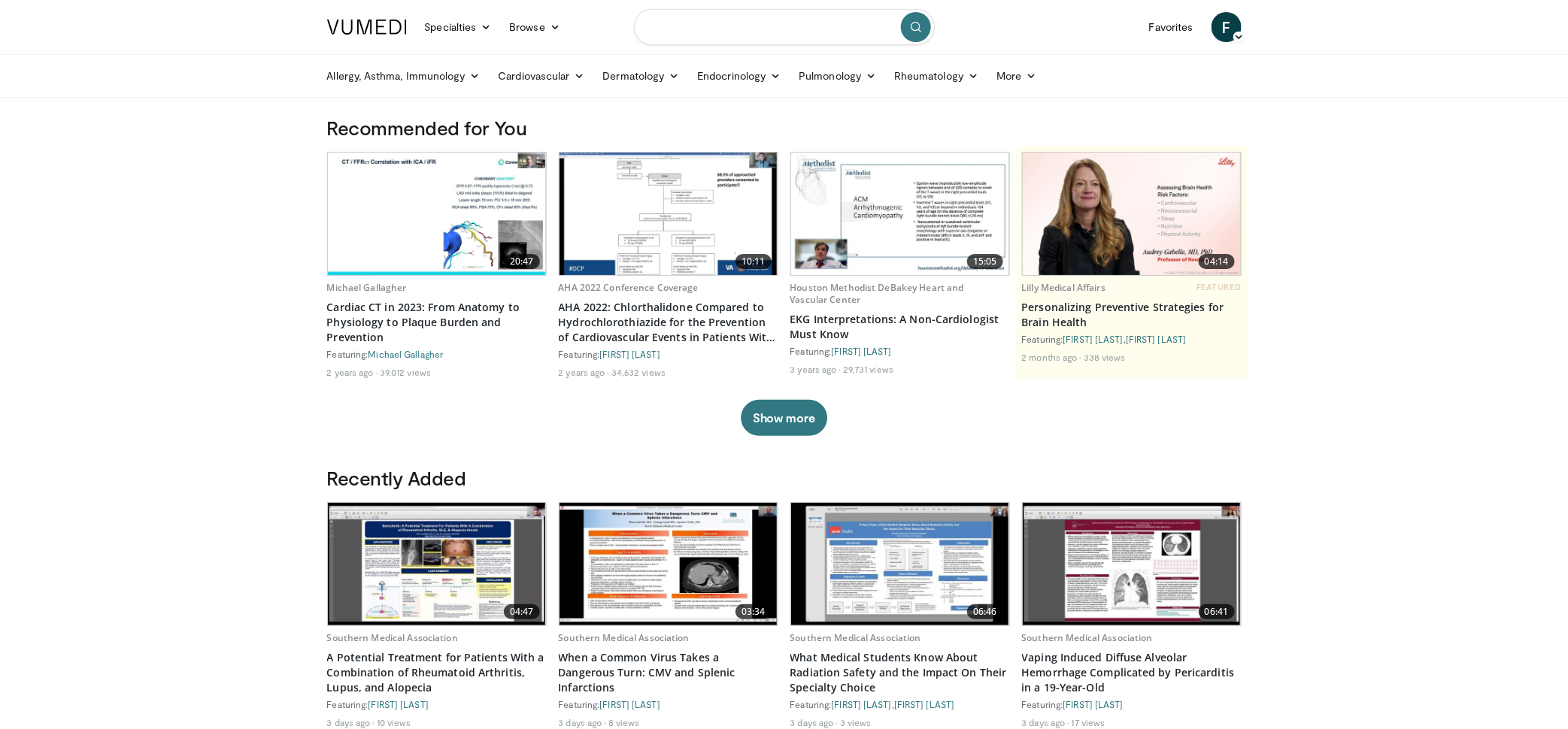 click at bounding box center (784, 27) 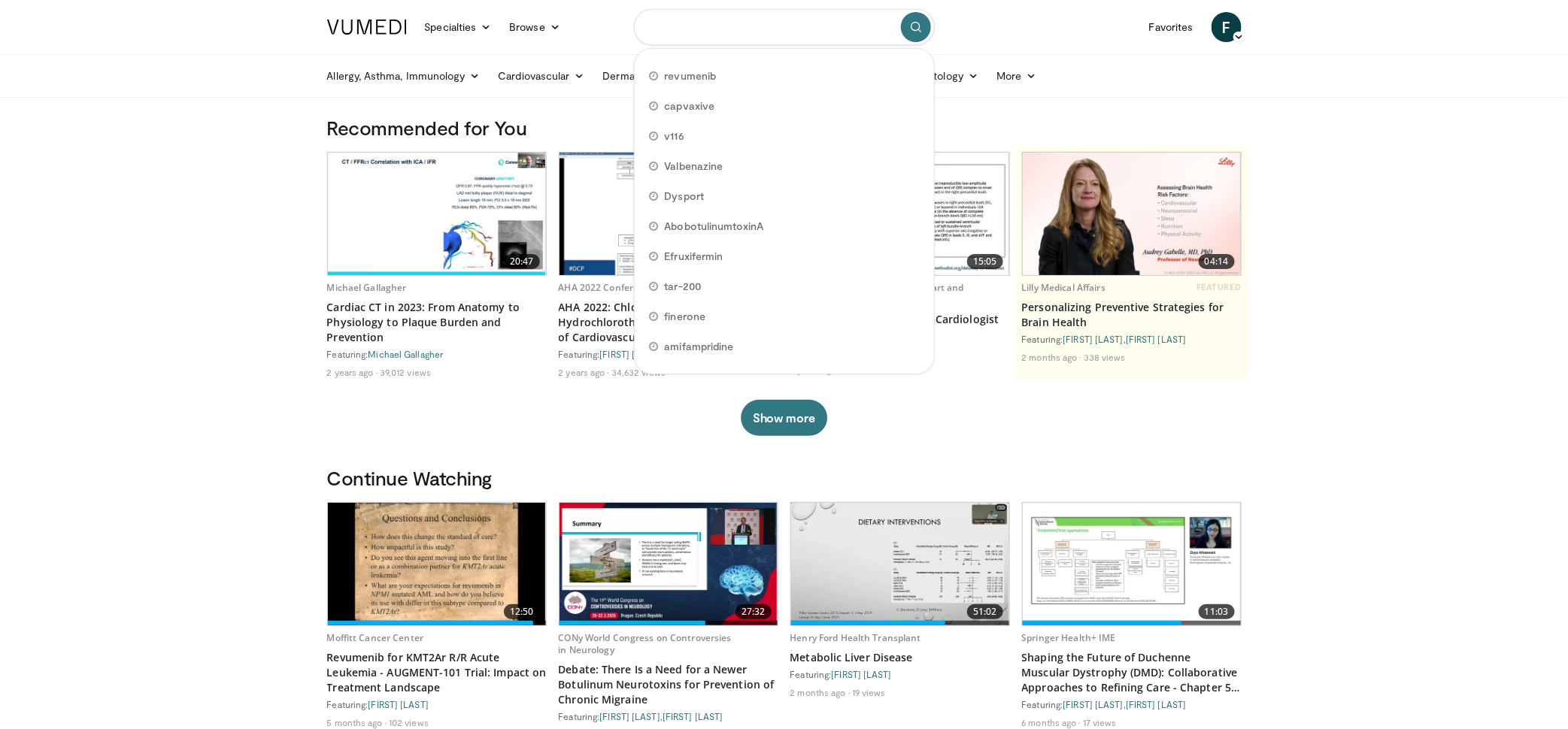 paste on "**********" 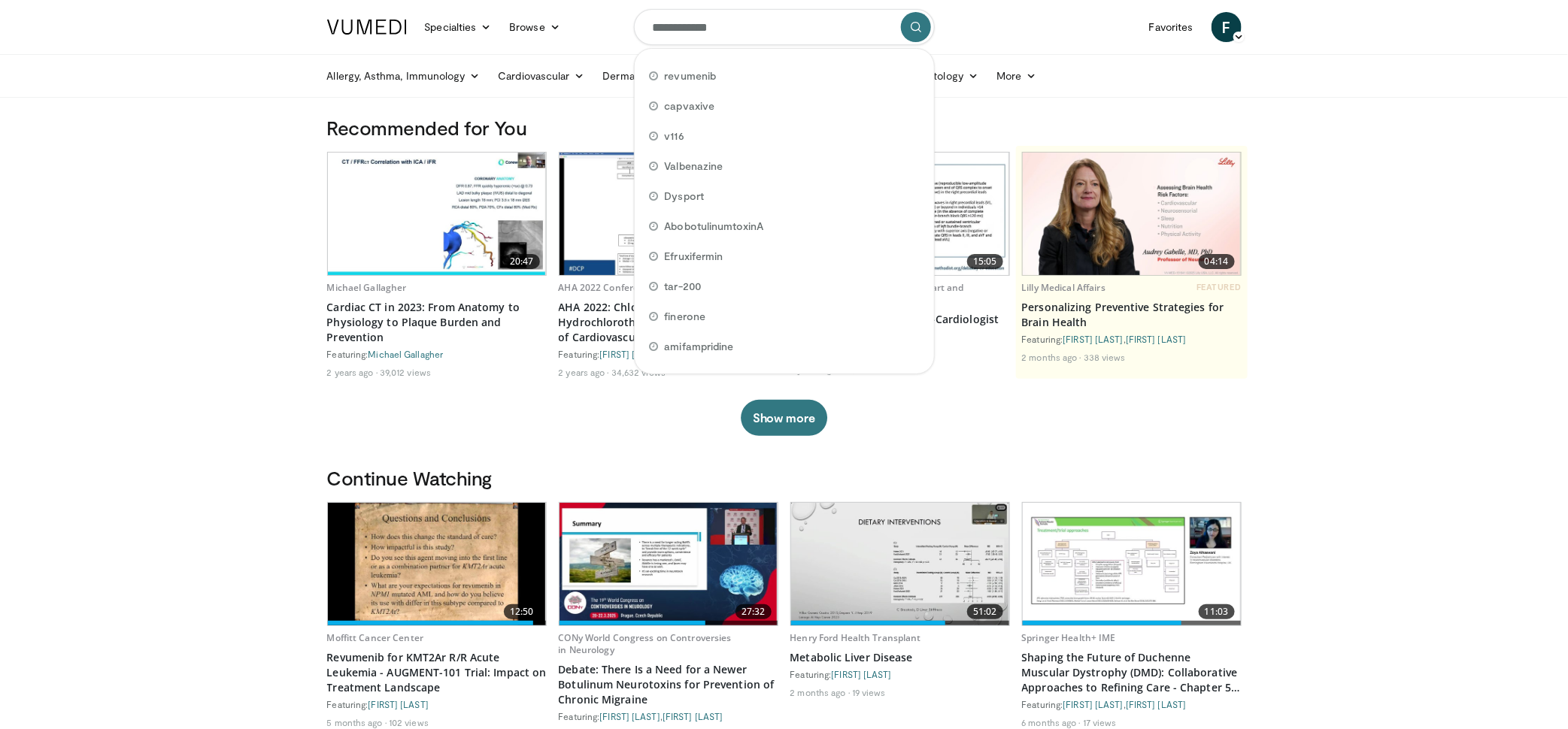 scroll, scrollTop: 0, scrollLeft: 0, axis: both 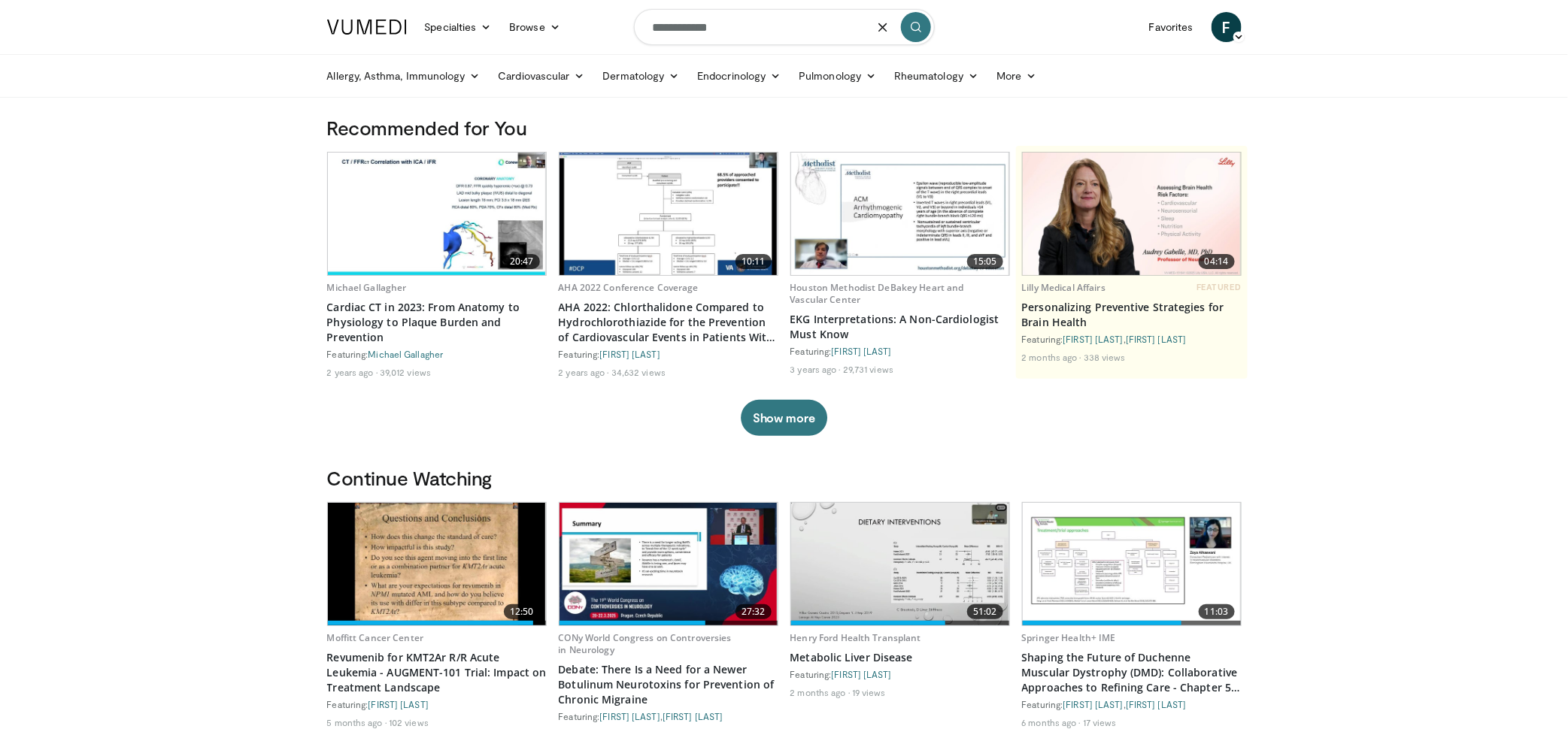 type on "**********" 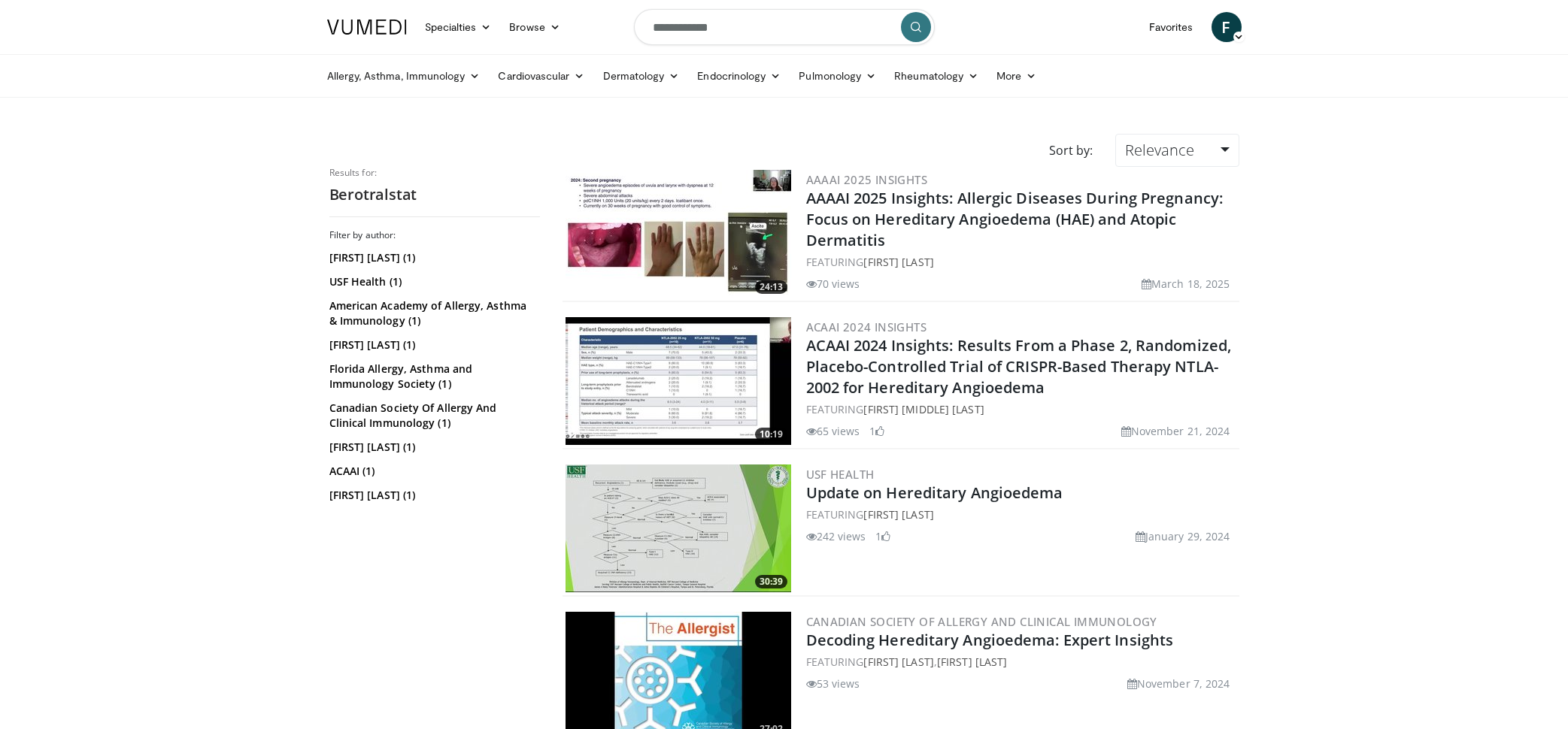scroll, scrollTop: 0, scrollLeft: 0, axis: both 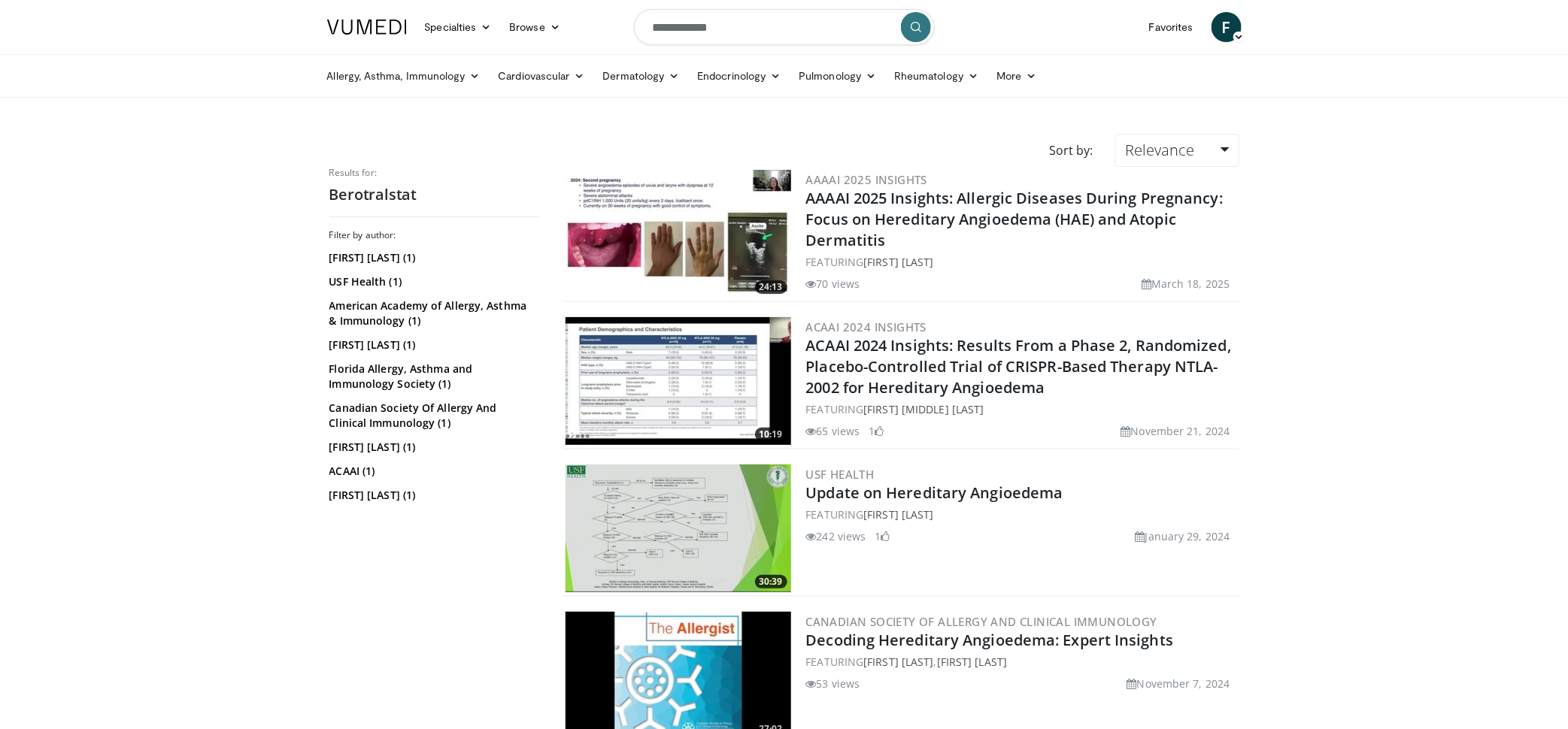 drag, startPoint x: 899, startPoint y: 246, endPoint x: 805, endPoint y: 197, distance: 106.005 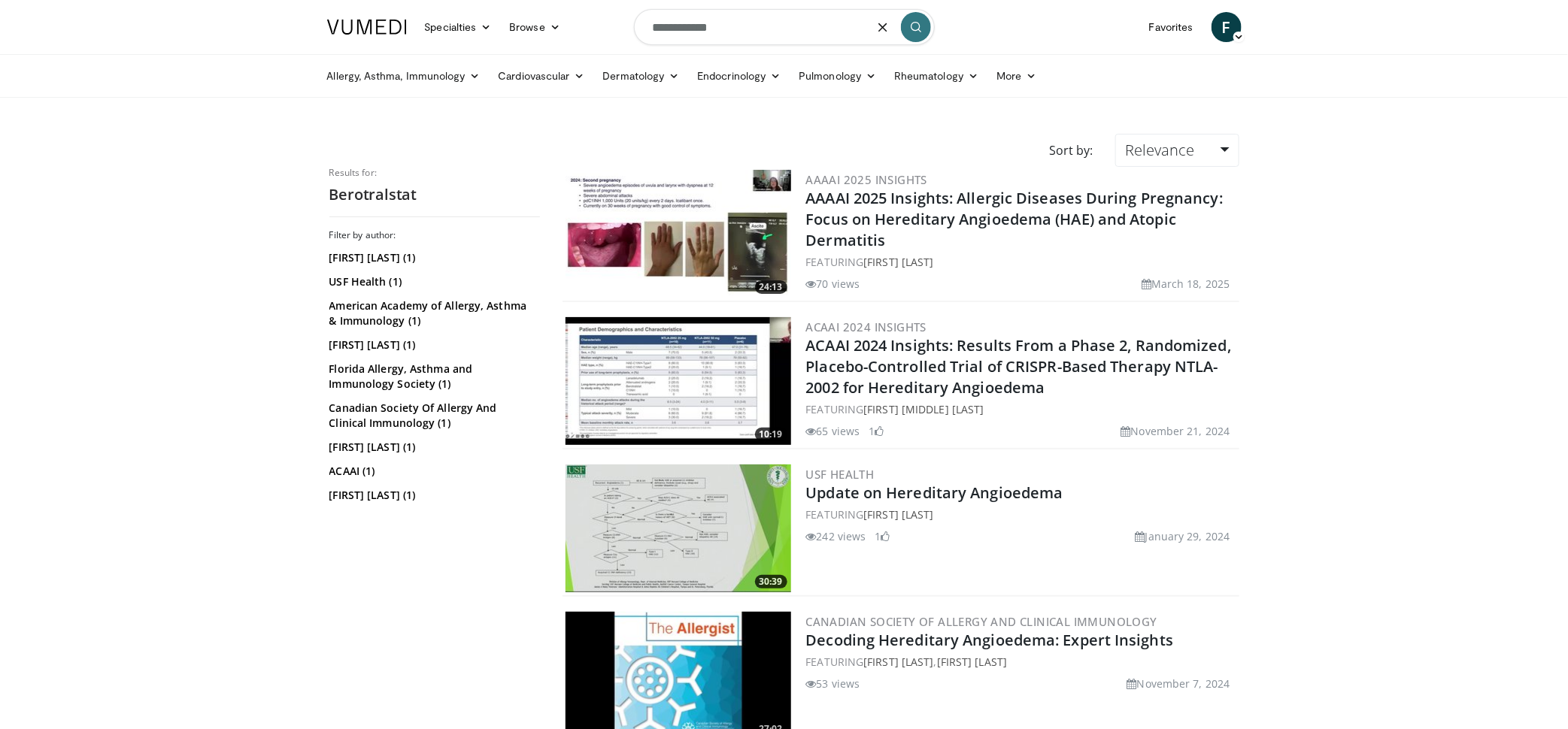 click at bounding box center [678, 234] 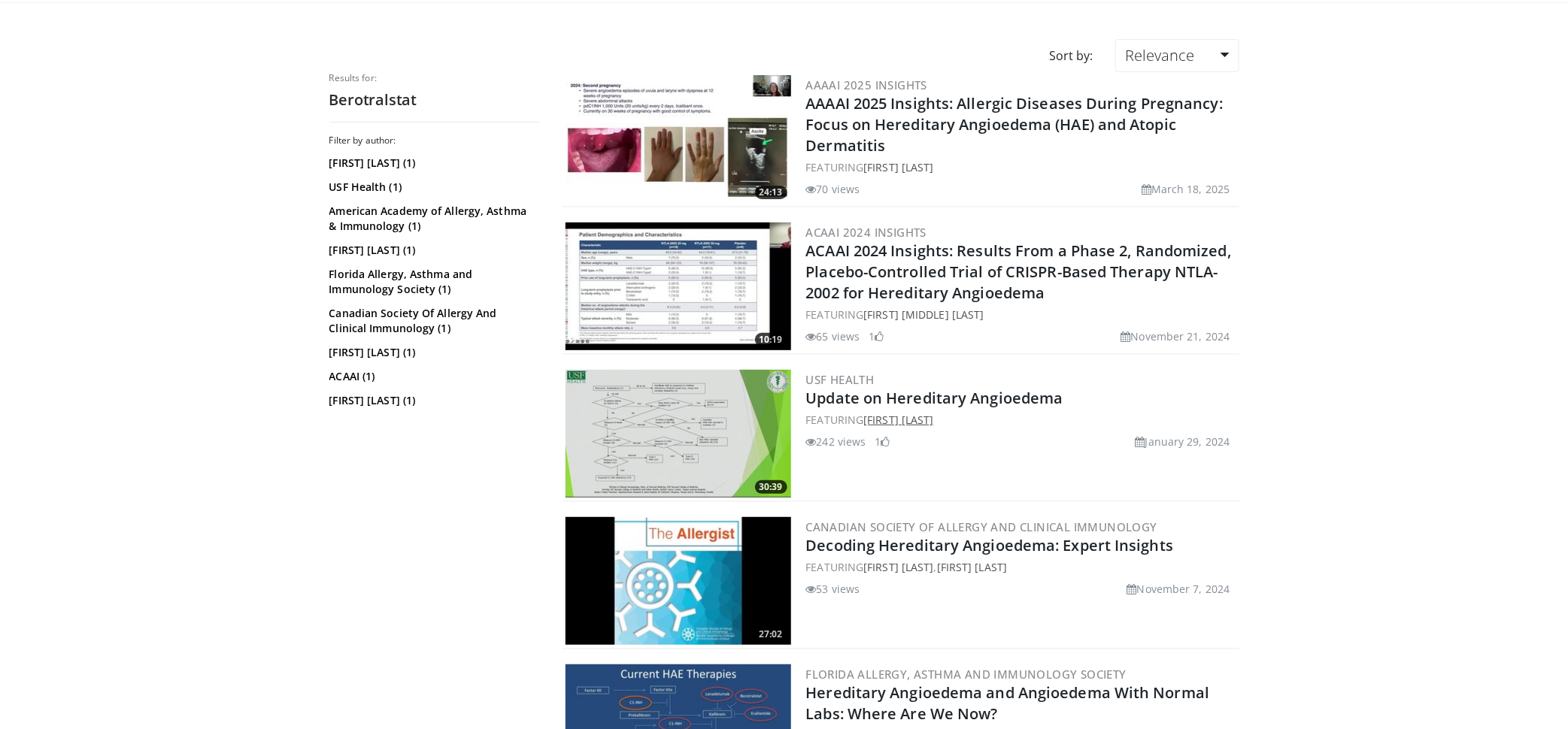 scroll, scrollTop: 0, scrollLeft: 0, axis: both 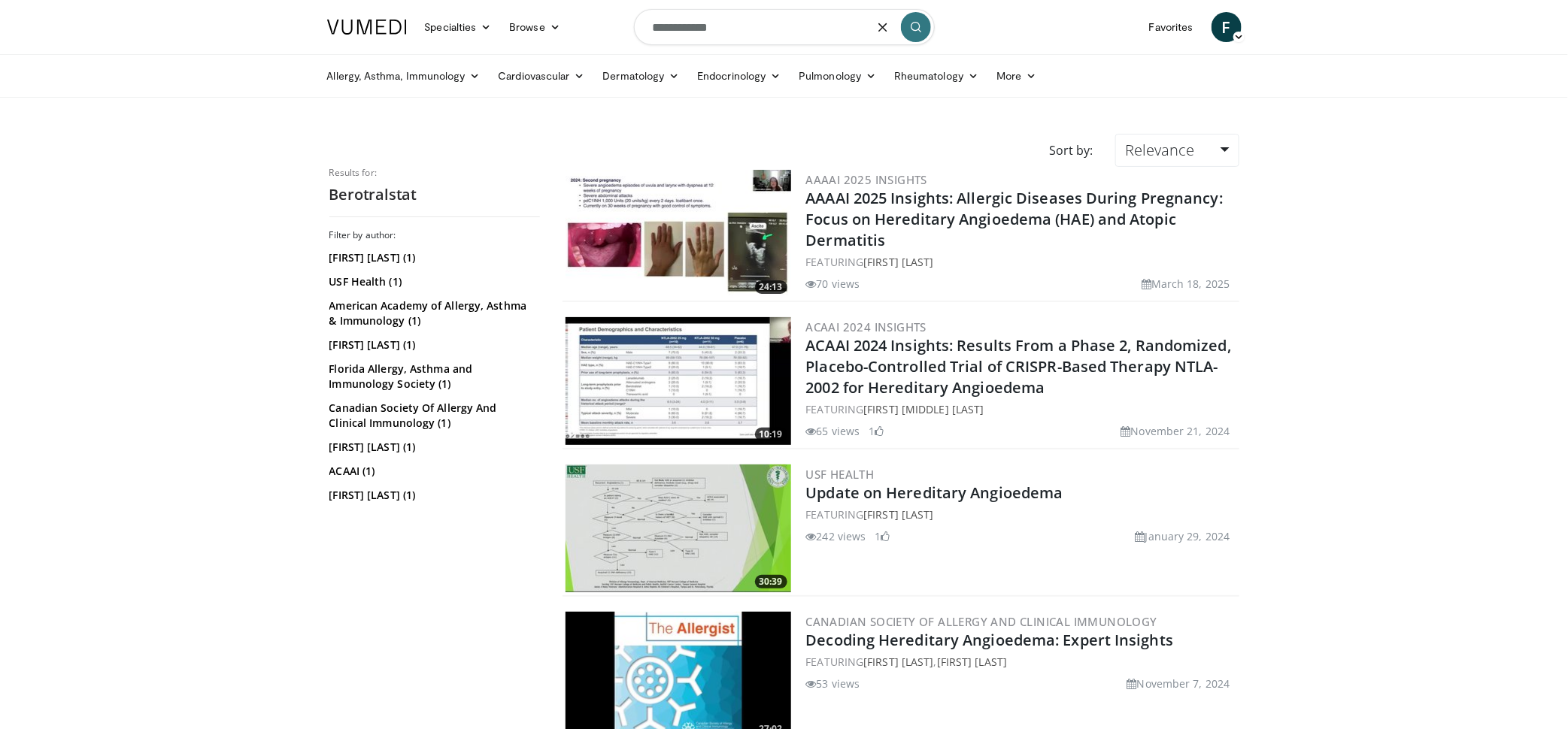 click on "**********" at bounding box center [784, 27] 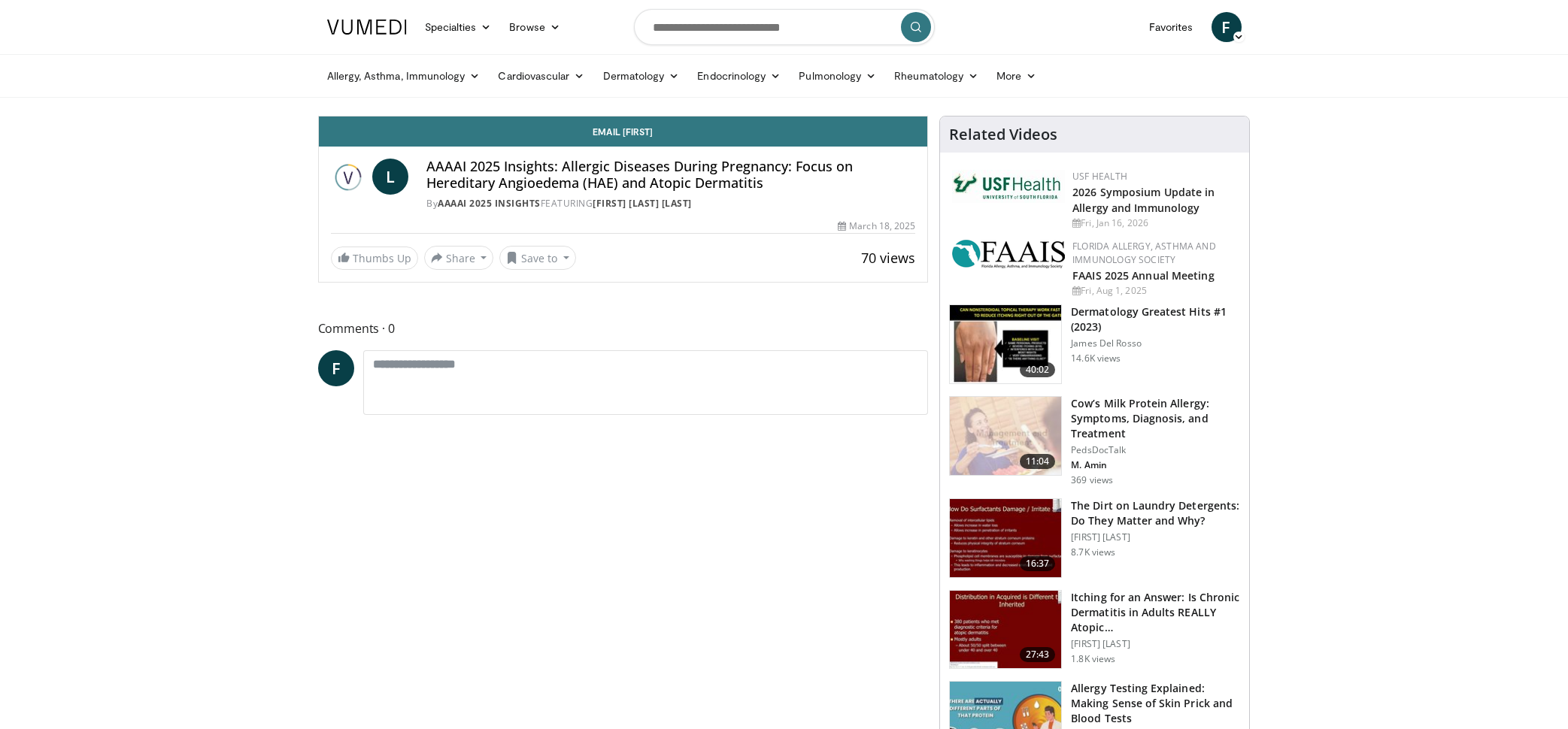 scroll, scrollTop: 0, scrollLeft: 0, axis: both 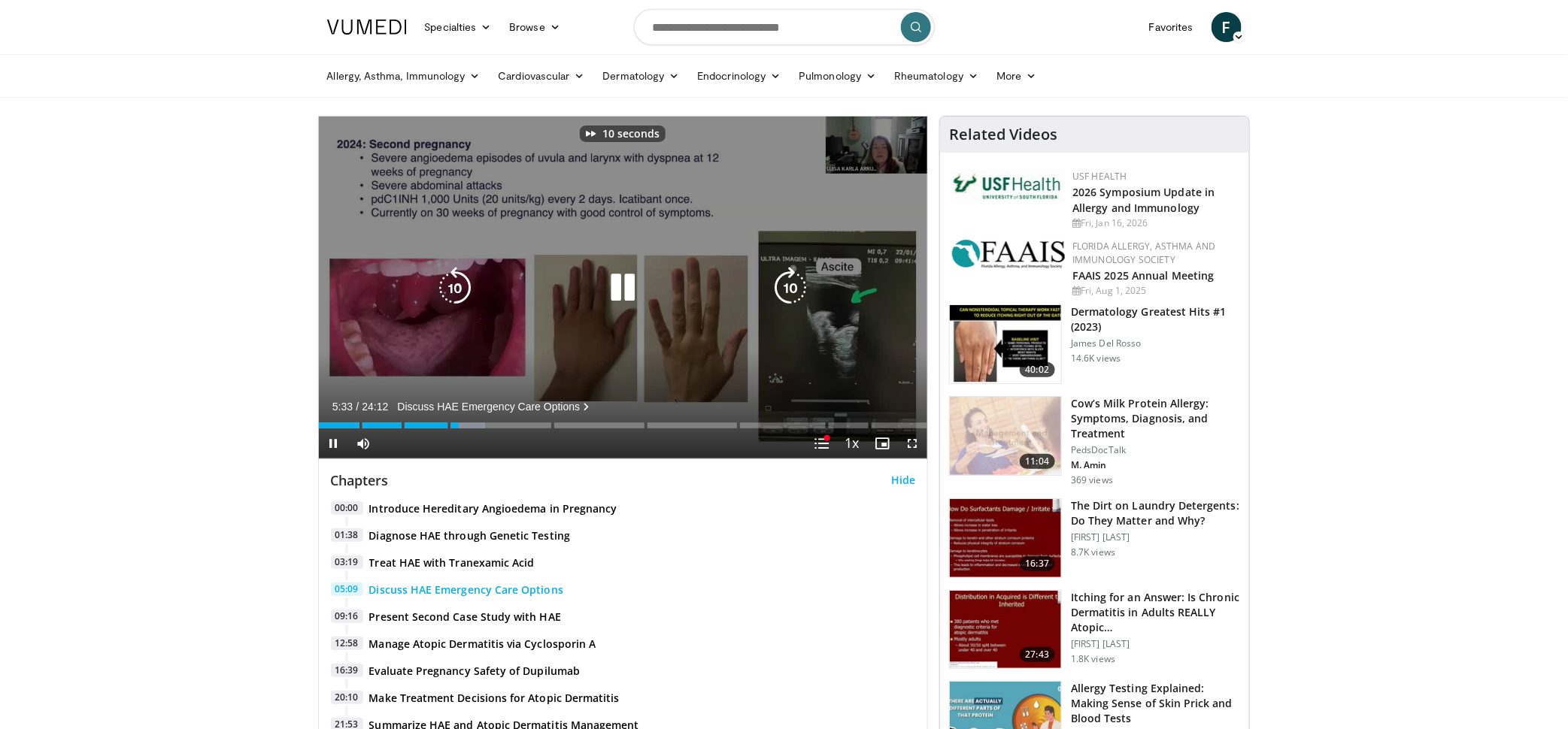 click at bounding box center [623, 288] 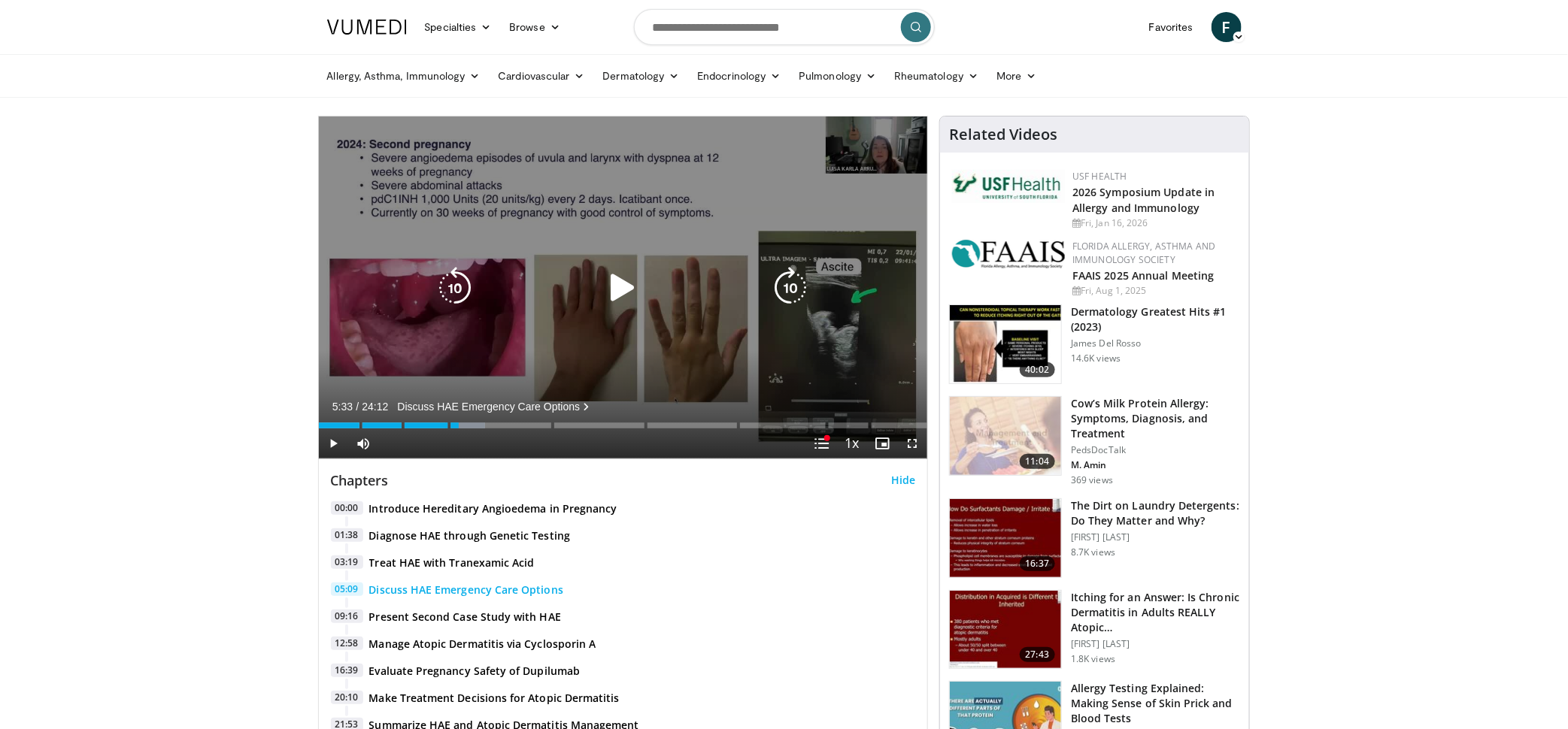 click at bounding box center (623, 288) 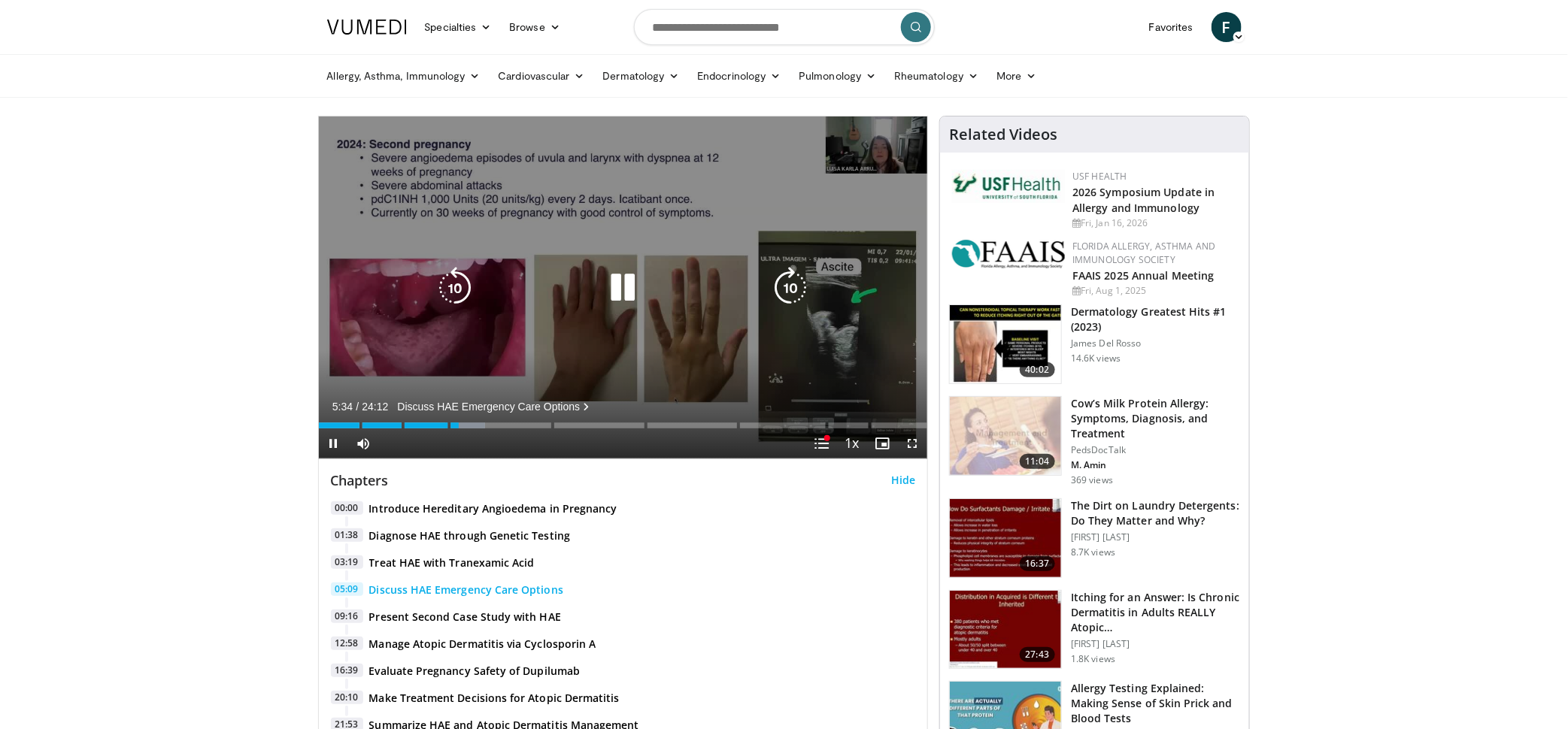 click at bounding box center (623, 288) 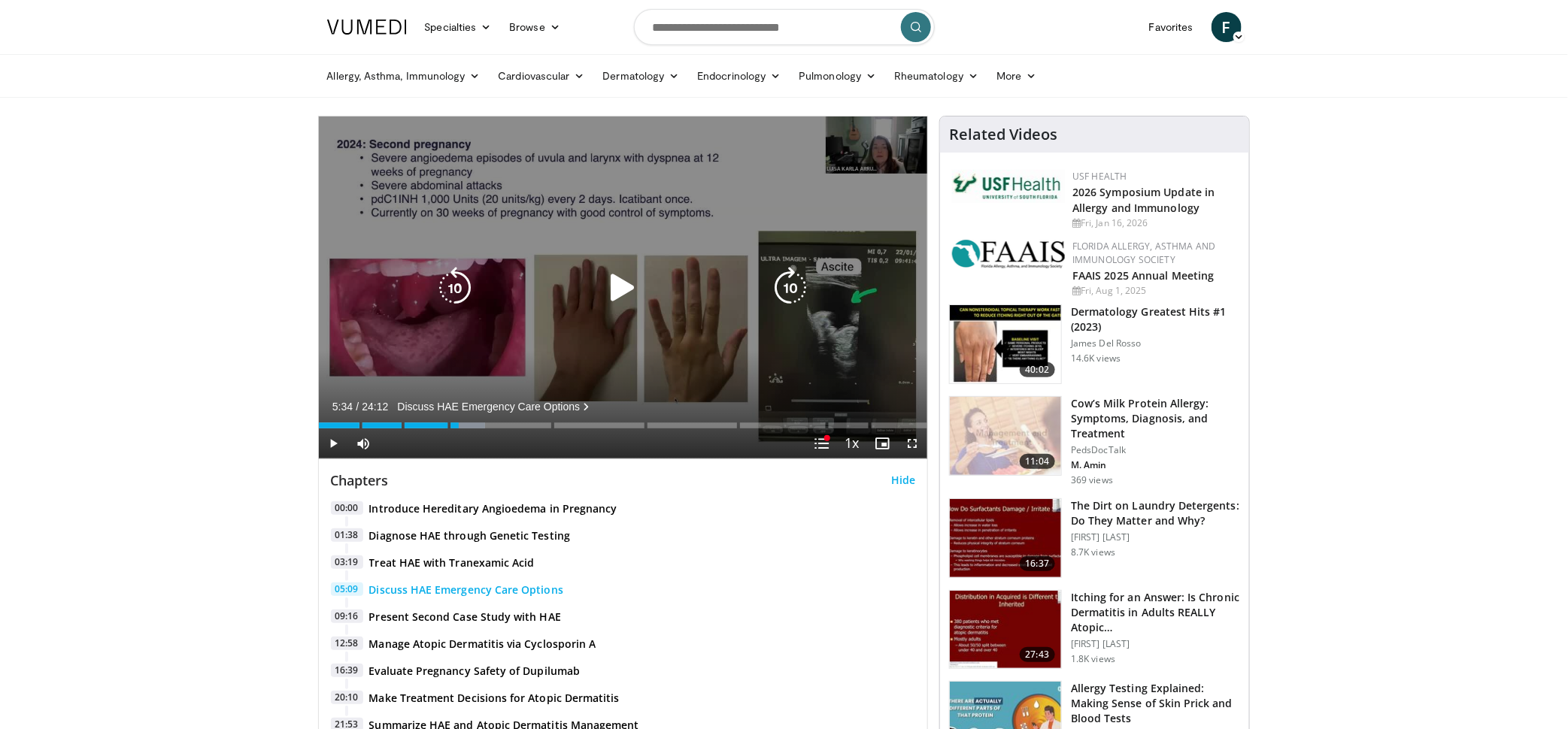 click at bounding box center (790, 288) 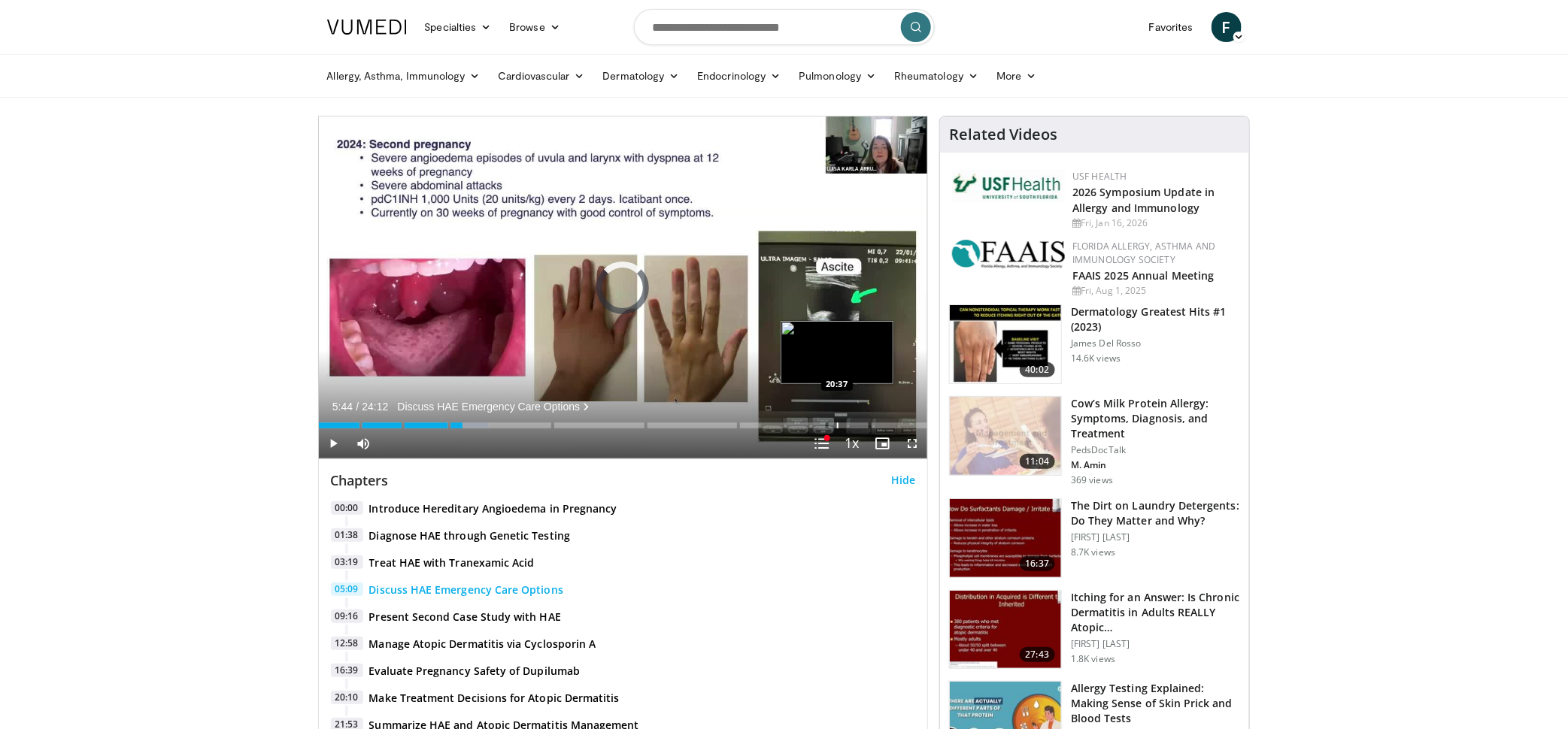 click at bounding box center (838, 425) 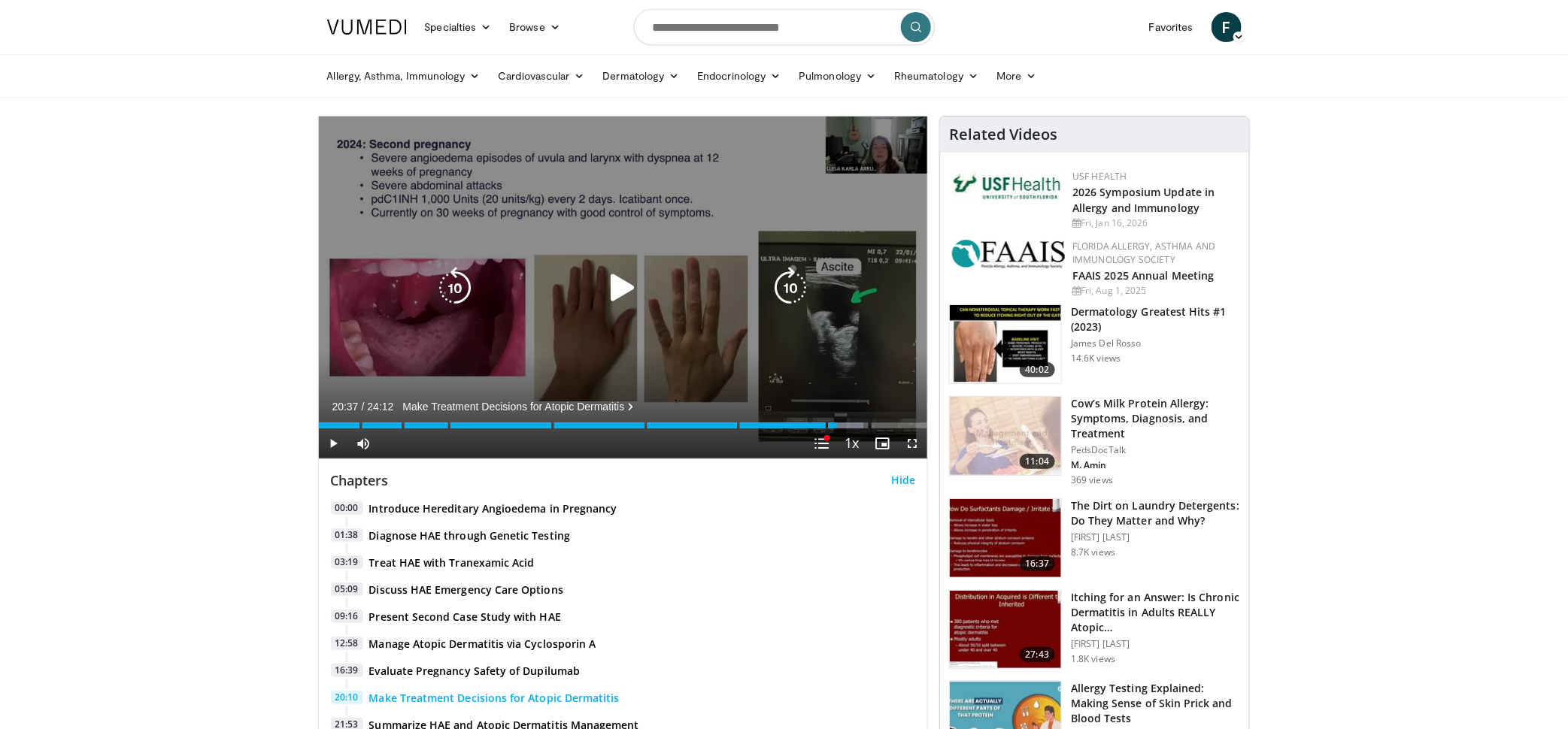 type 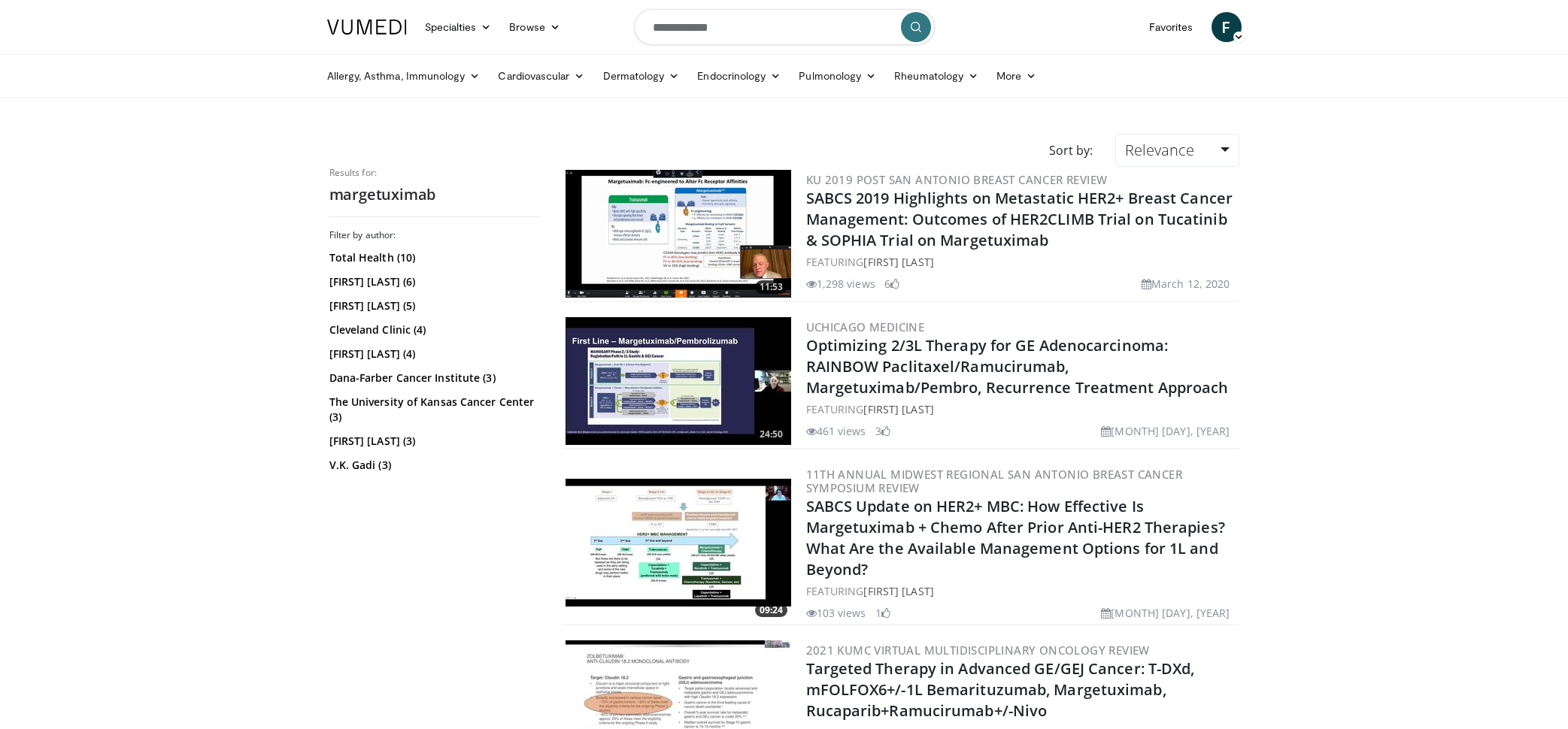 scroll, scrollTop: 0, scrollLeft: 0, axis: both 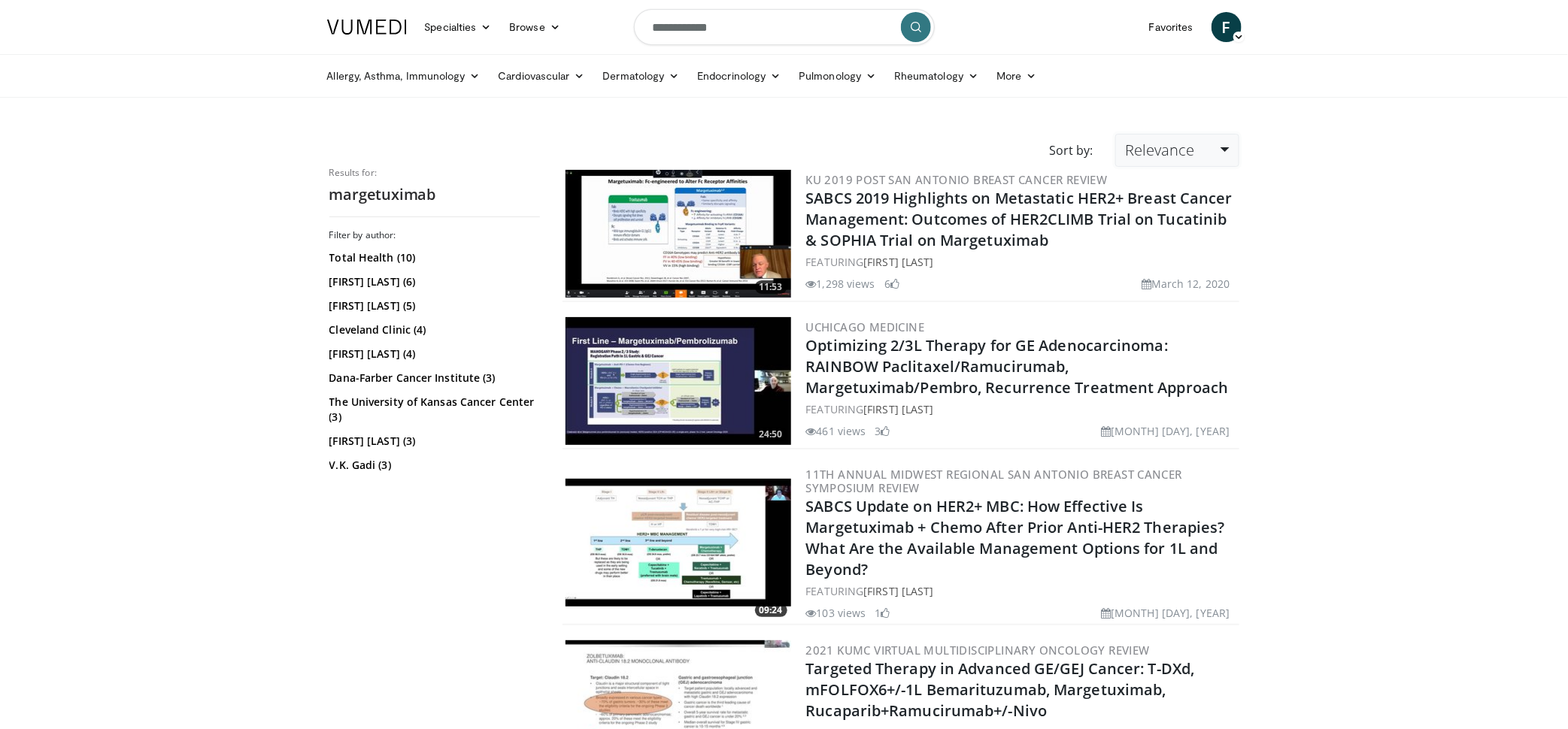 click on "Relevance" at bounding box center [1160, 150] 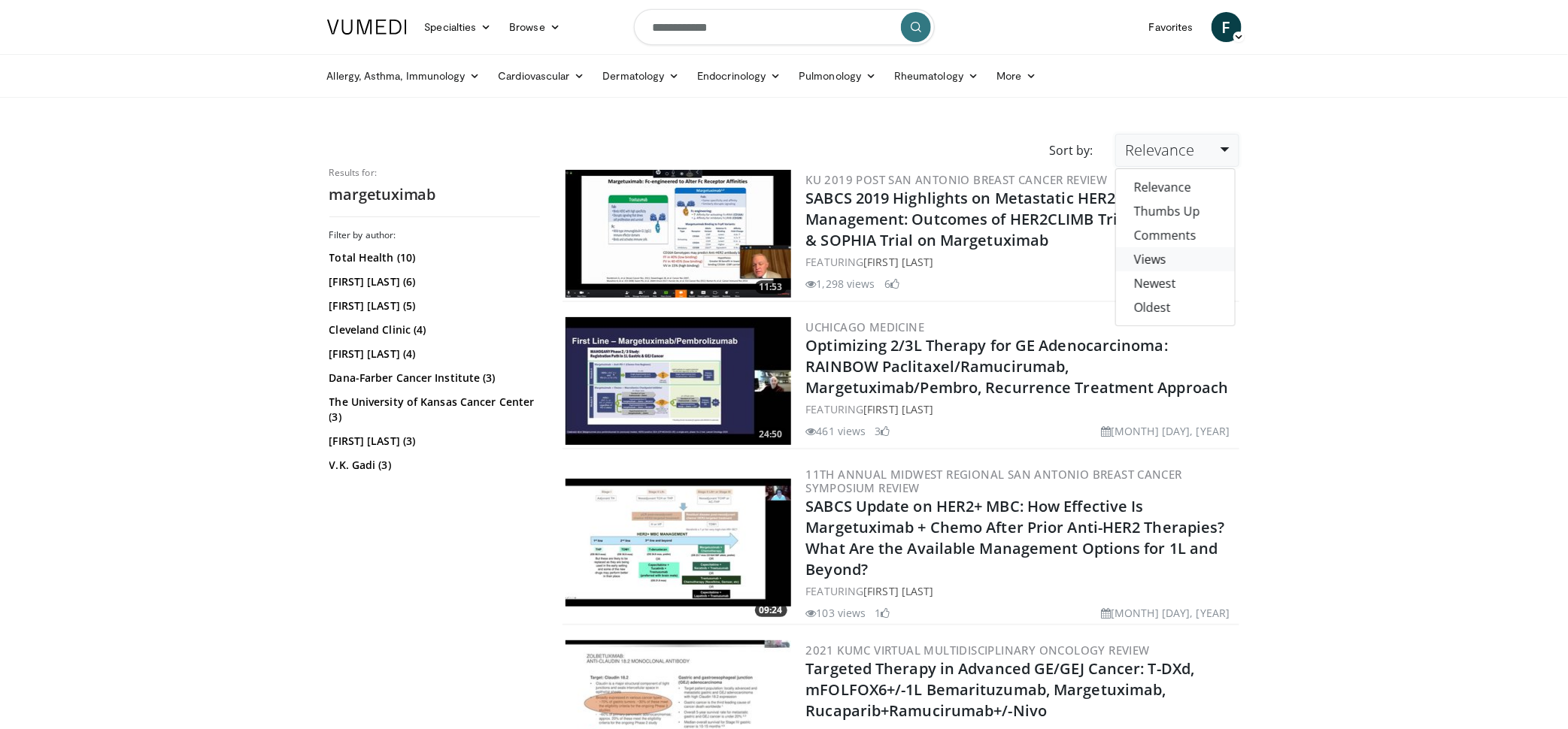 scroll, scrollTop: 0, scrollLeft: 0, axis: both 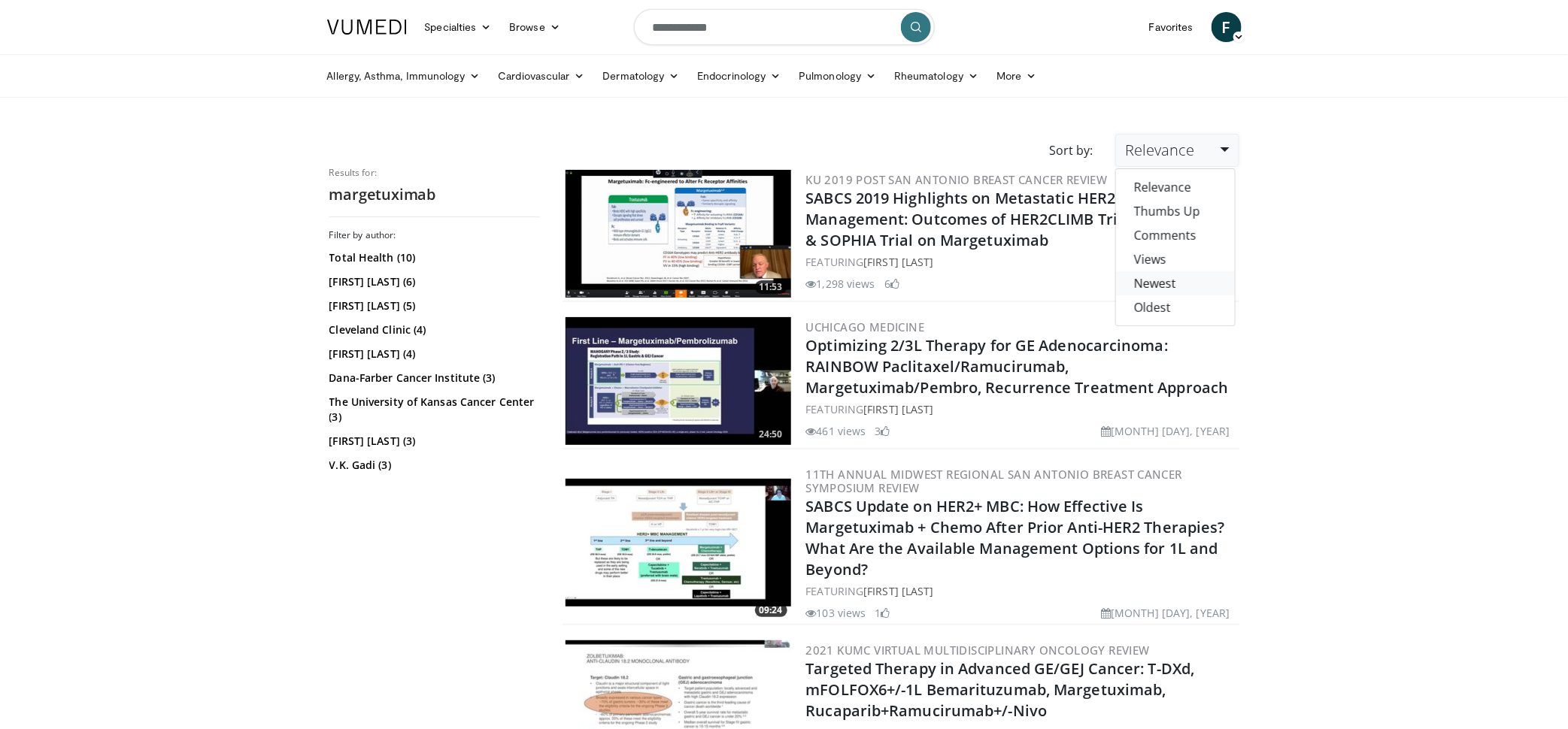 click on "Newest" at bounding box center [1175, 283] 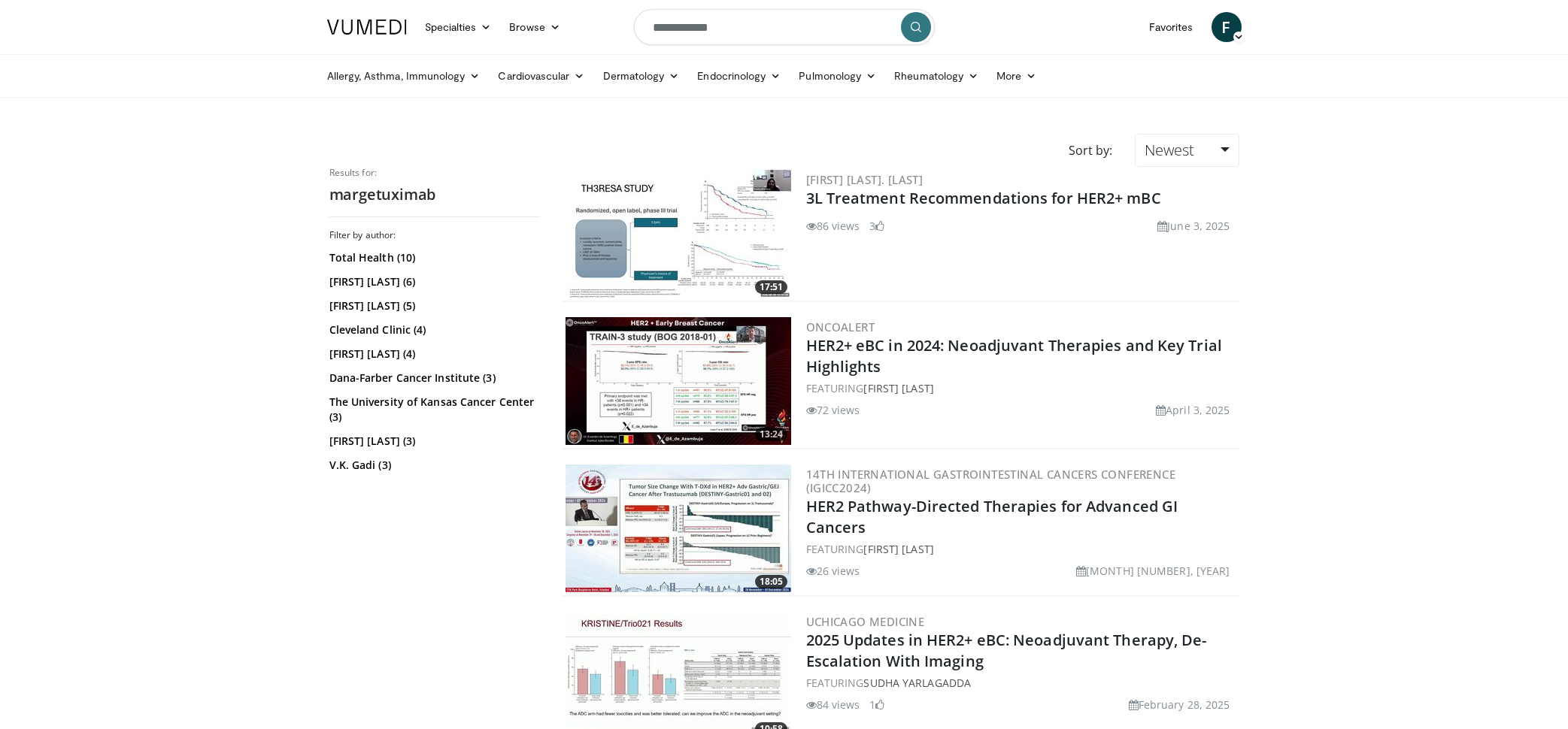 scroll, scrollTop: 0, scrollLeft: 0, axis: both 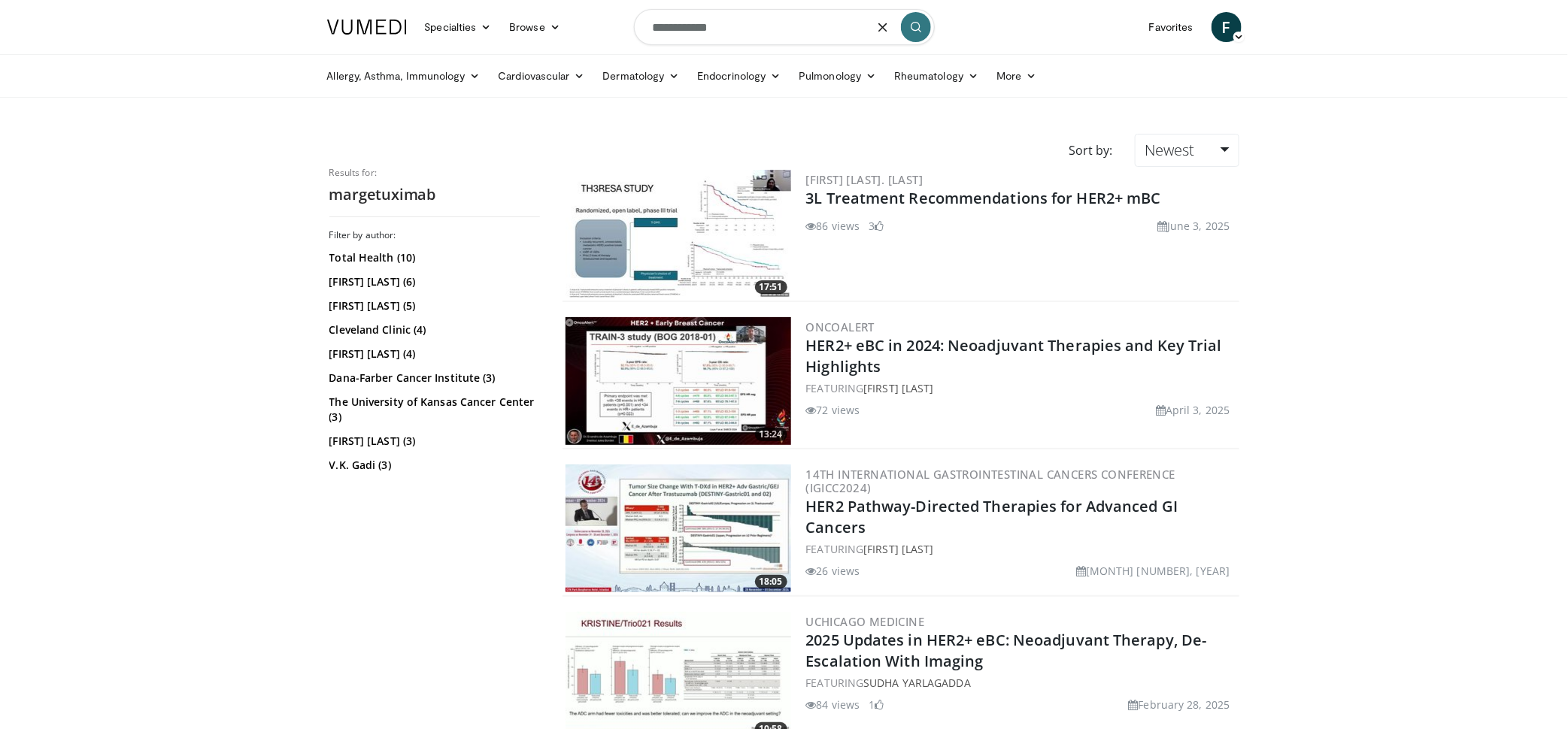 drag, startPoint x: 743, startPoint y: 29, endPoint x: 614, endPoint y: 23, distance: 129.13946 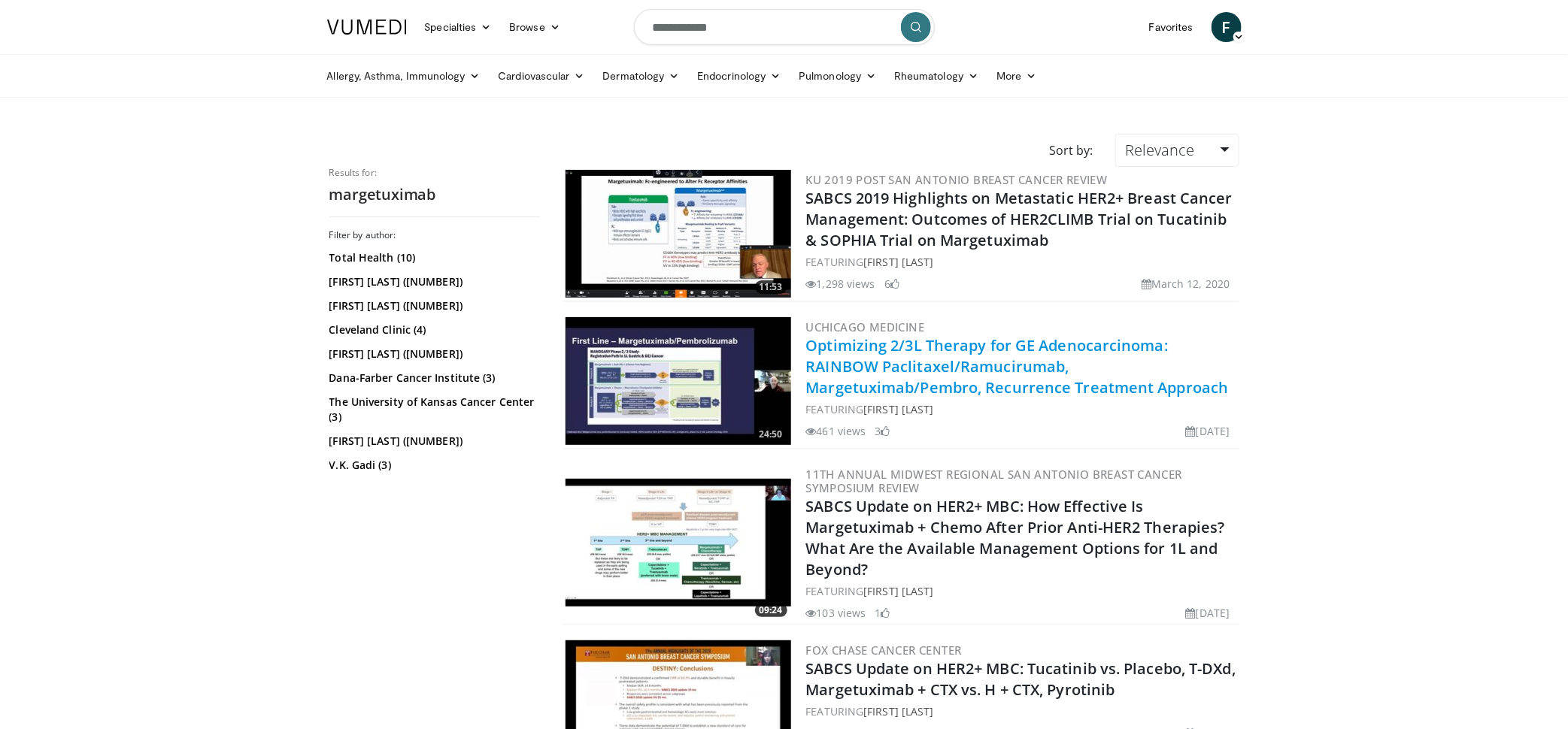 scroll, scrollTop: 130, scrollLeft: 0, axis: vertical 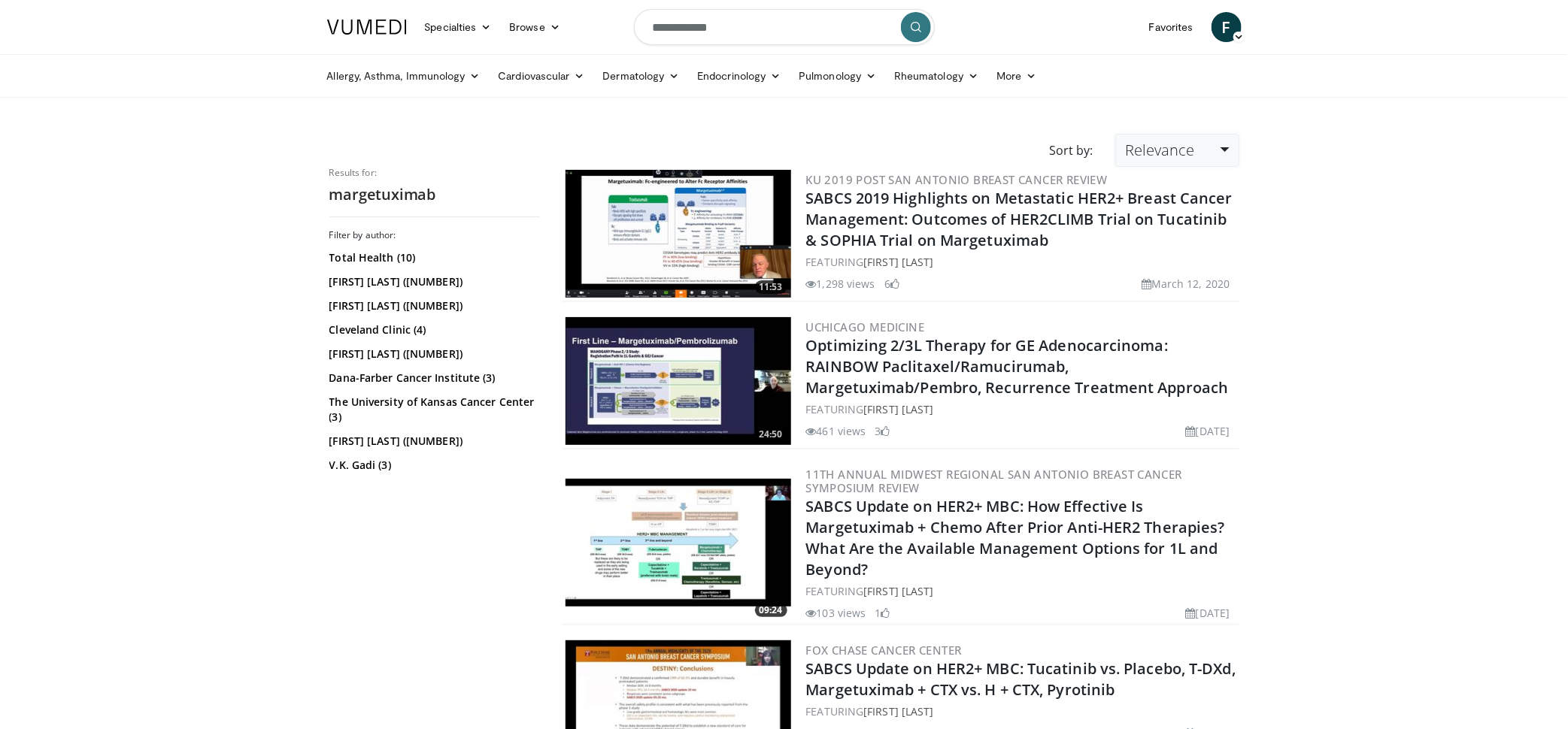 click on "Relevance" at bounding box center [1160, 150] 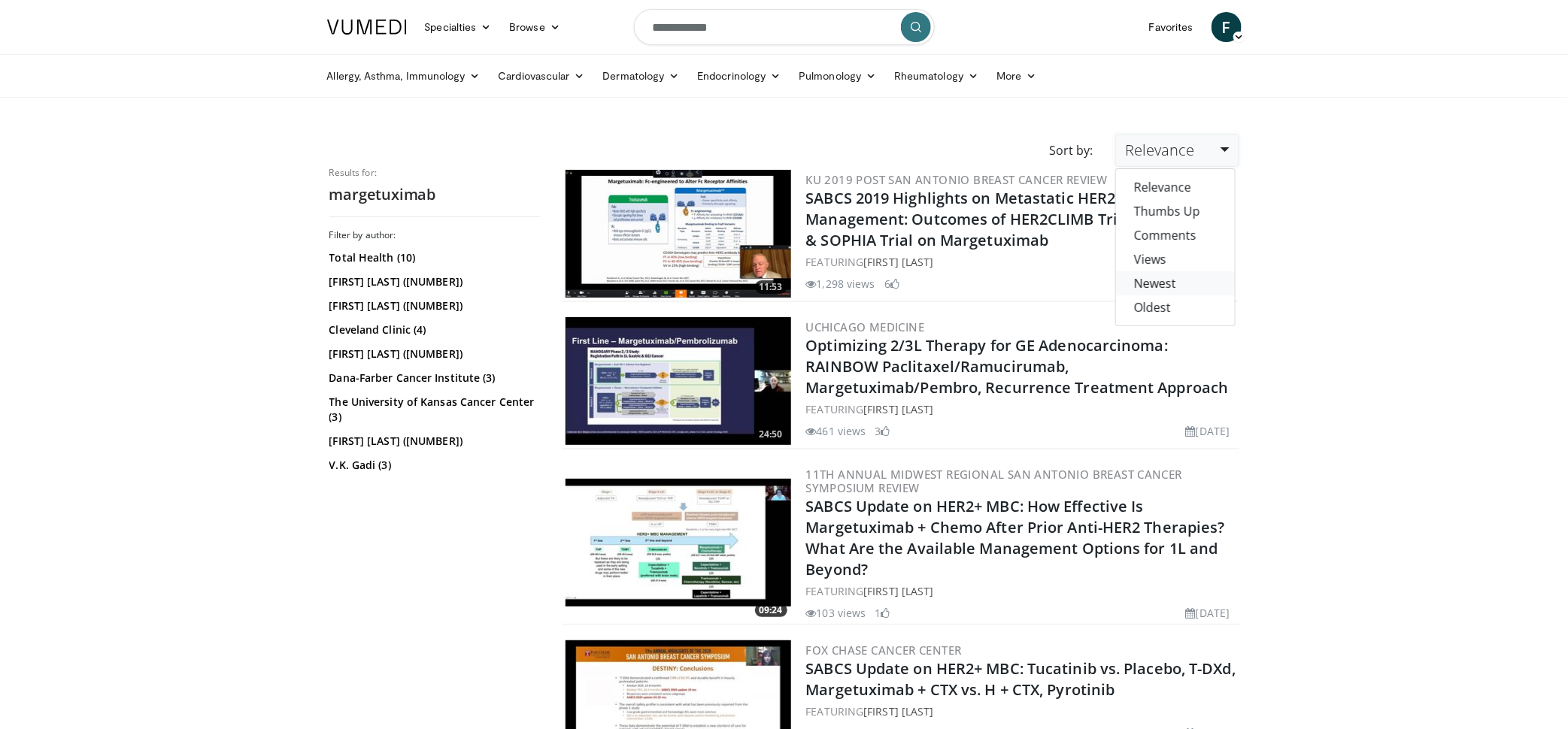 click on "Newest" at bounding box center (1175, 283) 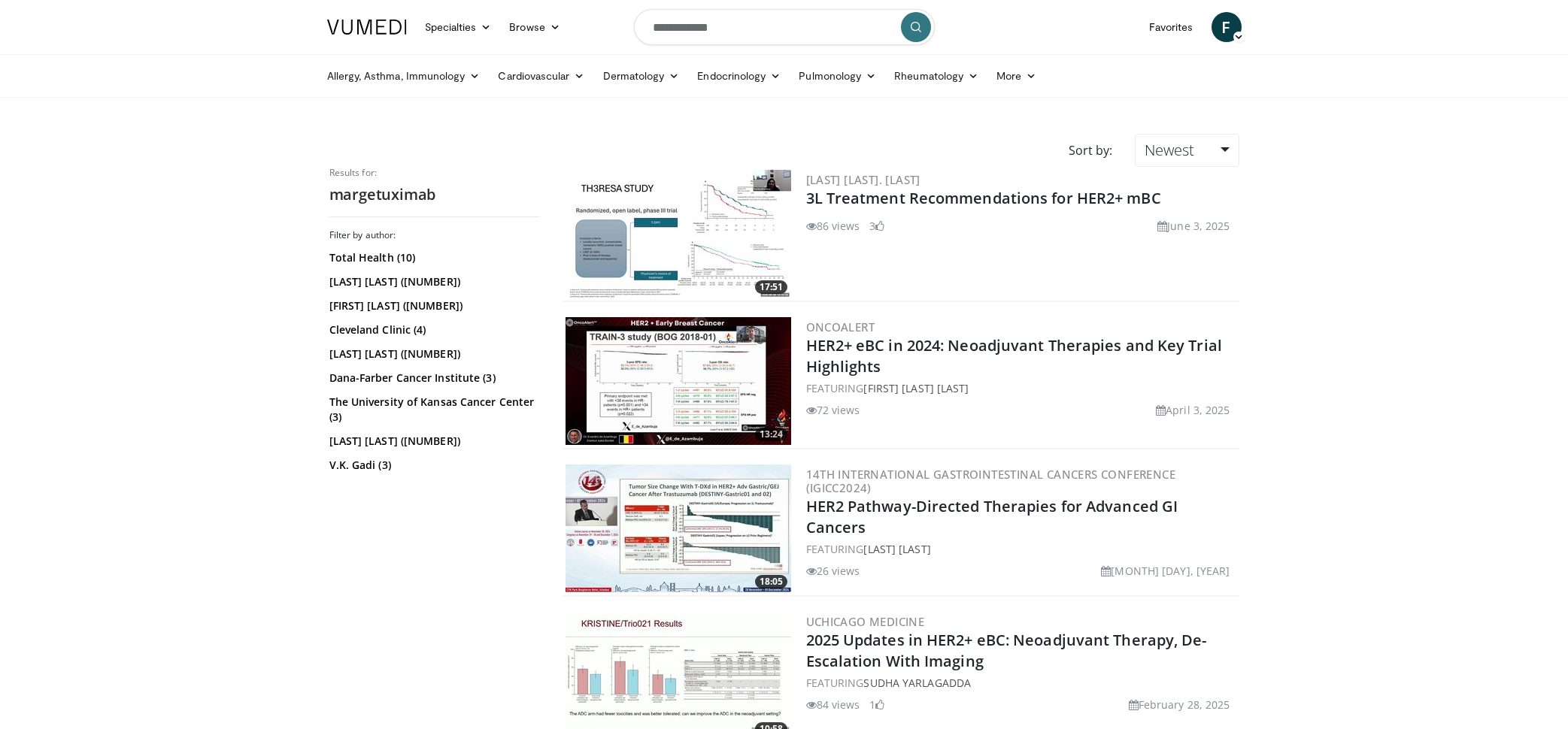 scroll, scrollTop: 0, scrollLeft: 0, axis: both 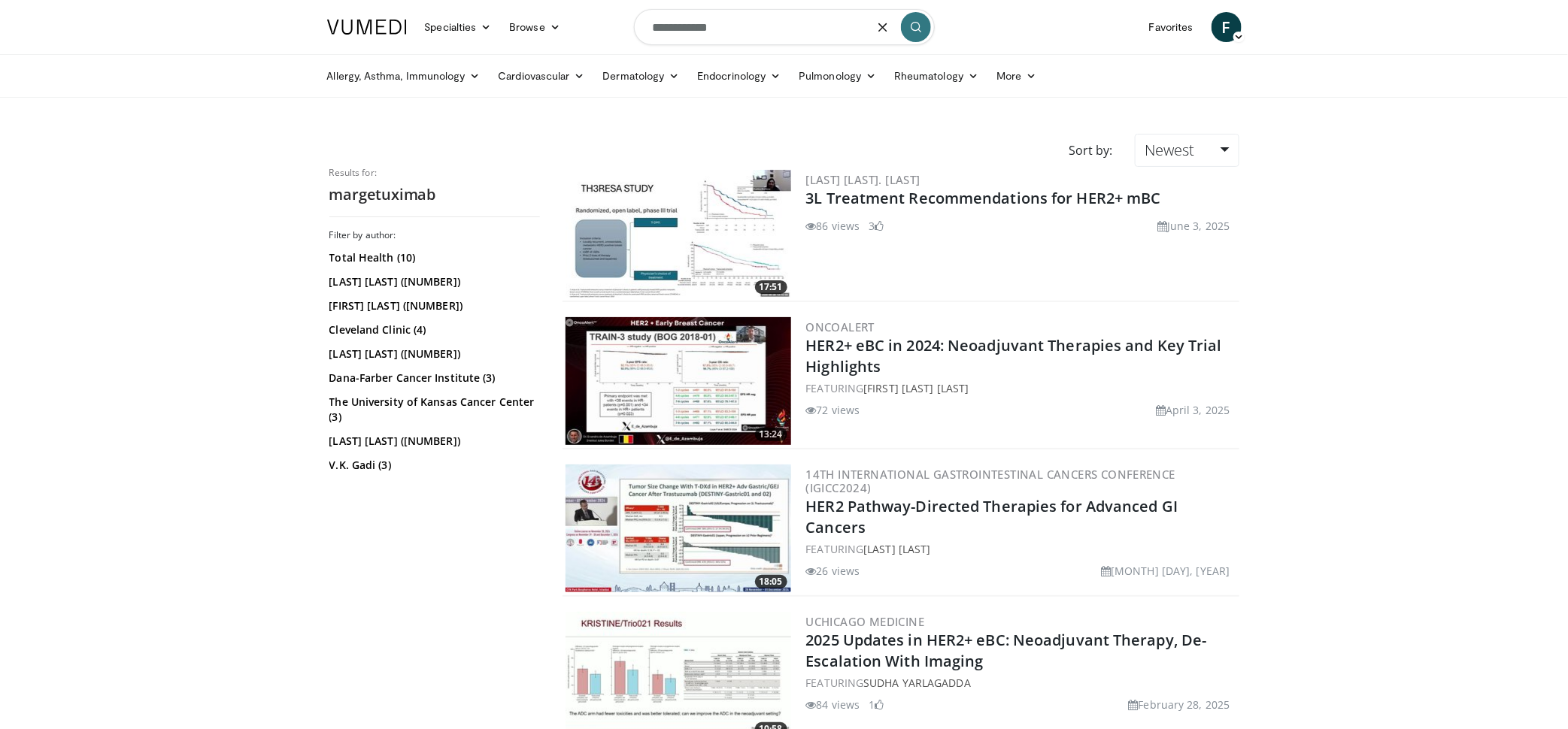 click on "**********" at bounding box center (784, 27) 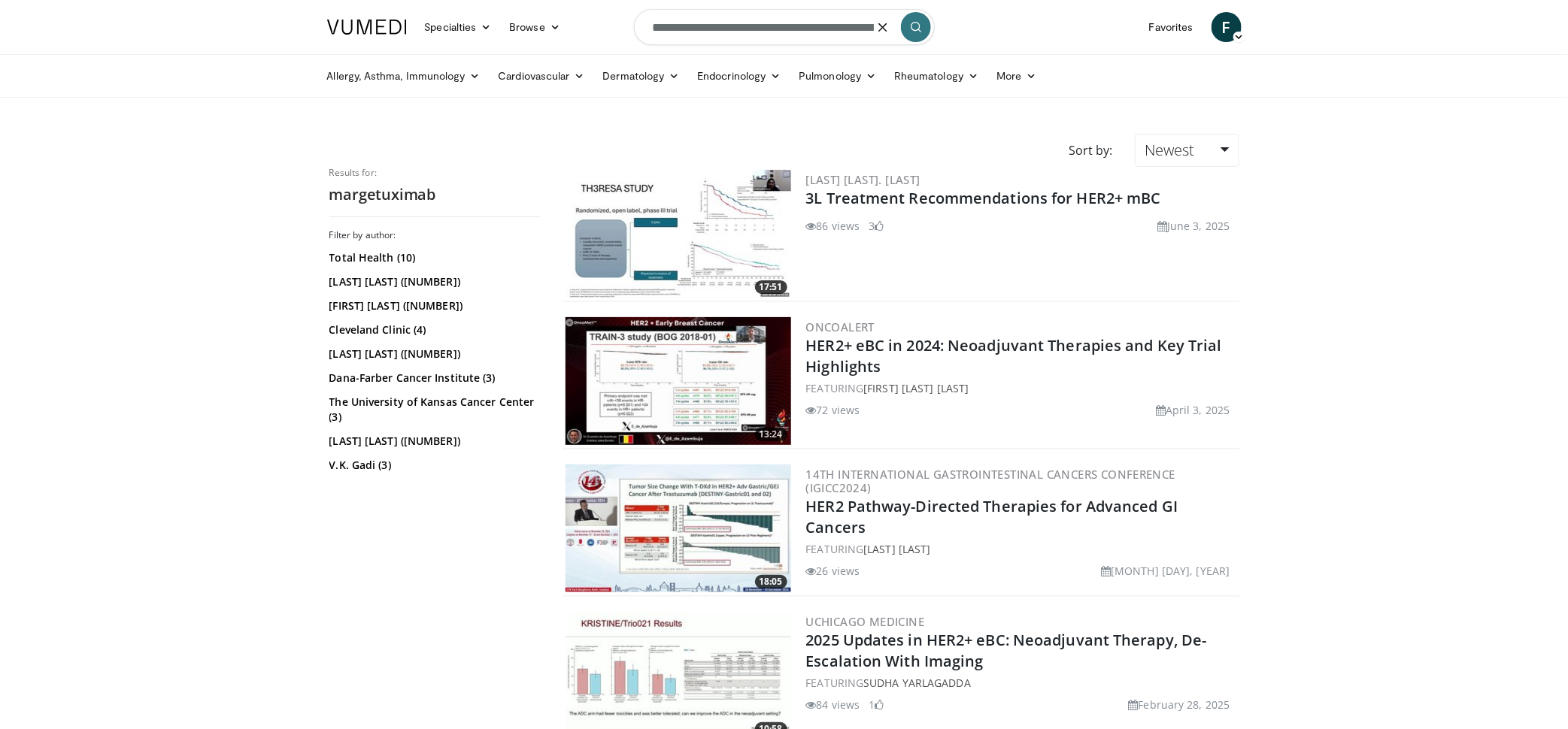 scroll, scrollTop: 0, scrollLeft: 164, axis: horizontal 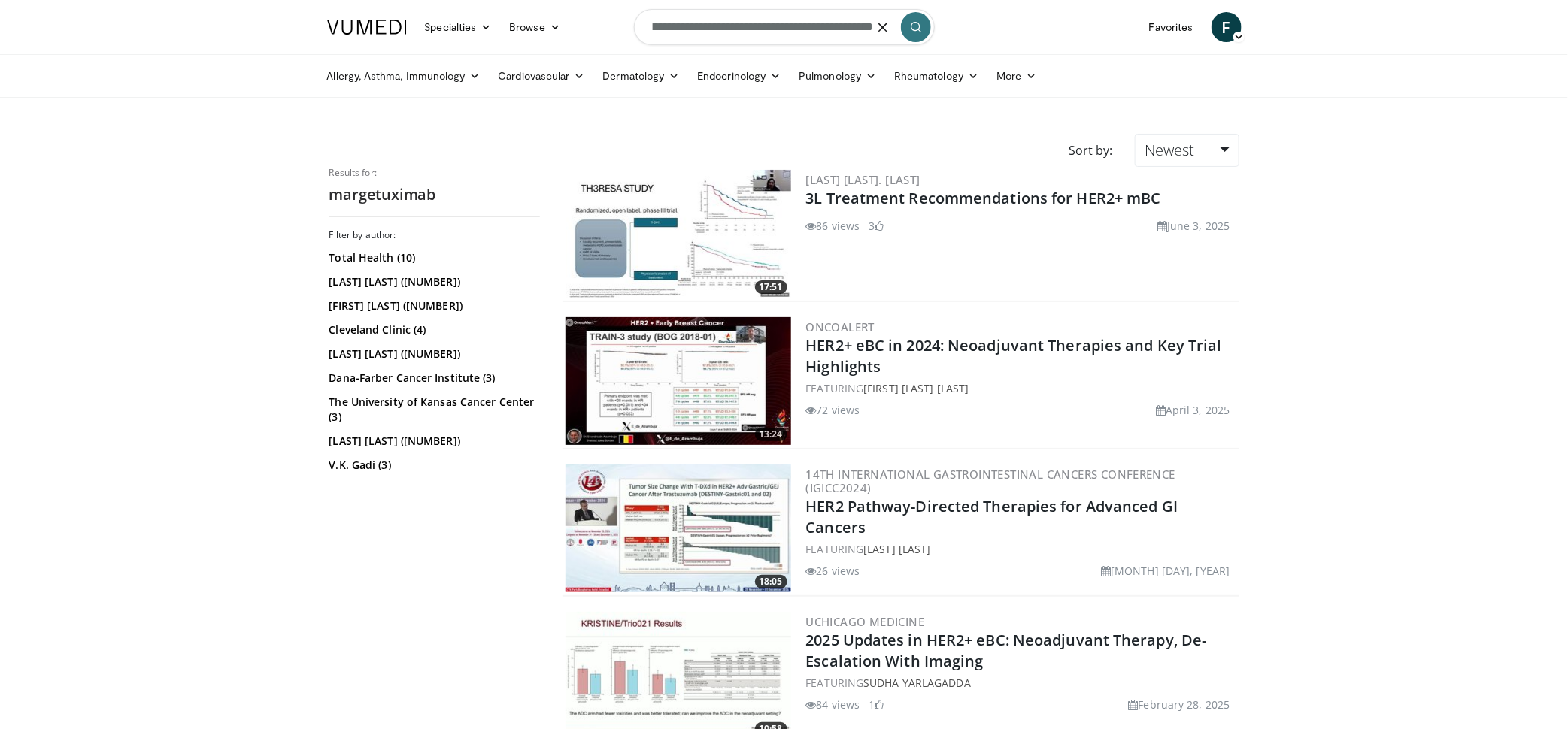 type on "**********" 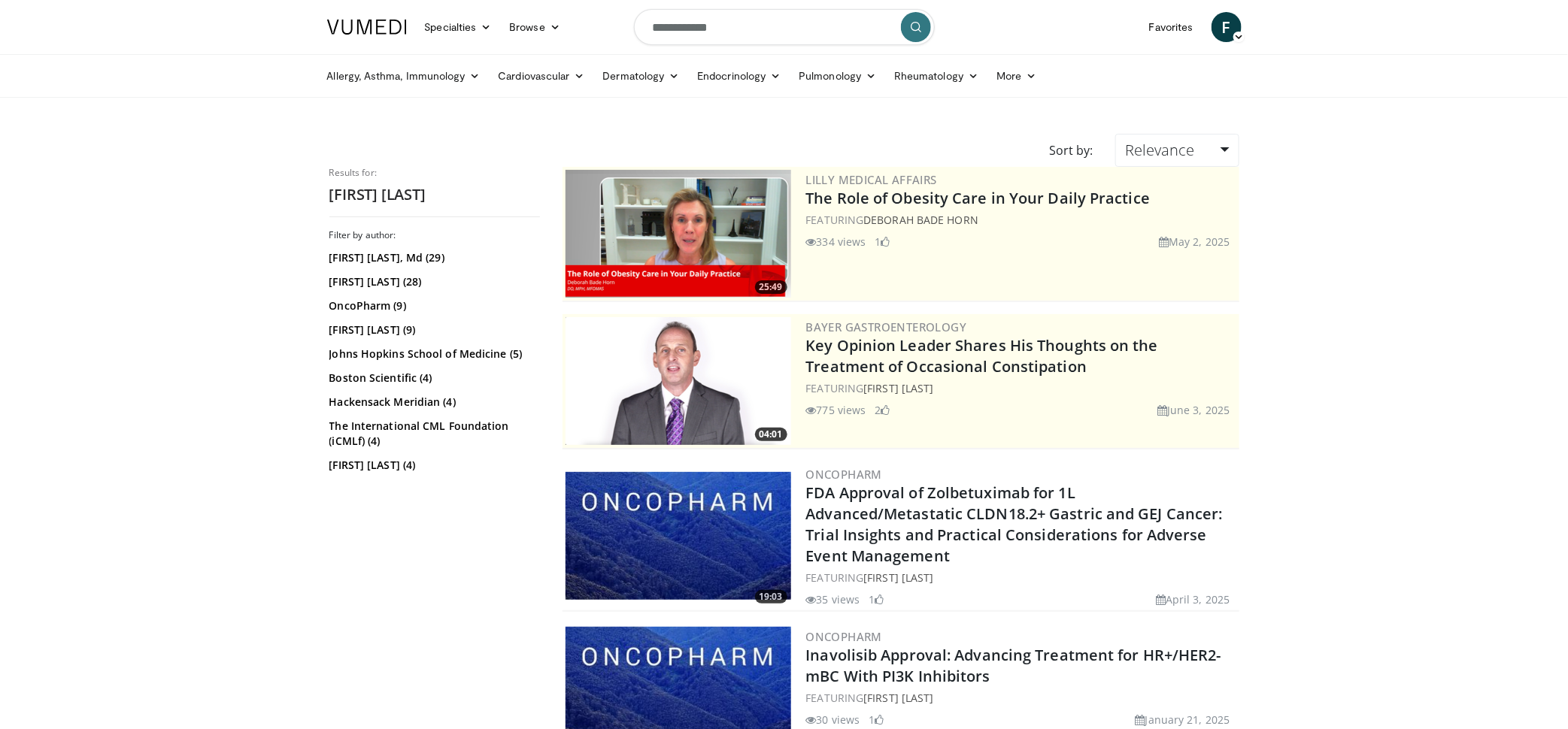 scroll, scrollTop: 101, scrollLeft: 0, axis: vertical 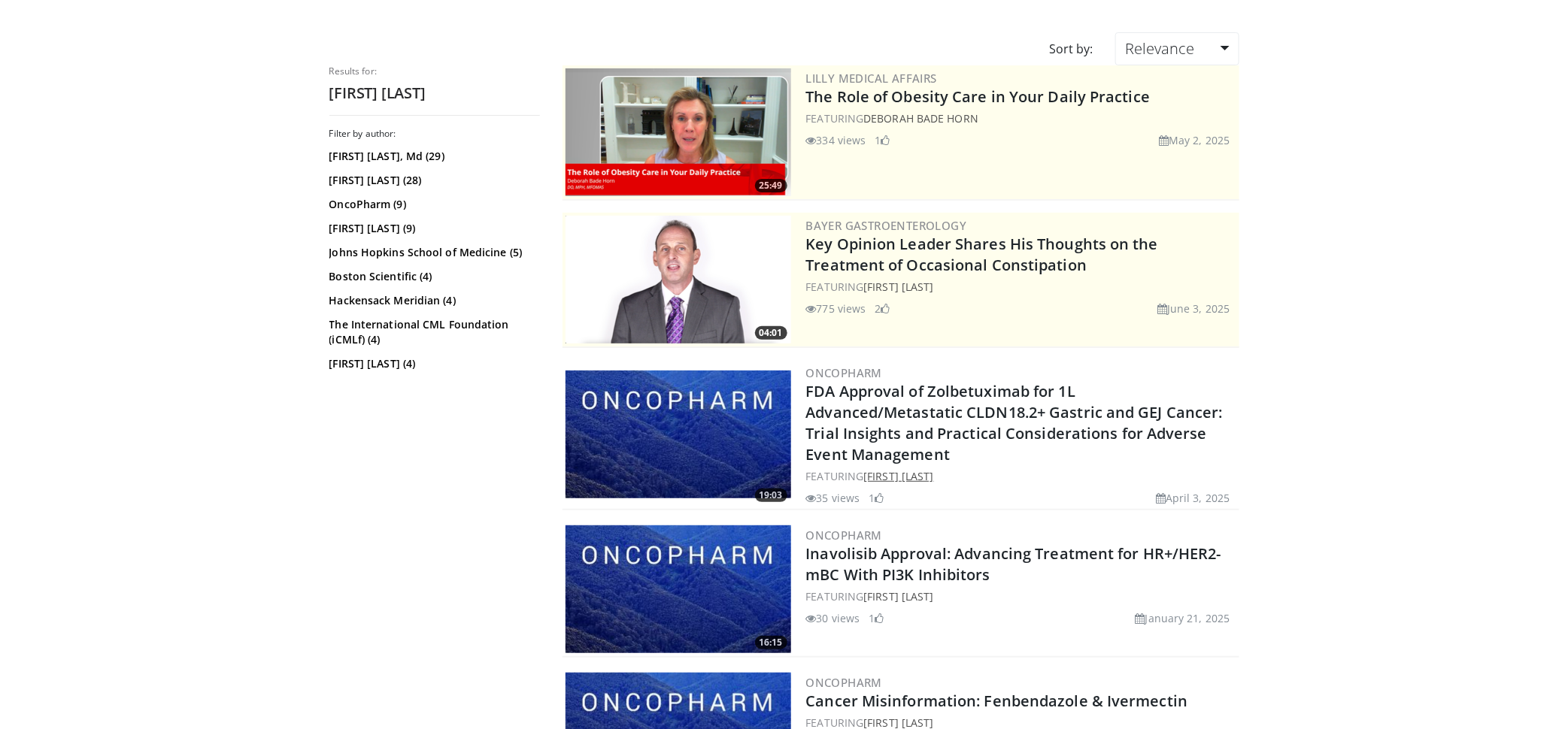 click on "[FIRST] [LAST]" at bounding box center (898, 476) 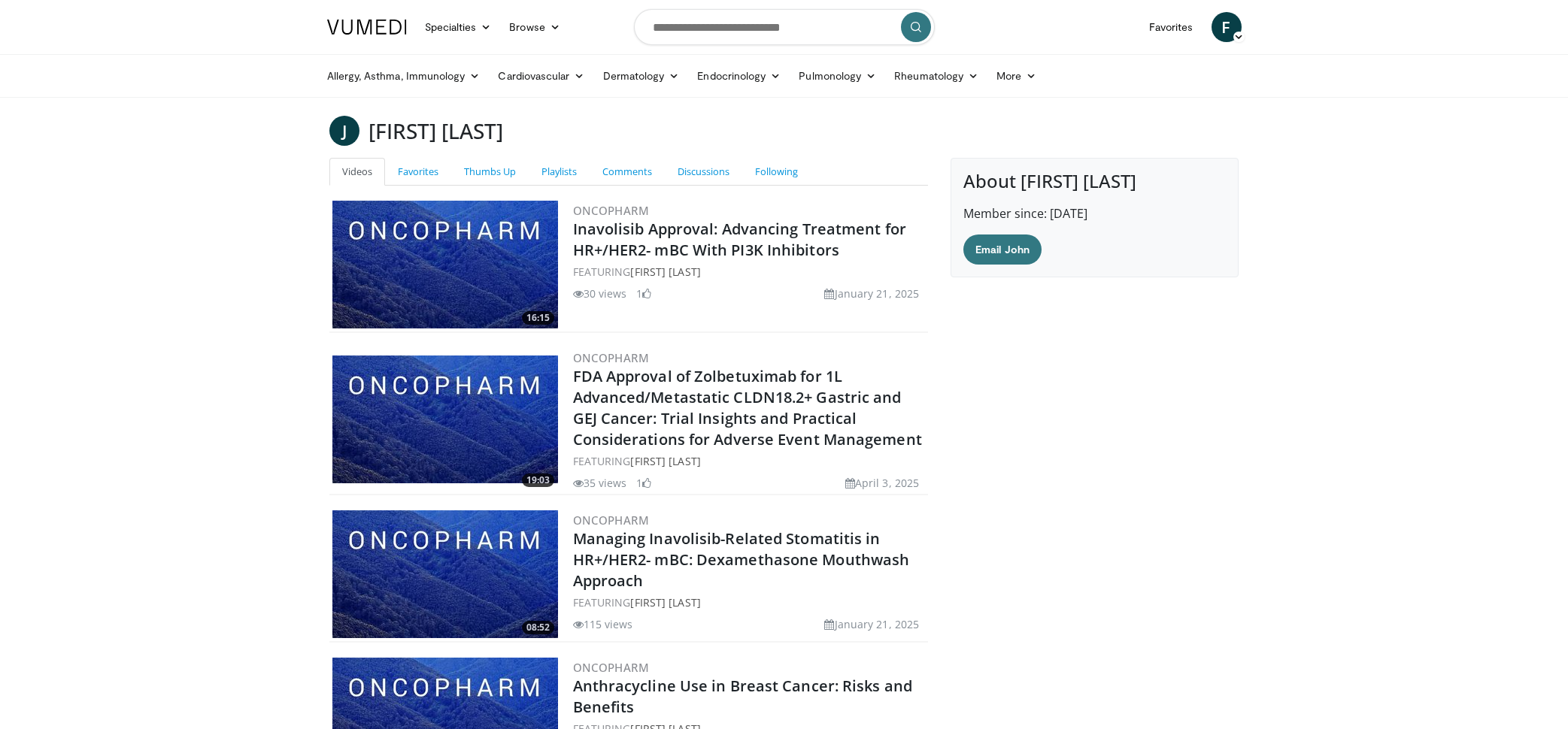 scroll, scrollTop: 0, scrollLeft: 0, axis: both 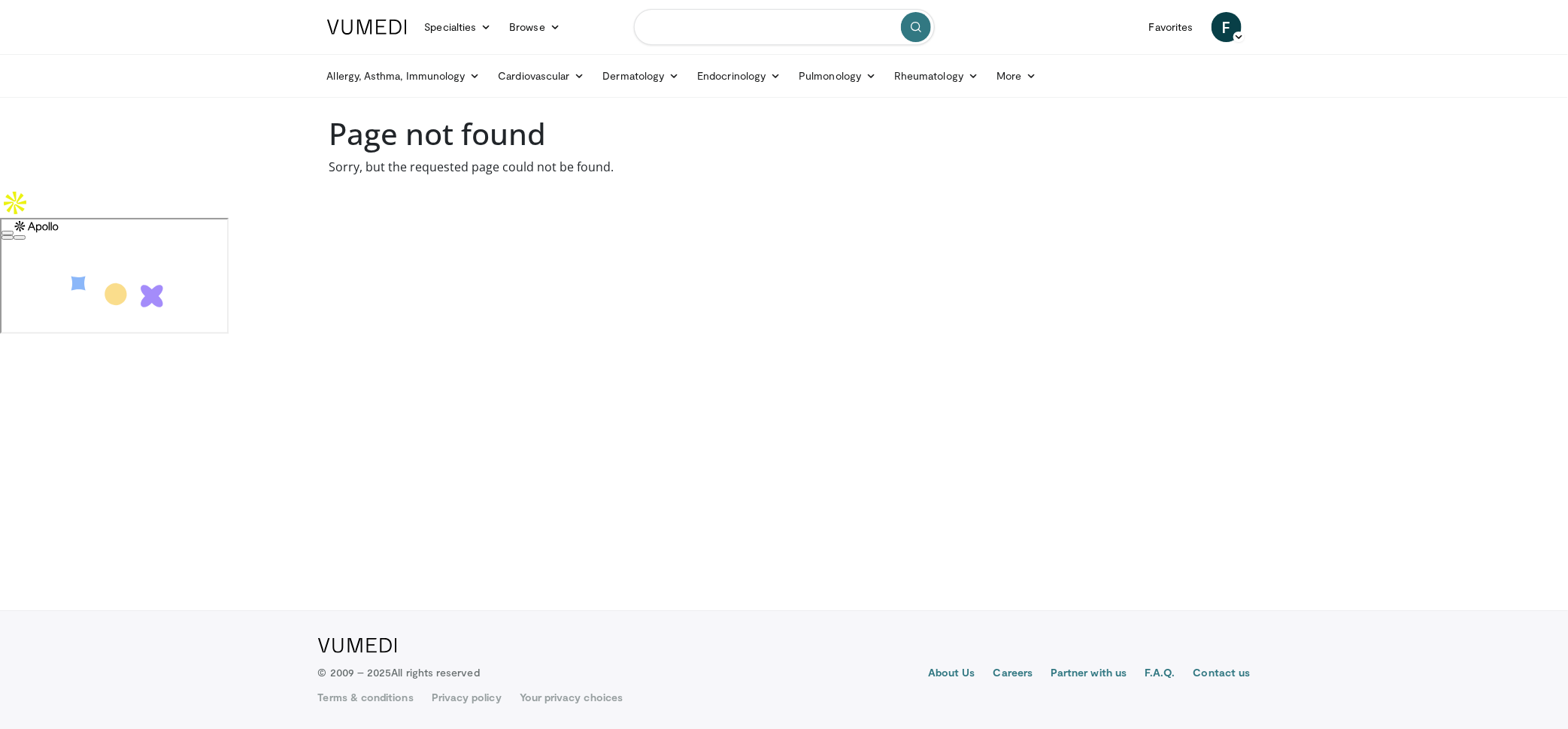 click at bounding box center (784, 27) 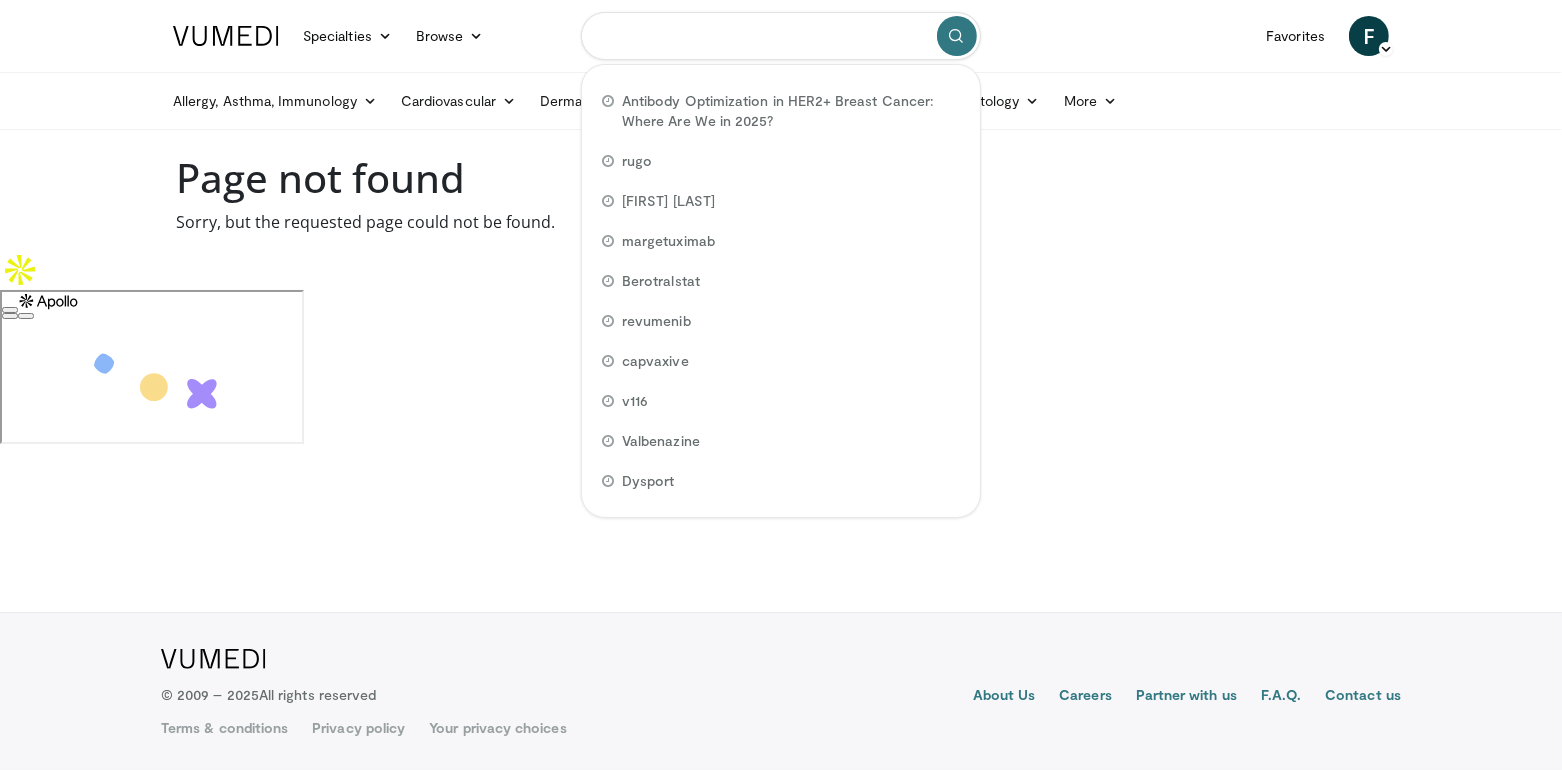 click at bounding box center [781, 36] 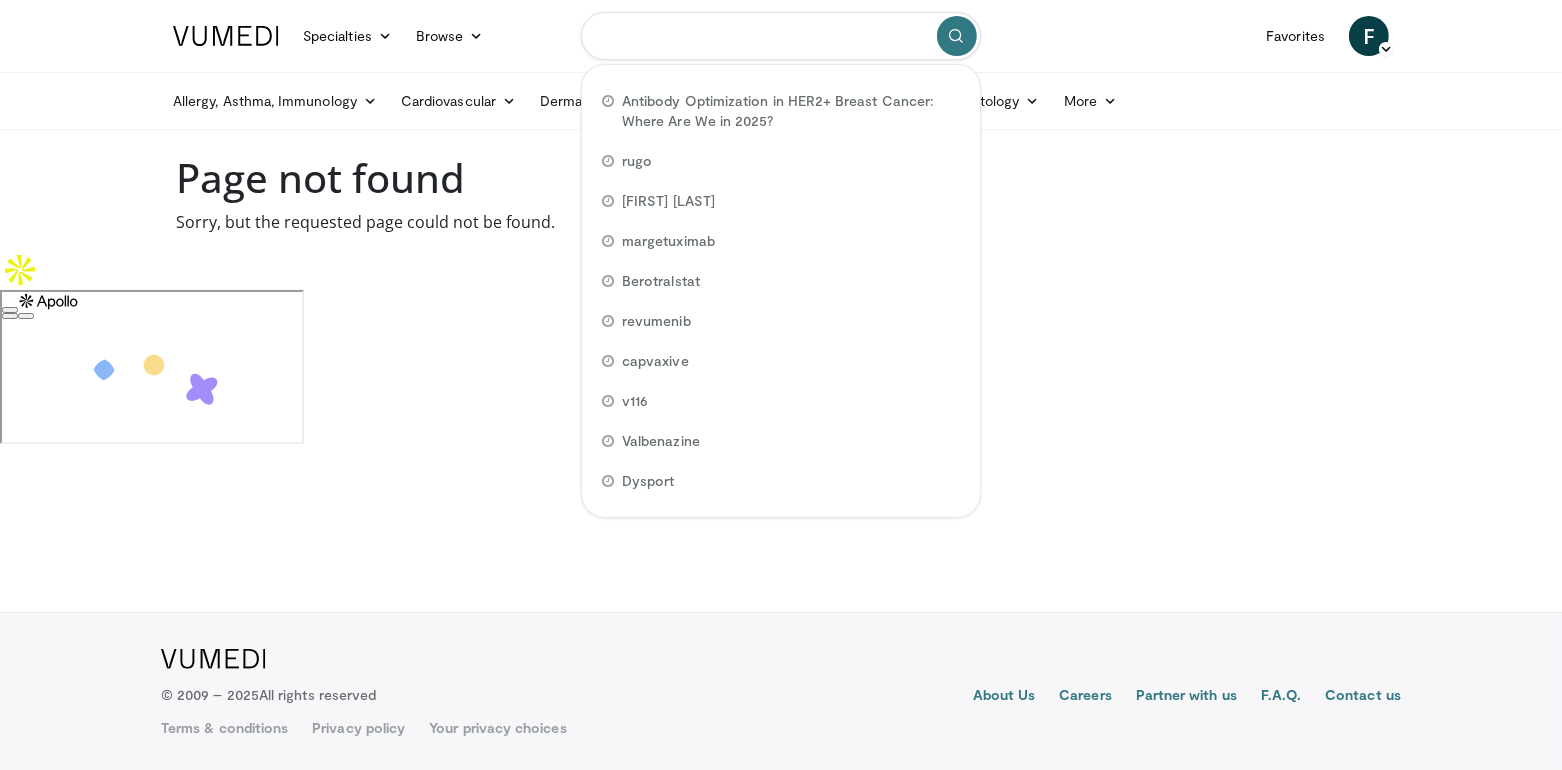 paste on "**********" 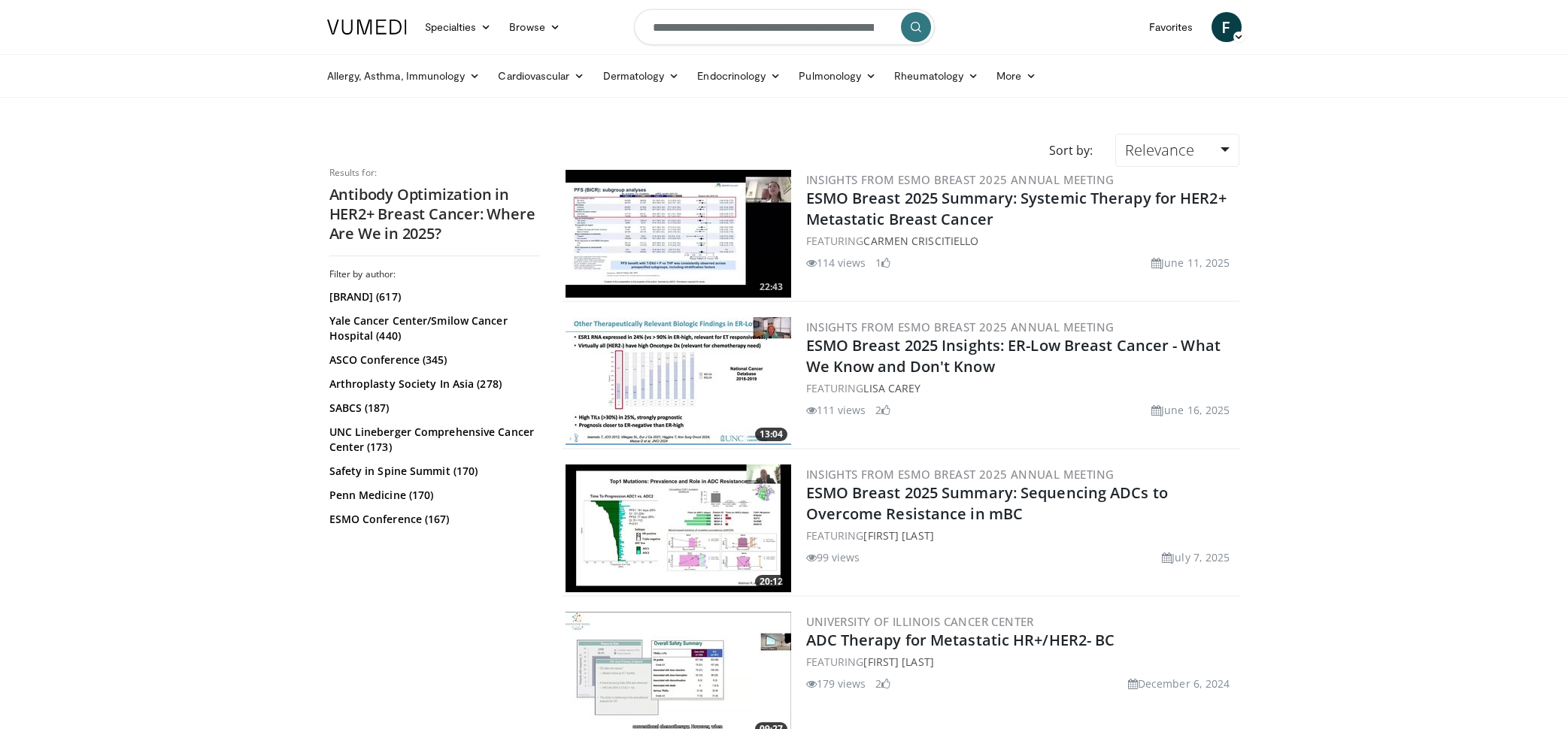 scroll, scrollTop: 0, scrollLeft: 0, axis: both 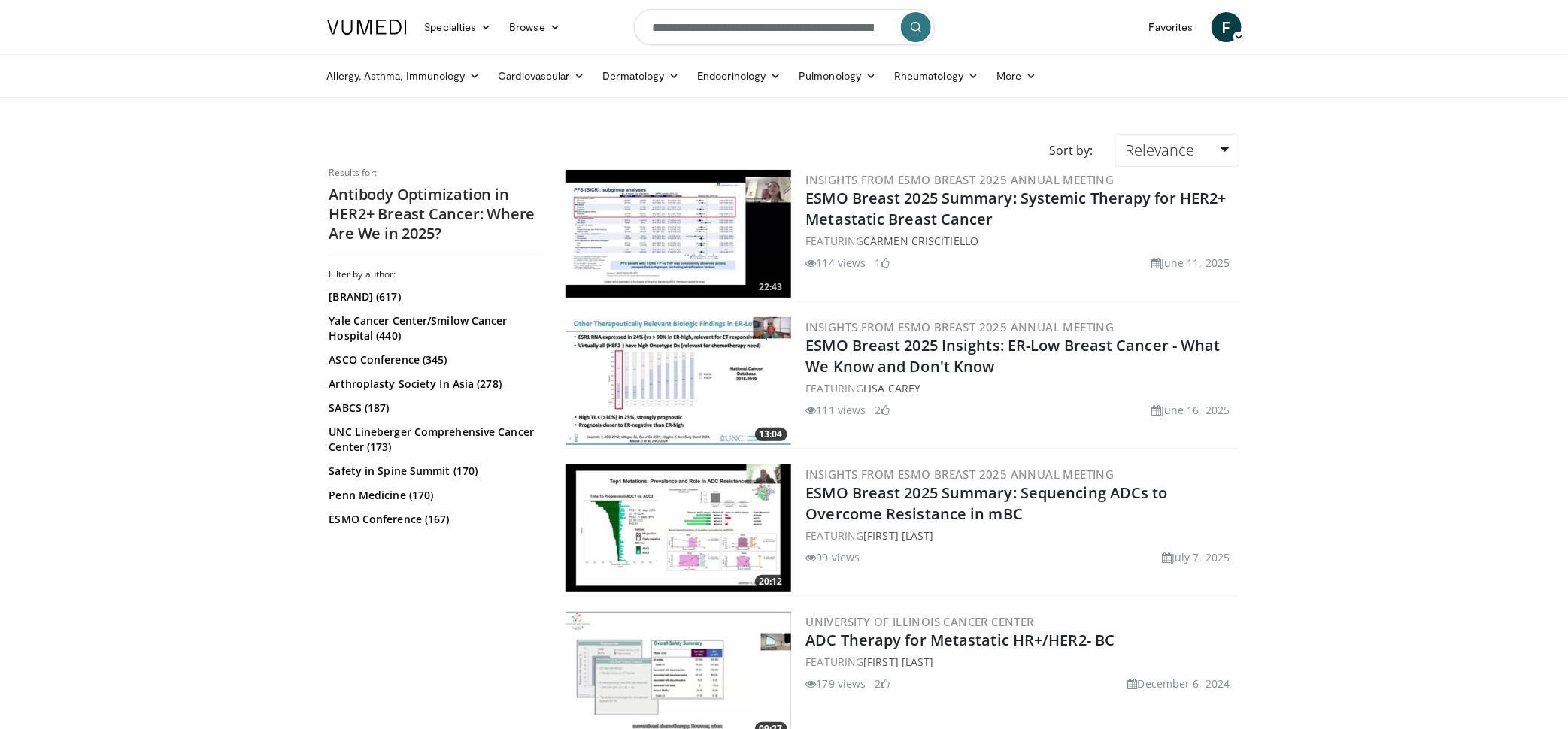click on "**********" at bounding box center (784, 27) 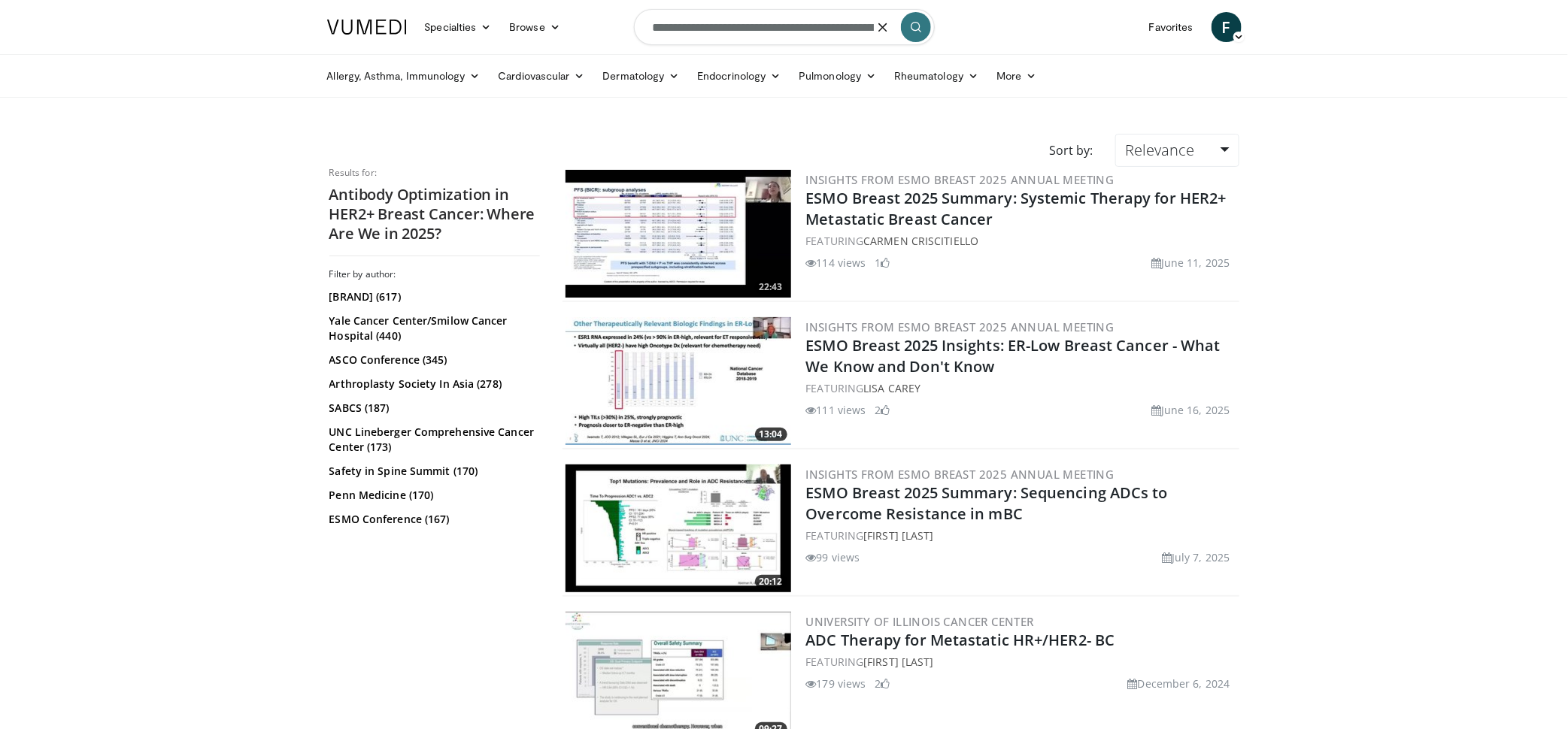 drag, startPoint x: 686, startPoint y: 30, endPoint x: 766, endPoint y: 159, distance: 151.79262 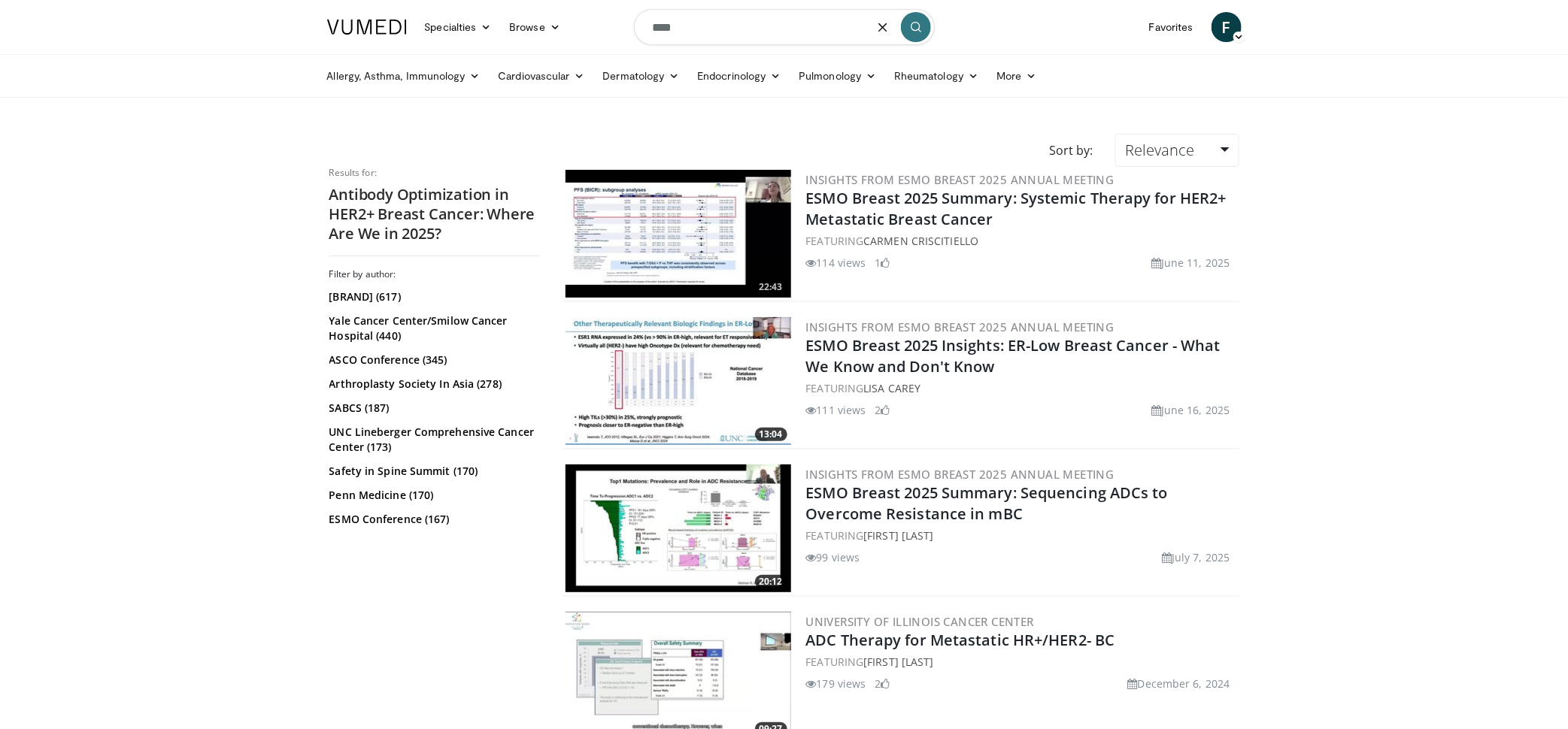 type on "****" 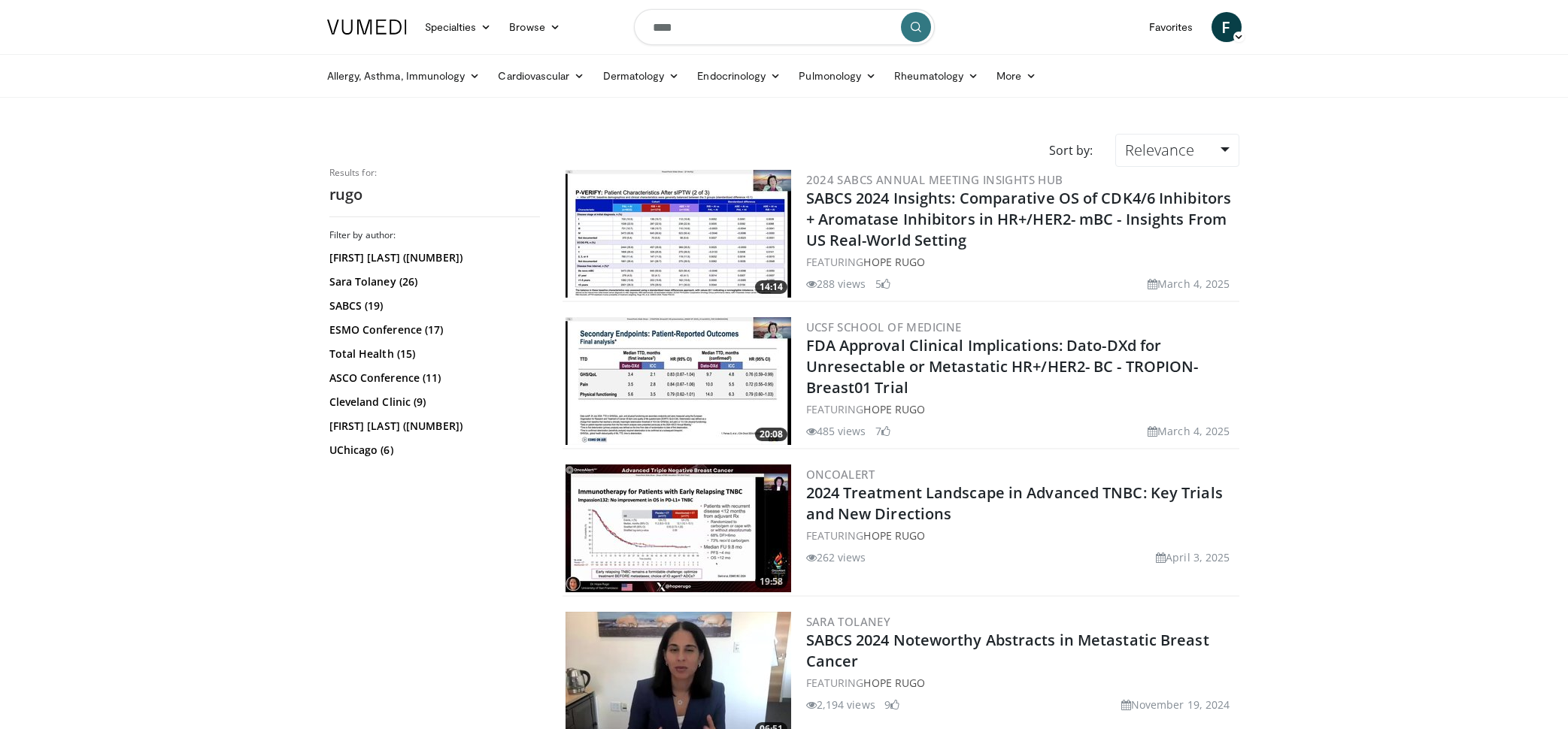 scroll, scrollTop: 0, scrollLeft: 0, axis: both 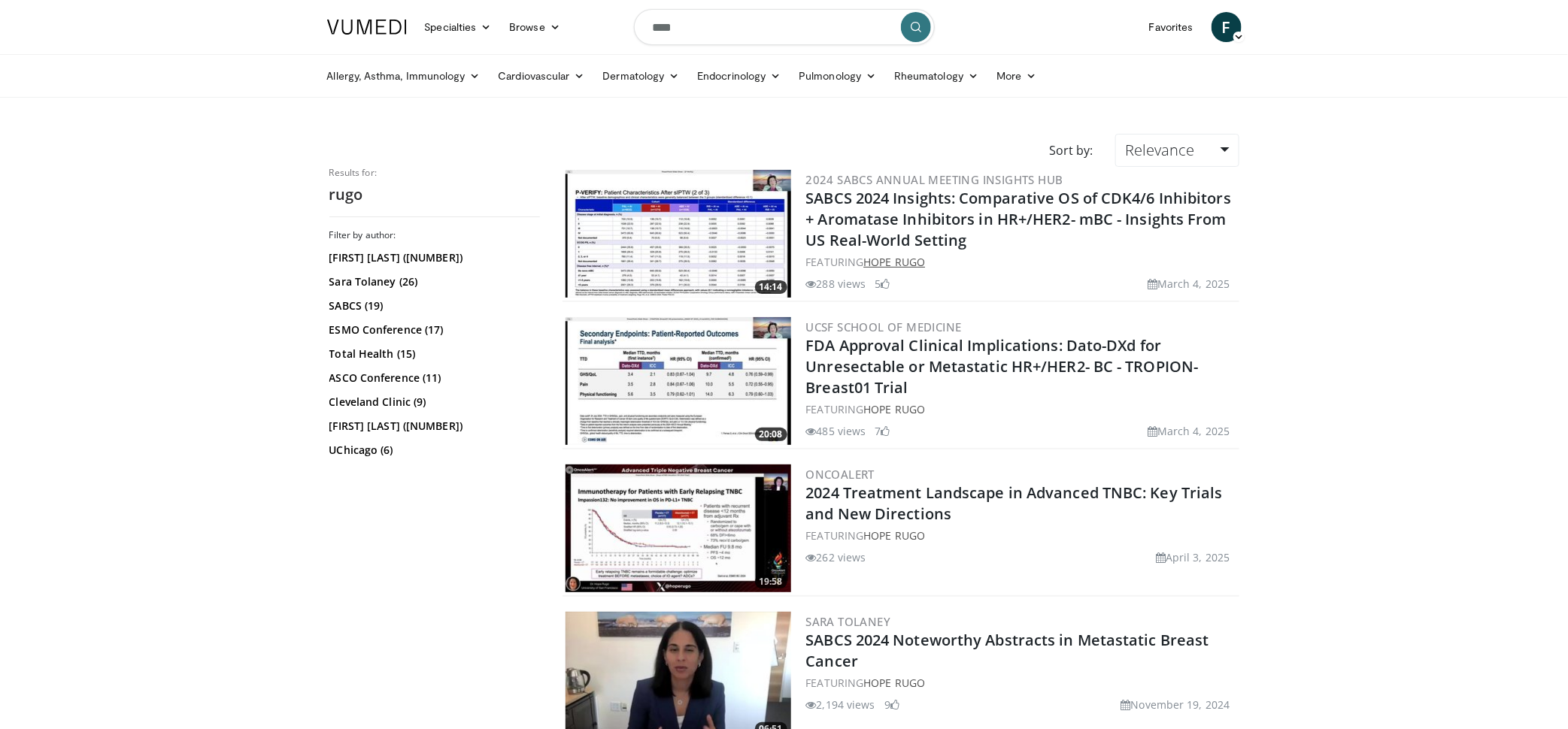 click on "Hope Rugo" at bounding box center (894, 262) 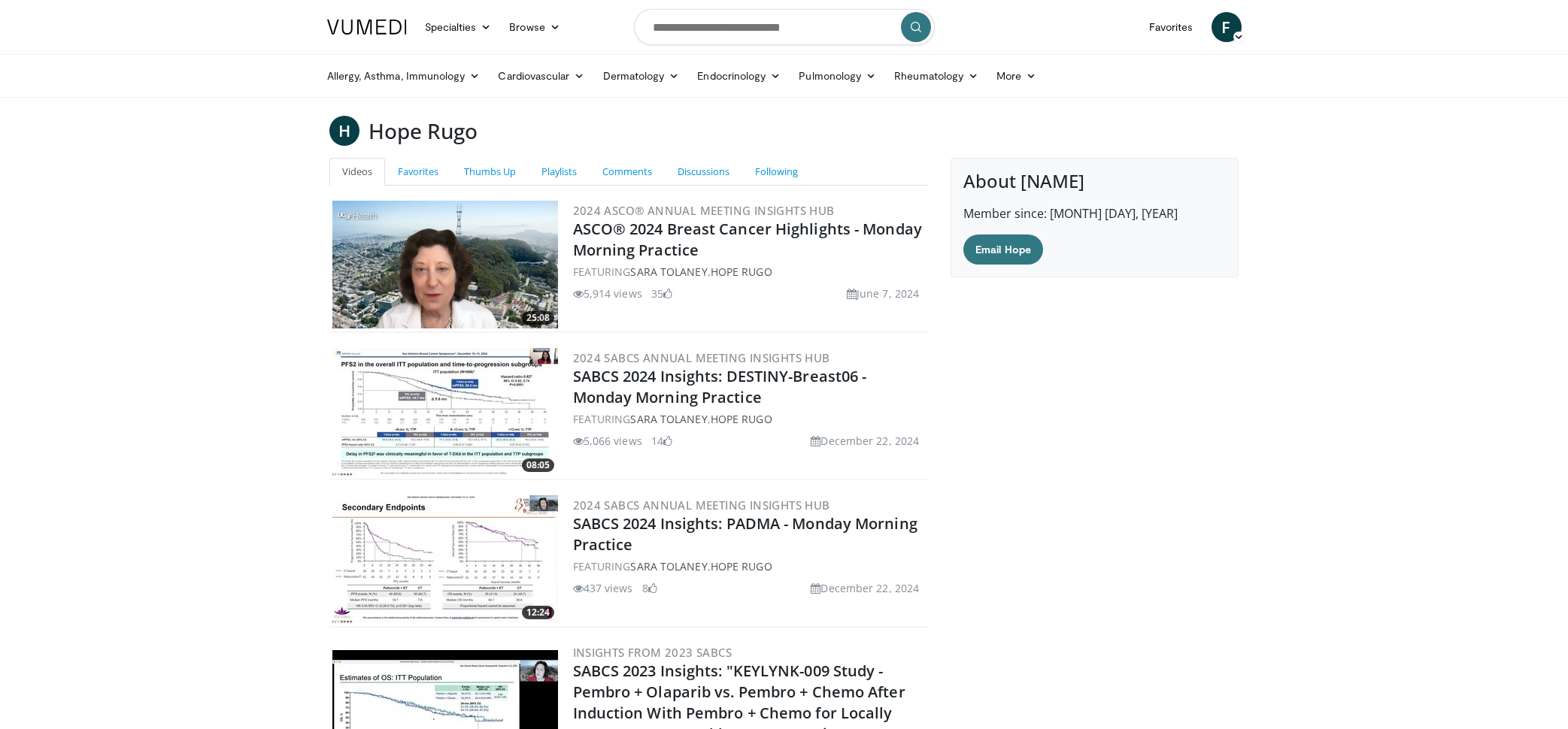 scroll, scrollTop: 0, scrollLeft: 0, axis: both 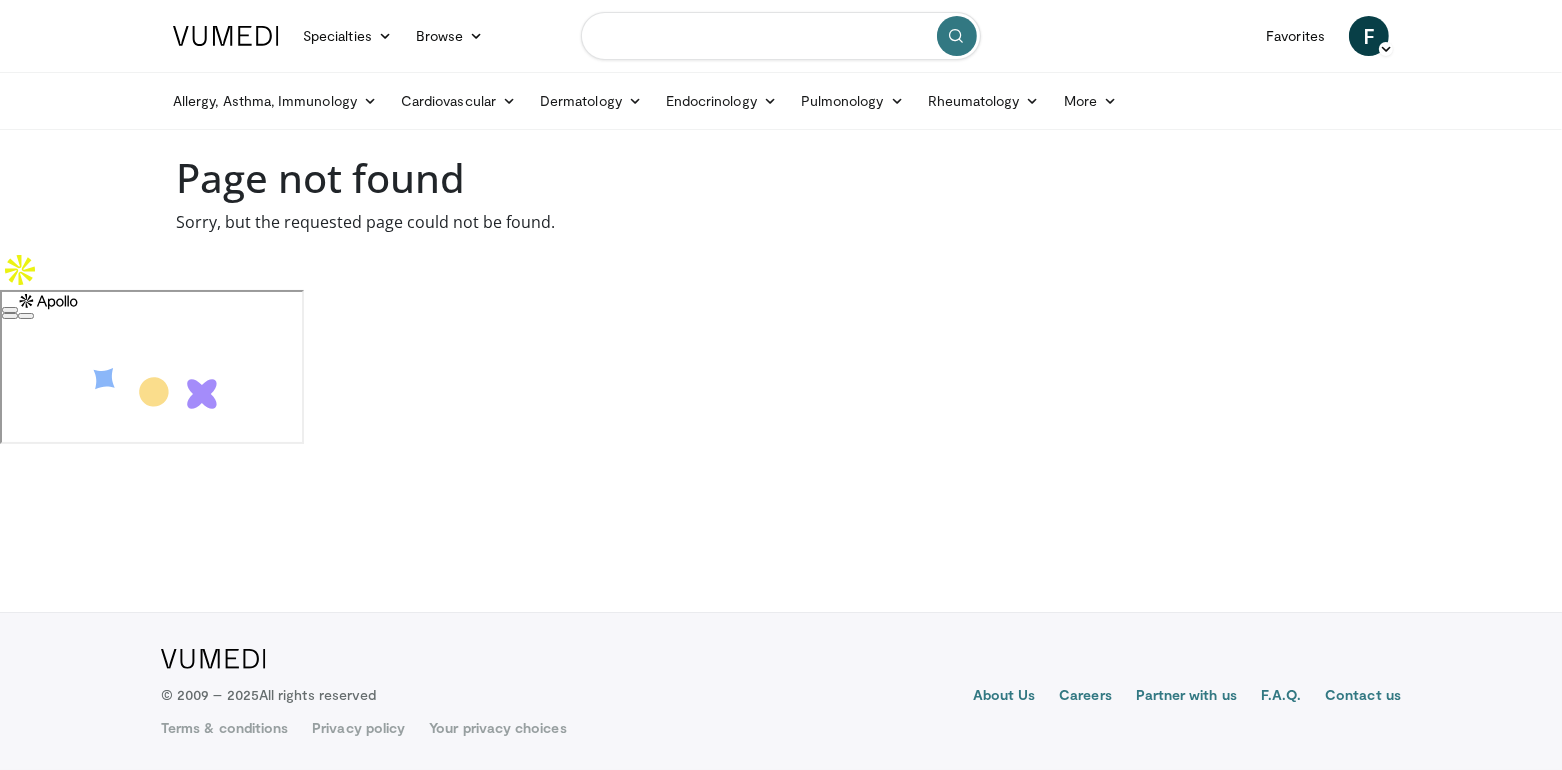 click at bounding box center (781, 36) 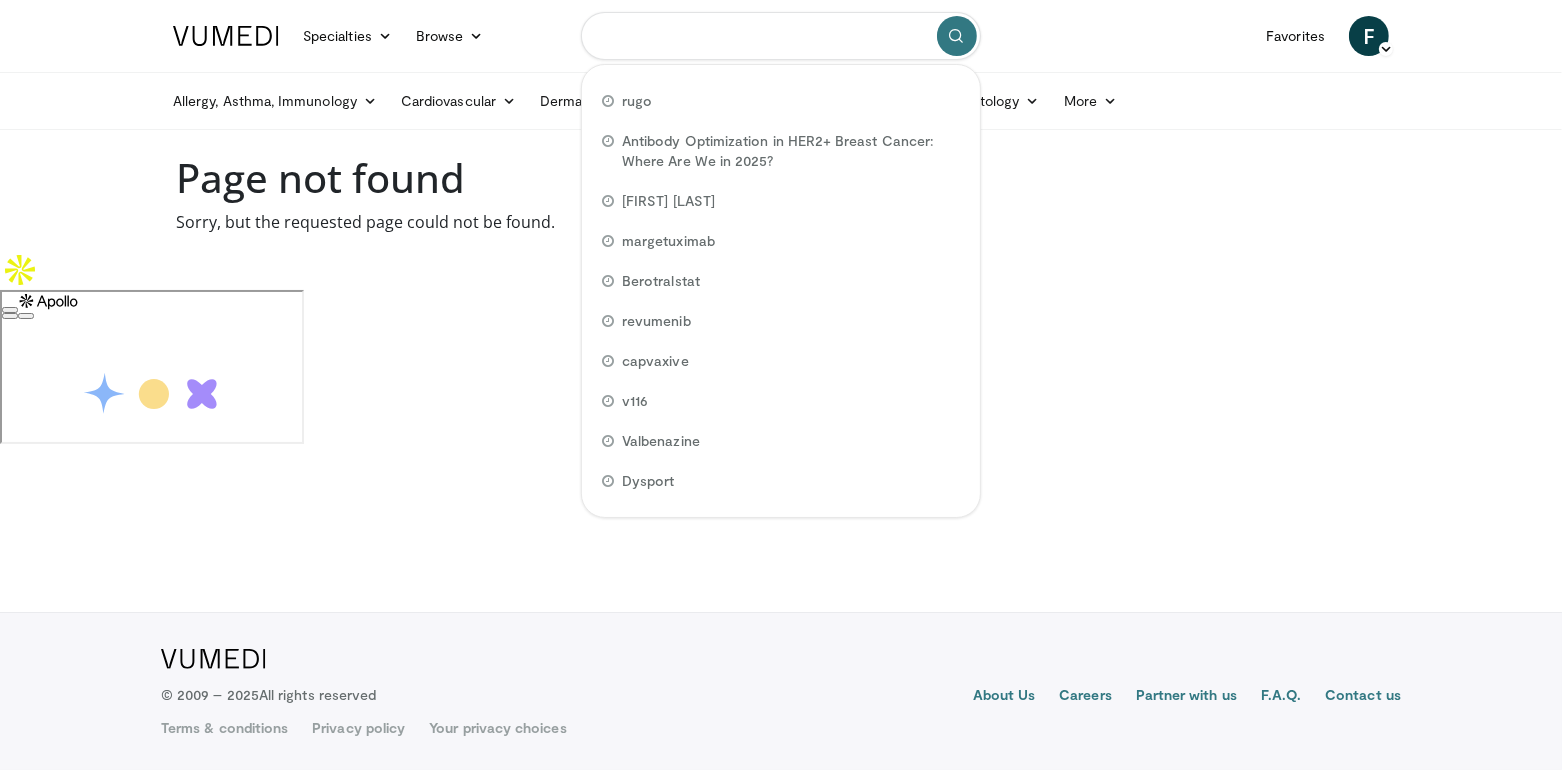 paste on "**********" 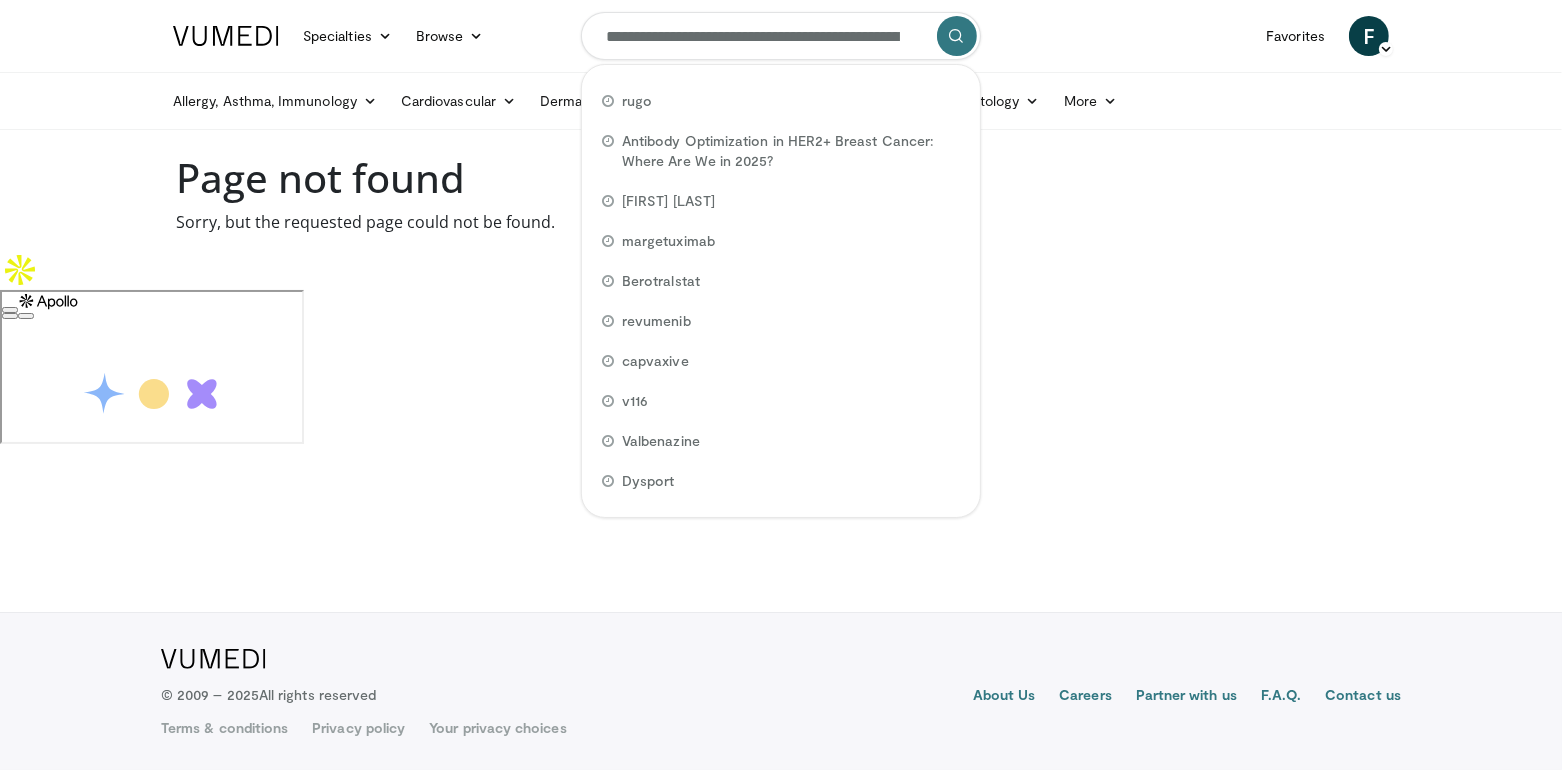 scroll, scrollTop: 0, scrollLeft: 219, axis: horizontal 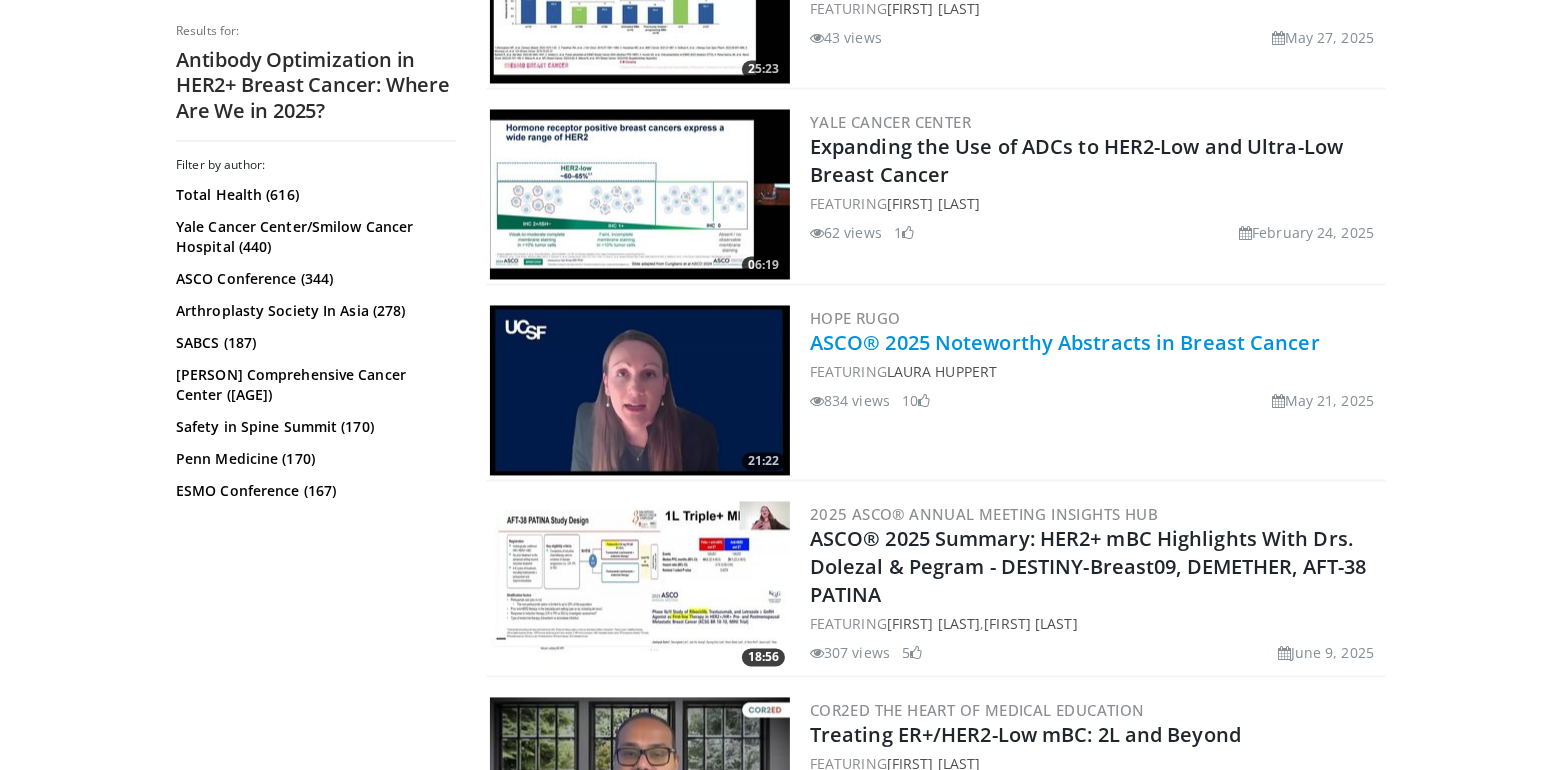 click on "ASCO® 2025 Noteworthy Abstracts in Breast Cancer" at bounding box center [1065, 343] 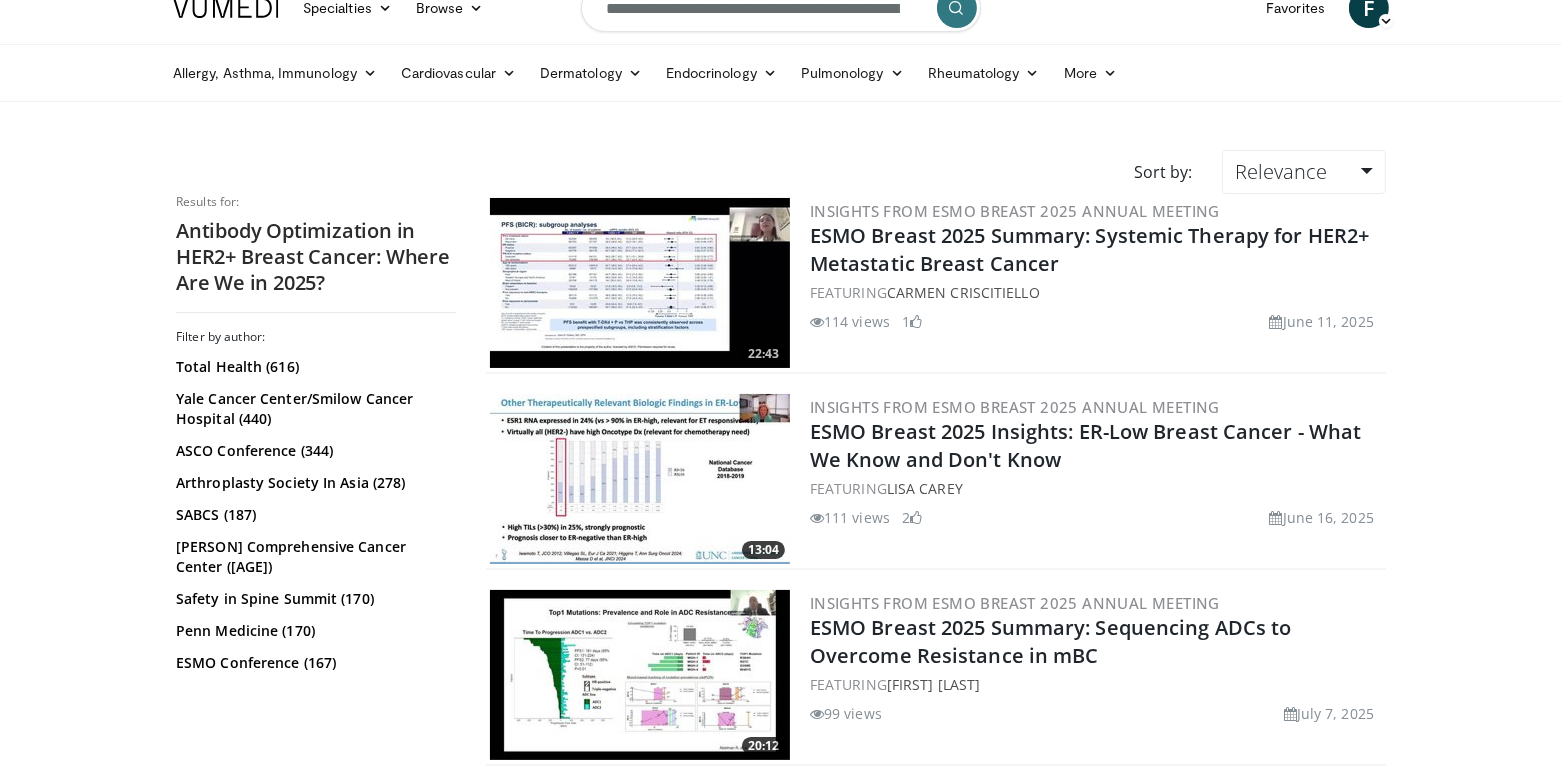 scroll, scrollTop: 0, scrollLeft: 0, axis: both 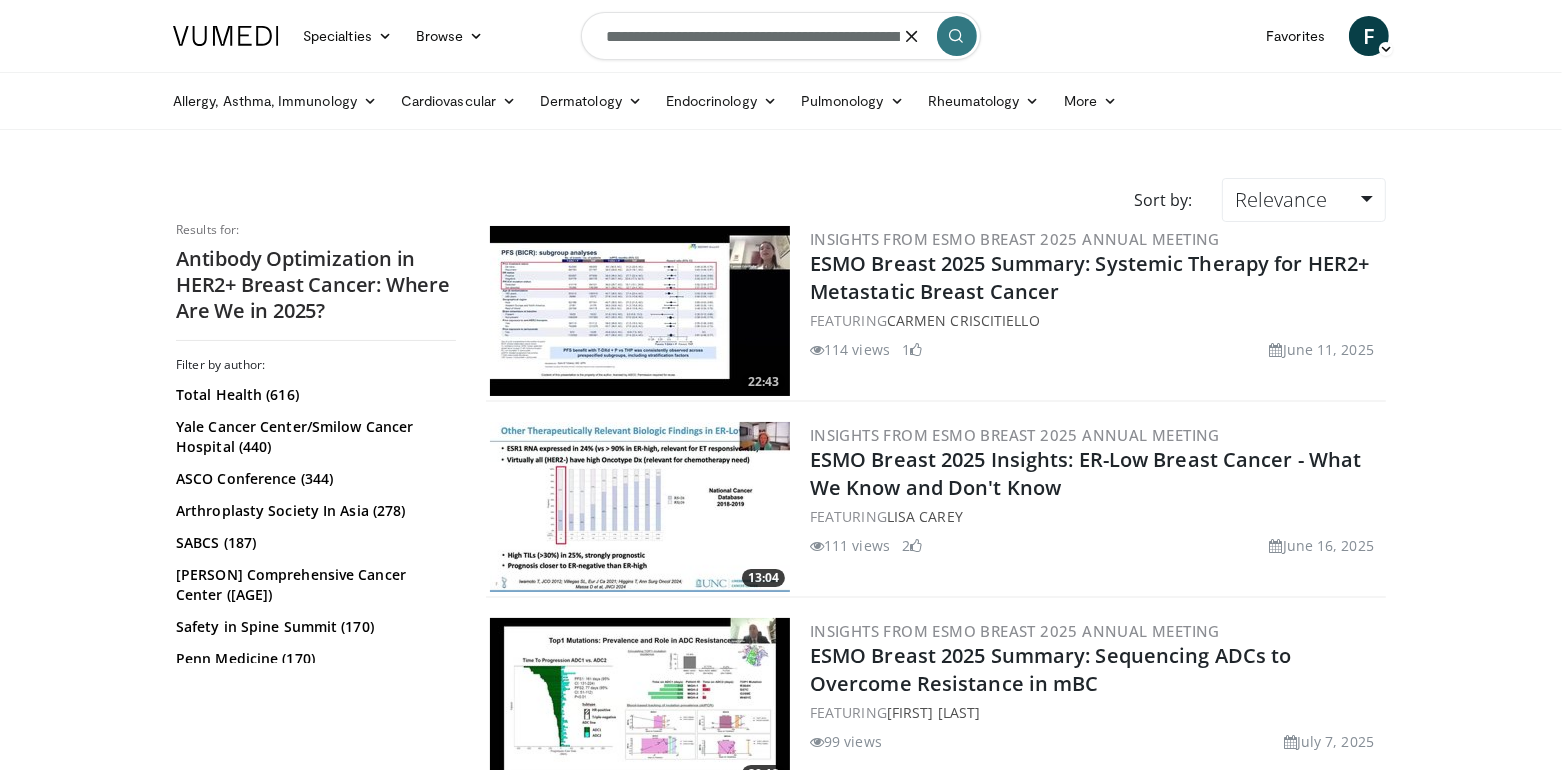click on "**********" at bounding box center (781, 36) 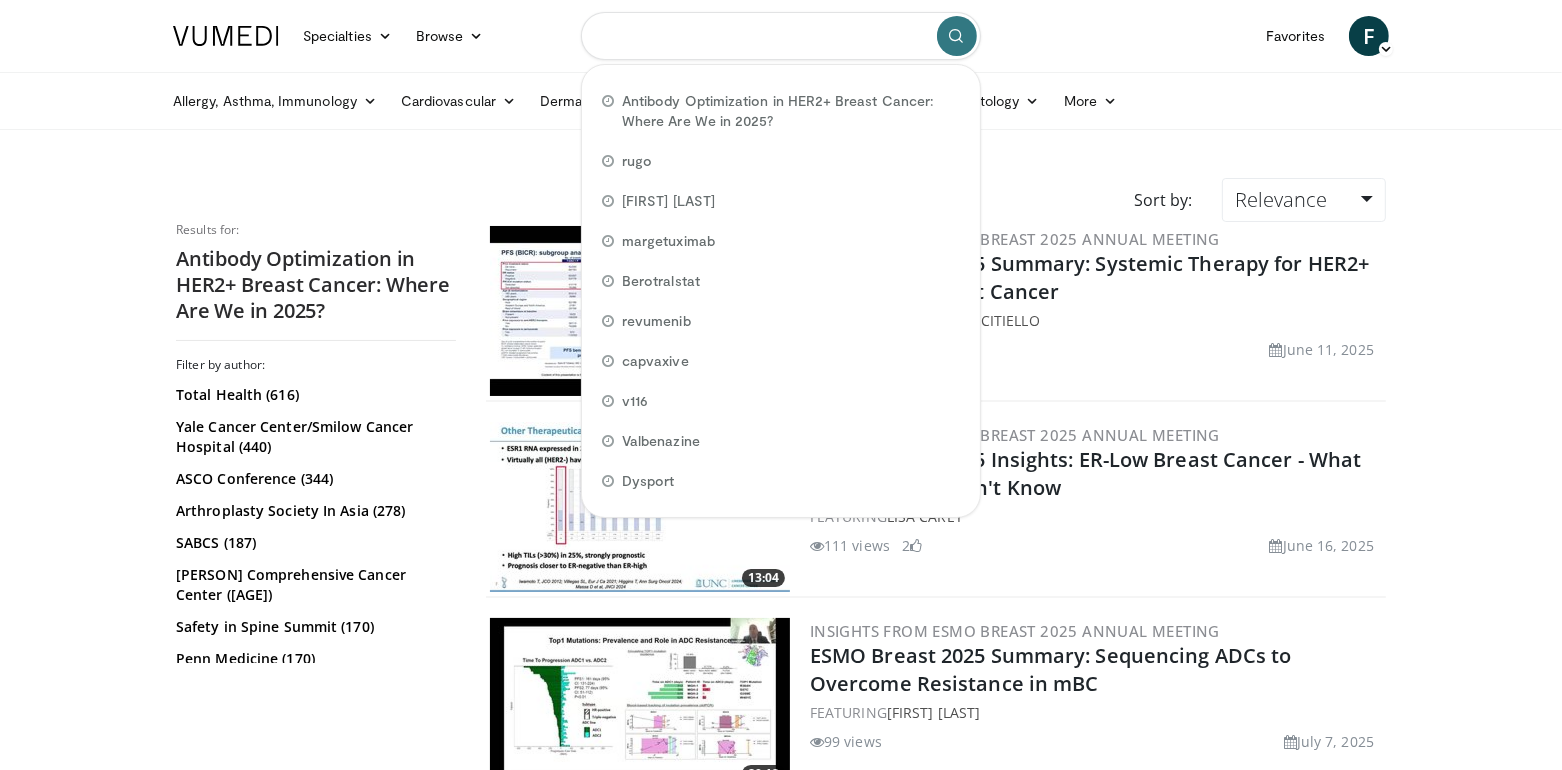 type 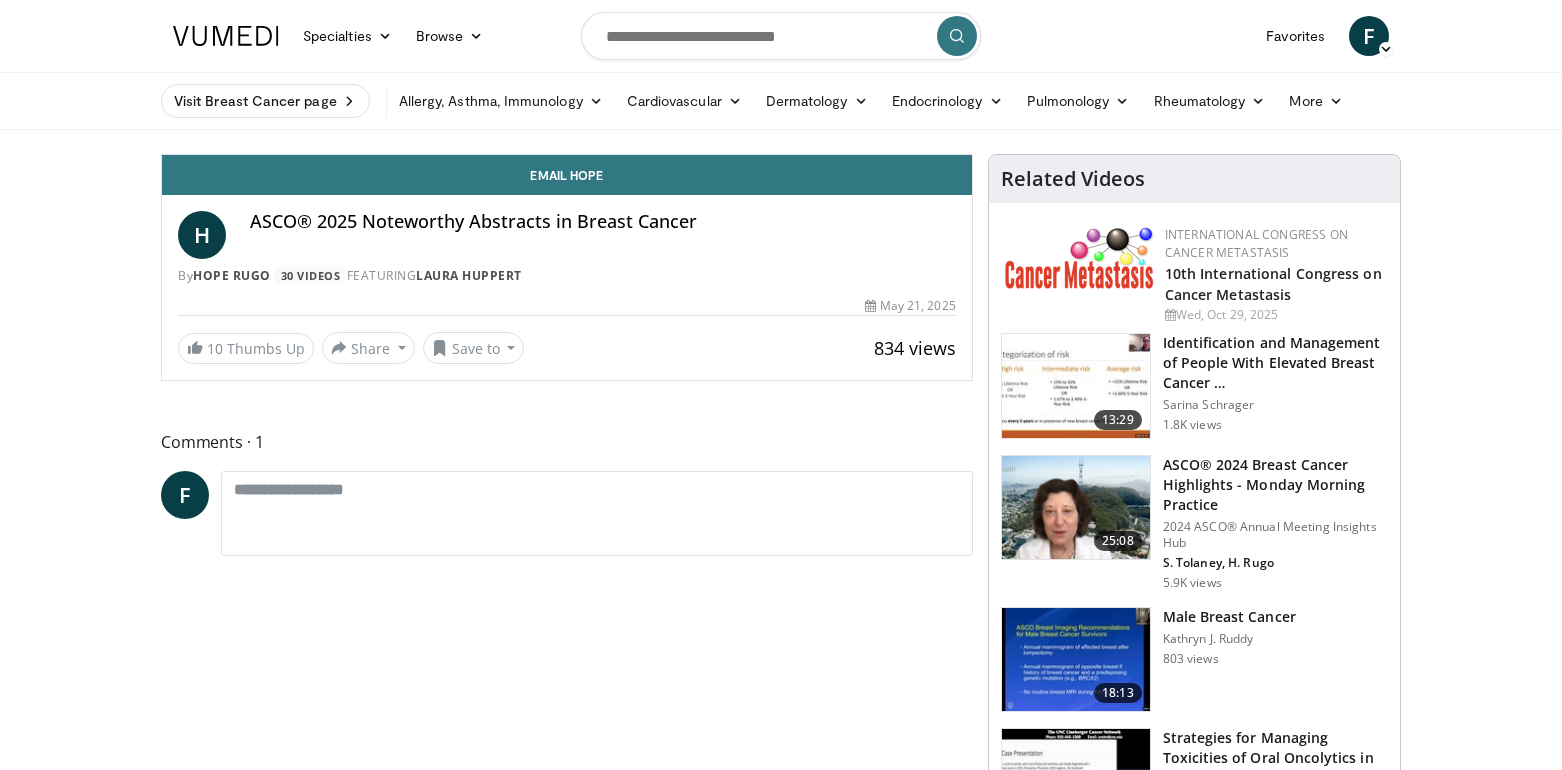 scroll, scrollTop: 0, scrollLeft: 0, axis: both 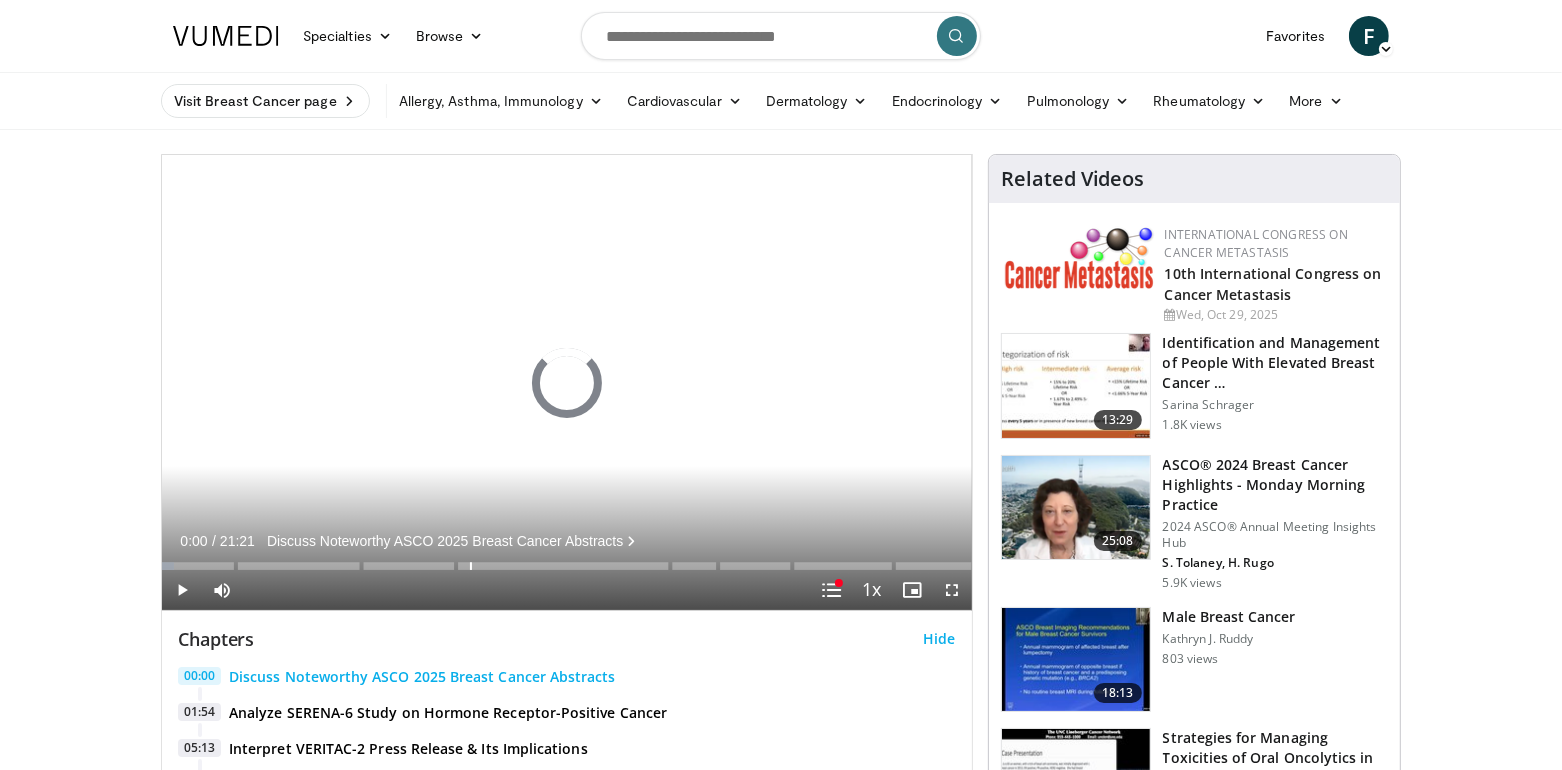 click on "Current Time  0:00 / Duration  21:21 Discuss Noteworthy ASCO 2025 Breast Cancer Abstracts Play Skip Backward Skip Forward Mute Loaded :  1.54% 00:00 08:06 Stream Type  LIVE Seek to live, currently behind live LIVE   1x Playback Rate 0.5x 0.75x 1x , selected 1.25x 1.5x 1.75x 2x Chapters Chapters Descriptions descriptions off , selected Captions captions settings , opens captions settings dialog captions off , selected Audio Track en (Main) , selected Fullscreen Chapters toggle button Enable picture-in-picture mode" at bounding box center (567, 590) 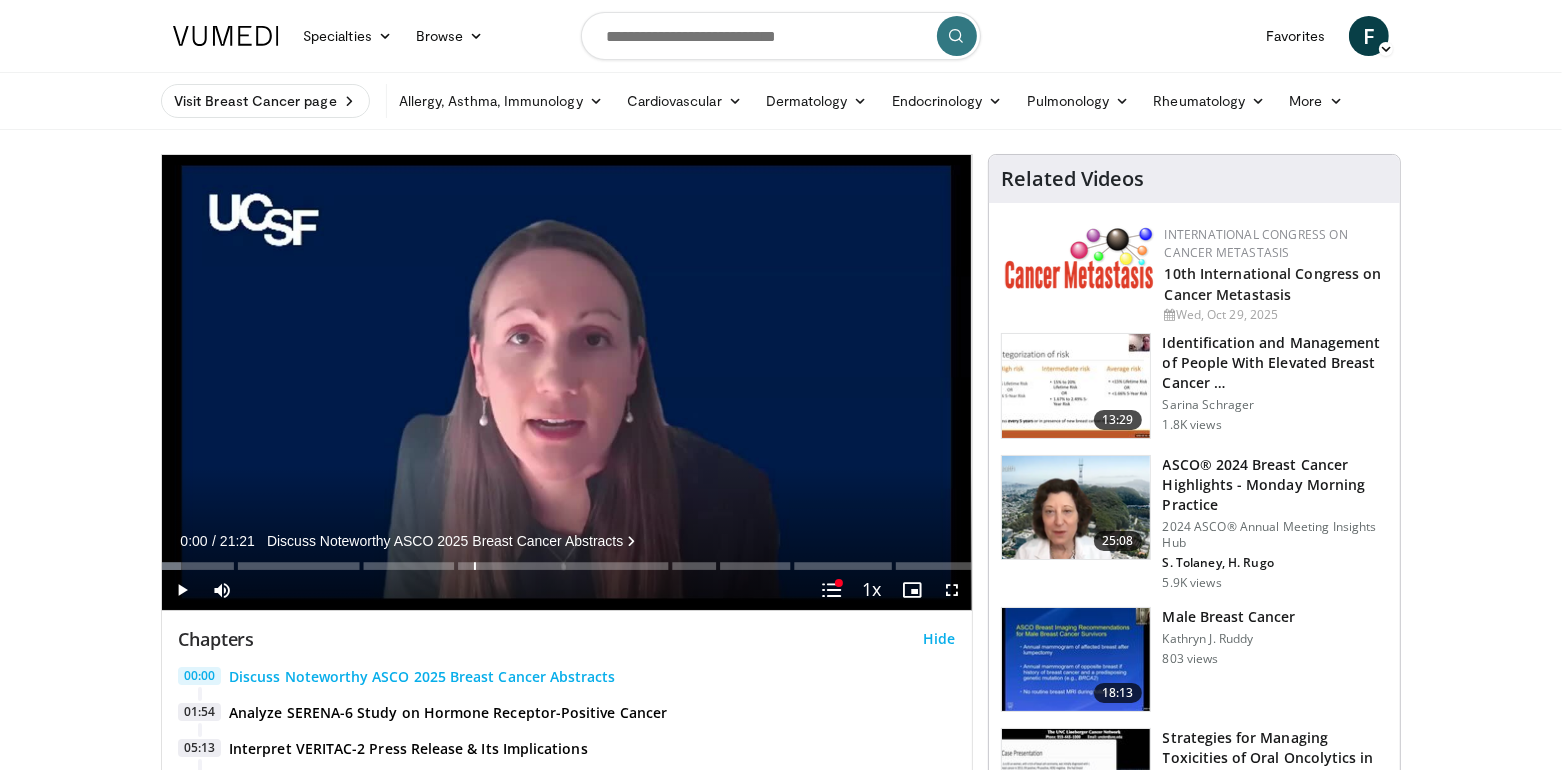 scroll, scrollTop: 0, scrollLeft: 0, axis: both 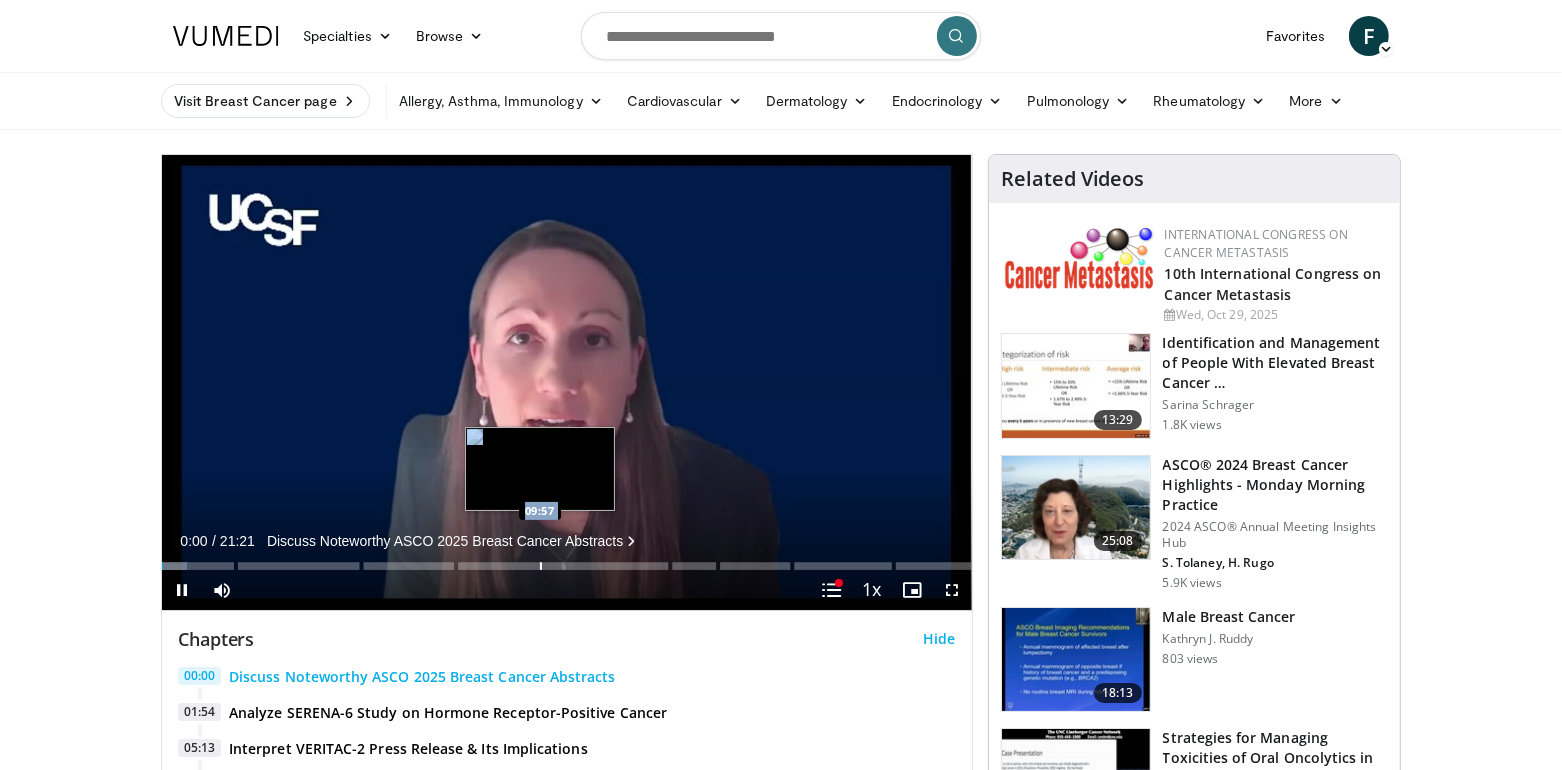 click at bounding box center (541, 566) 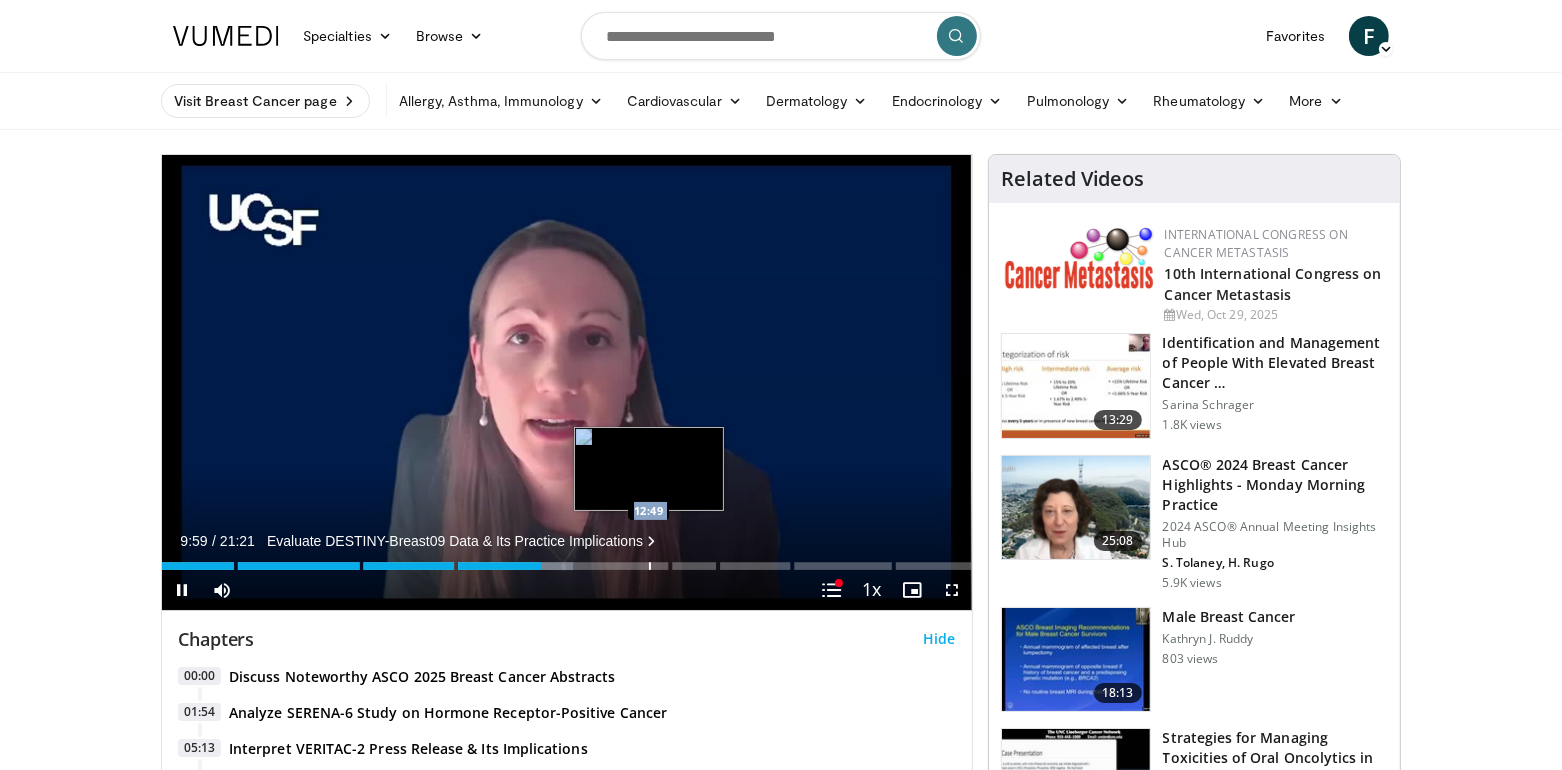 click at bounding box center [650, 566] 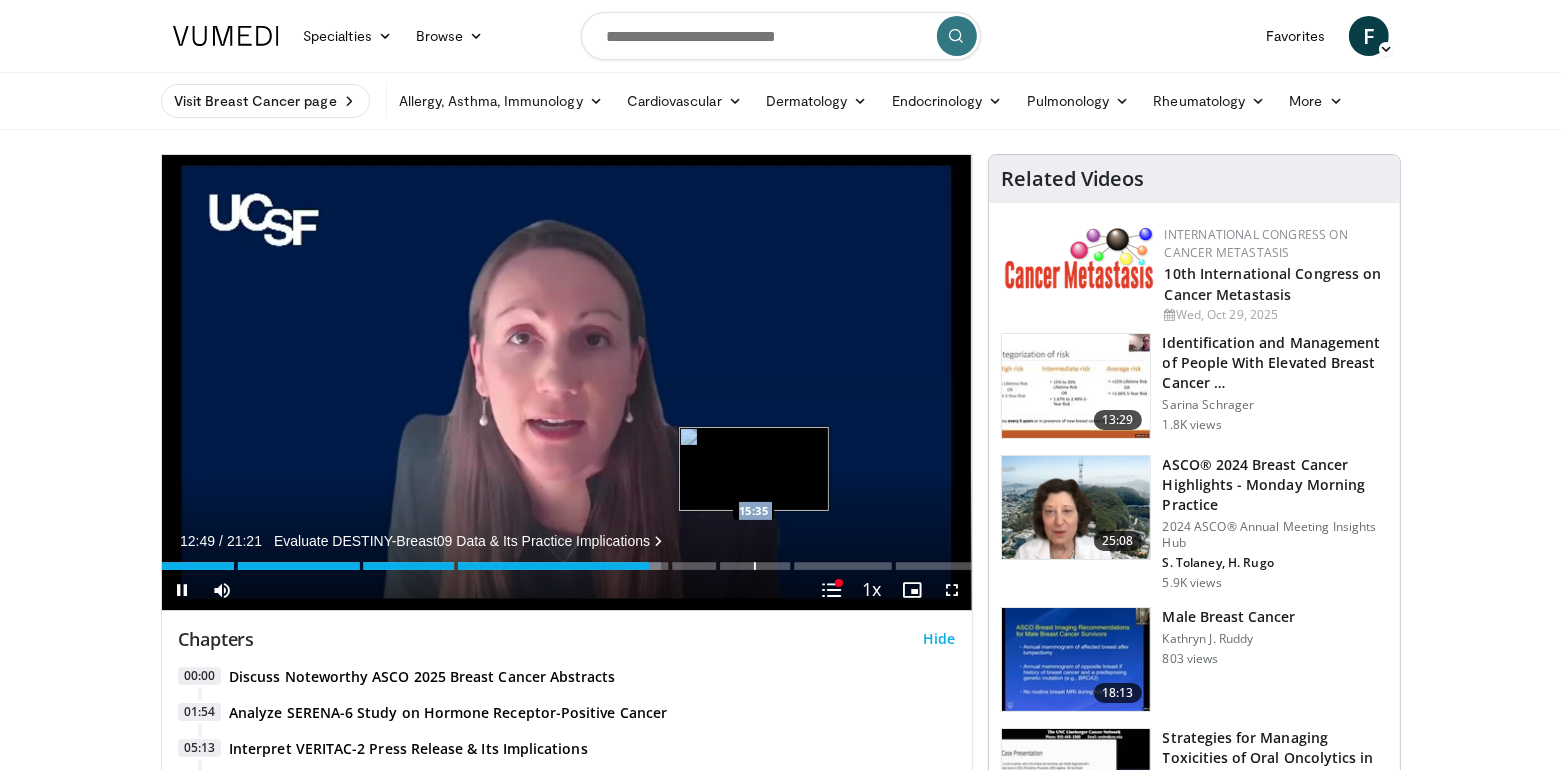 click at bounding box center [755, 566] 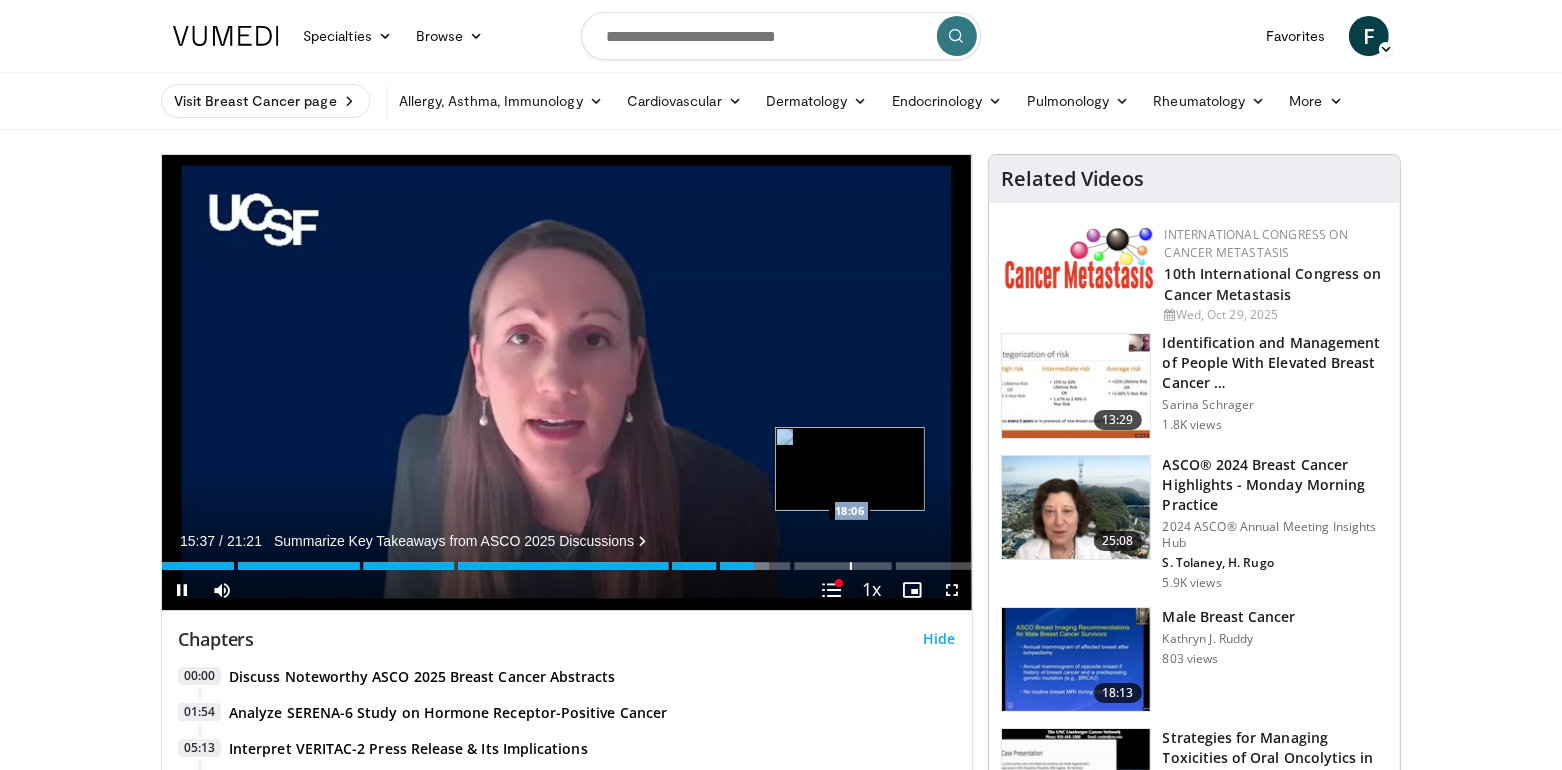 click at bounding box center [851, 566] 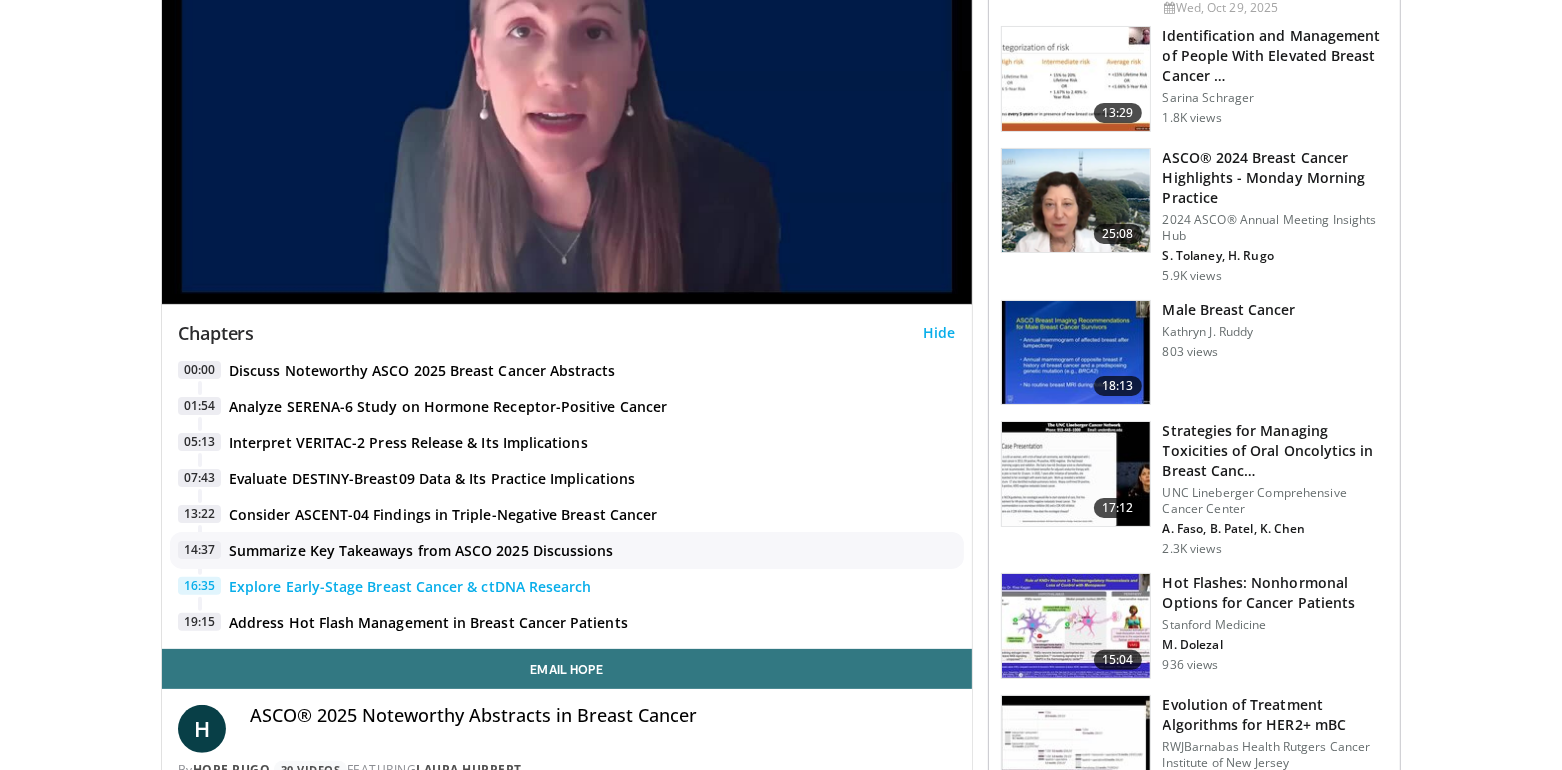 scroll, scrollTop: 0, scrollLeft: 0, axis: both 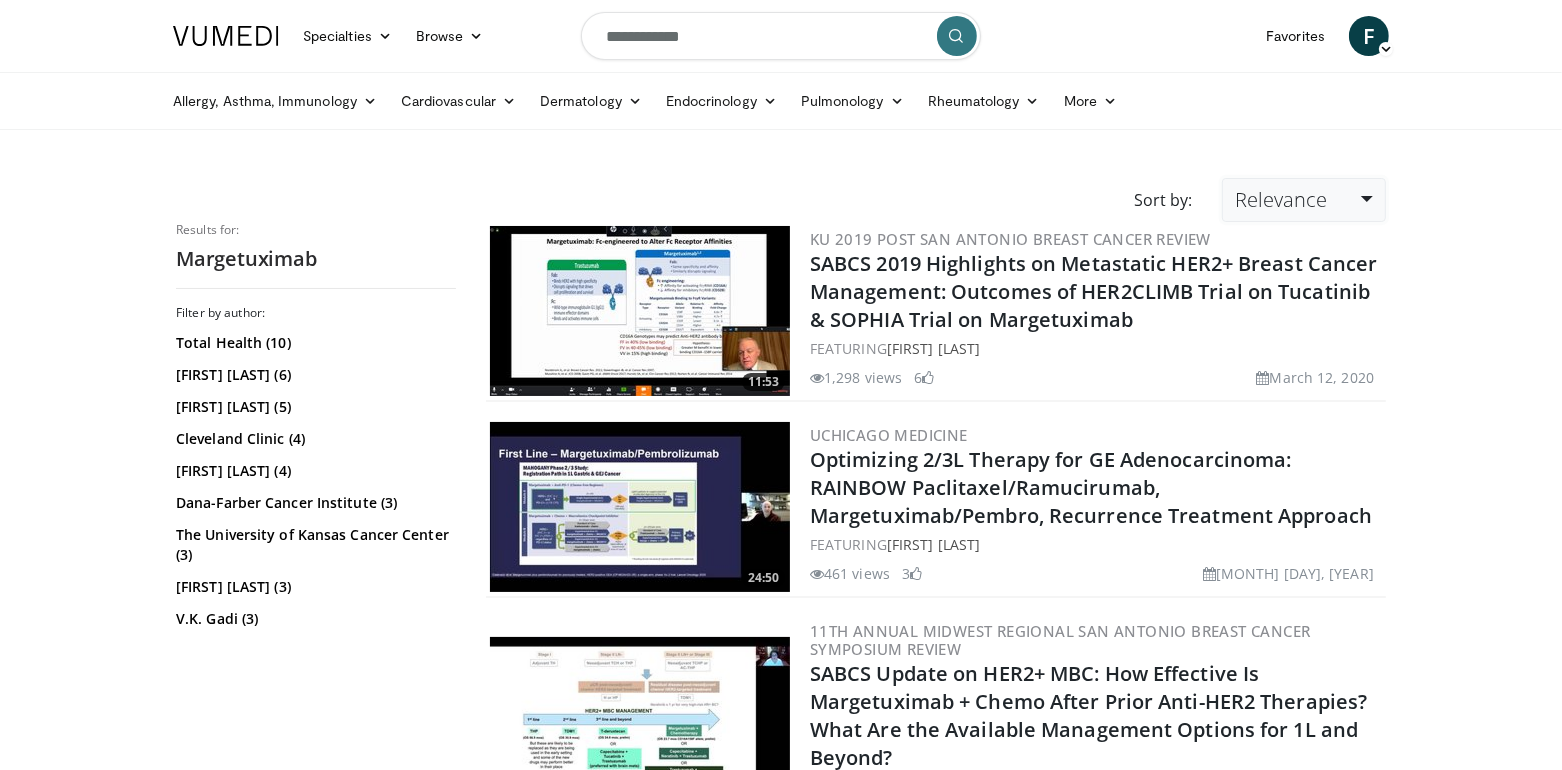 click on "Relevance" at bounding box center (1304, 200) 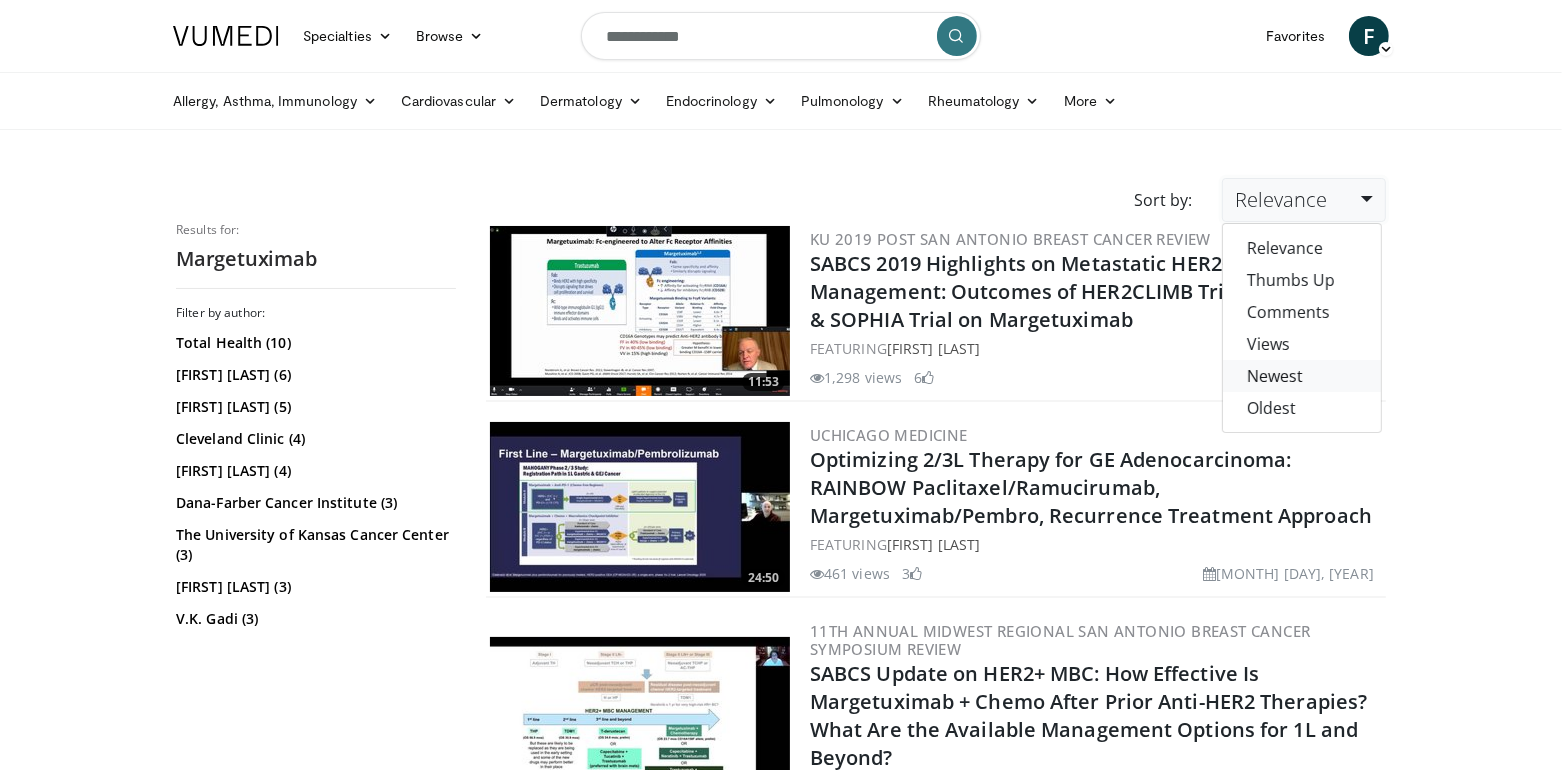 click on "Newest" at bounding box center [1302, 376] 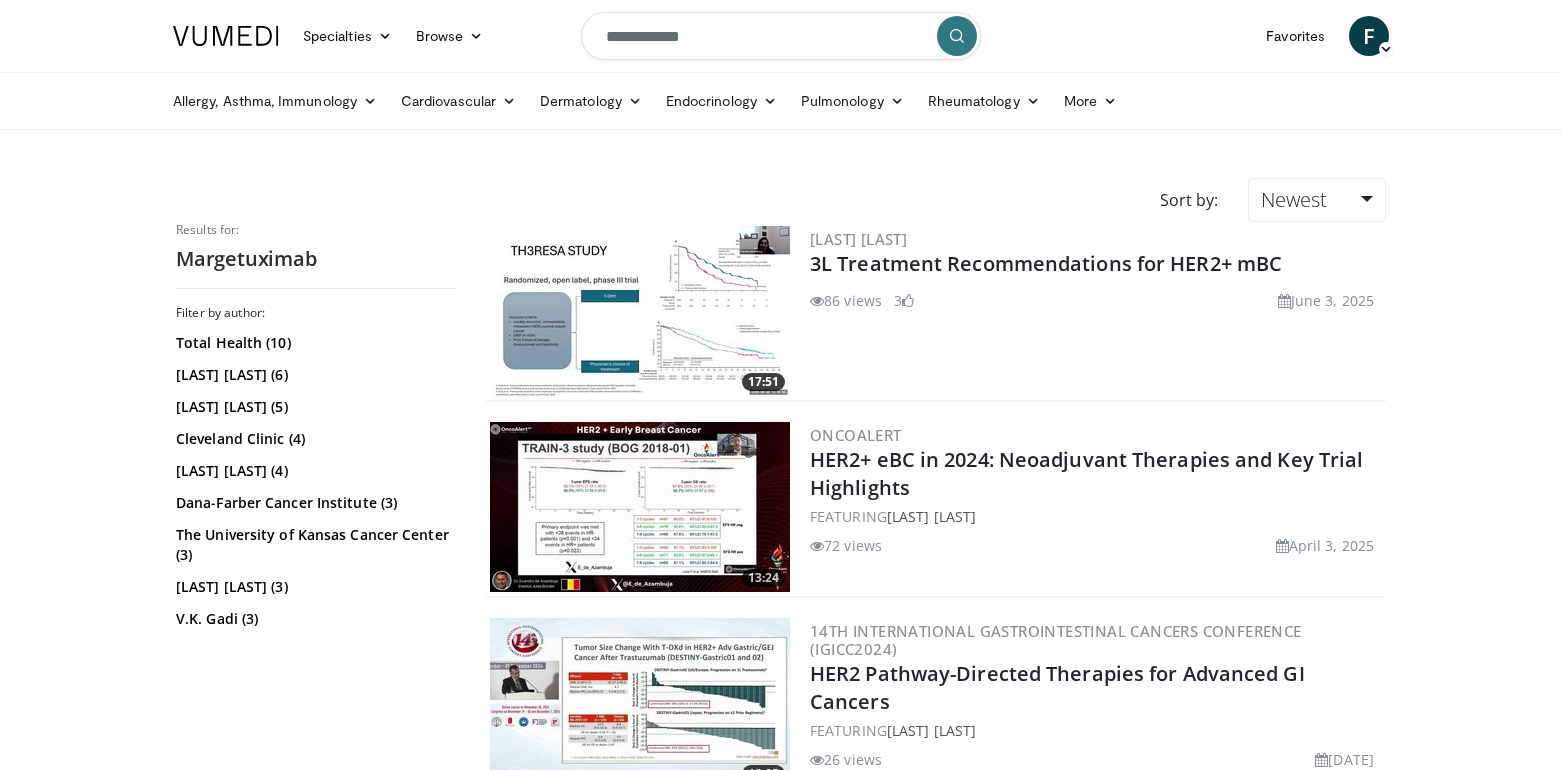 scroll, scrollTop: 0, scrollLeft: 0, axis: both 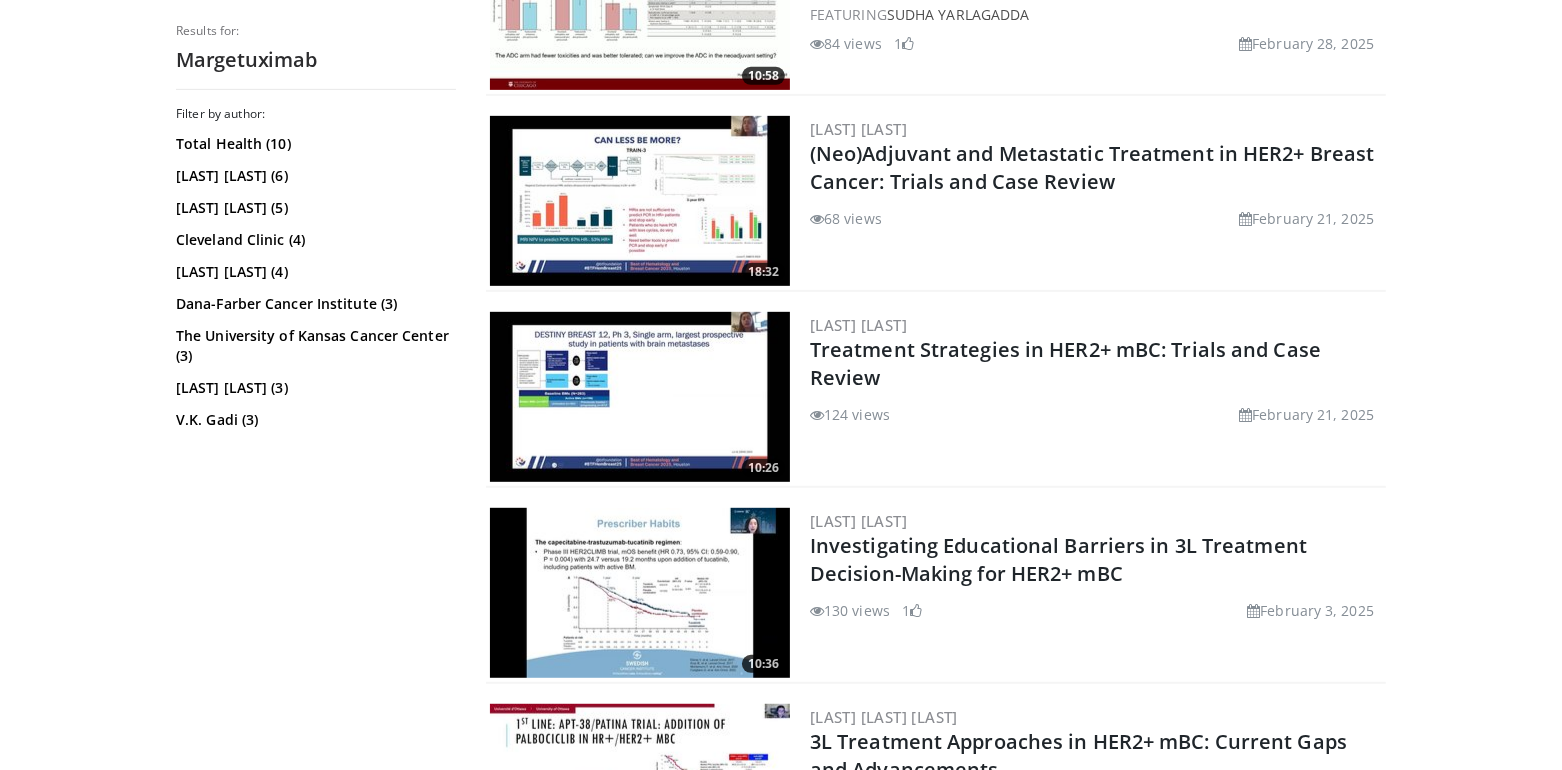 click on "Specialties
Adult & Family Medicine
Allergy, Asthma, Immunology
Anesthesiology
Cardiology
Dental
Dermatology
Endocrinology
Gastroenterology & Hepatology
General Surgery
Hematology & Oncology
Infectious Disease
Nephrology
Neurology
Neurosurgery
Obstetrics & Gynecology
Ophthalmology
Oral Maxillofacial
Orthopaedics
Otolaryngology
Pediatrics
Plastic Surgery
Podiatry
Psychiatry
Pulmonology
Radiation Oncology
Radiology
Rheumatology
Urology" at bounding box center [781, 1795] 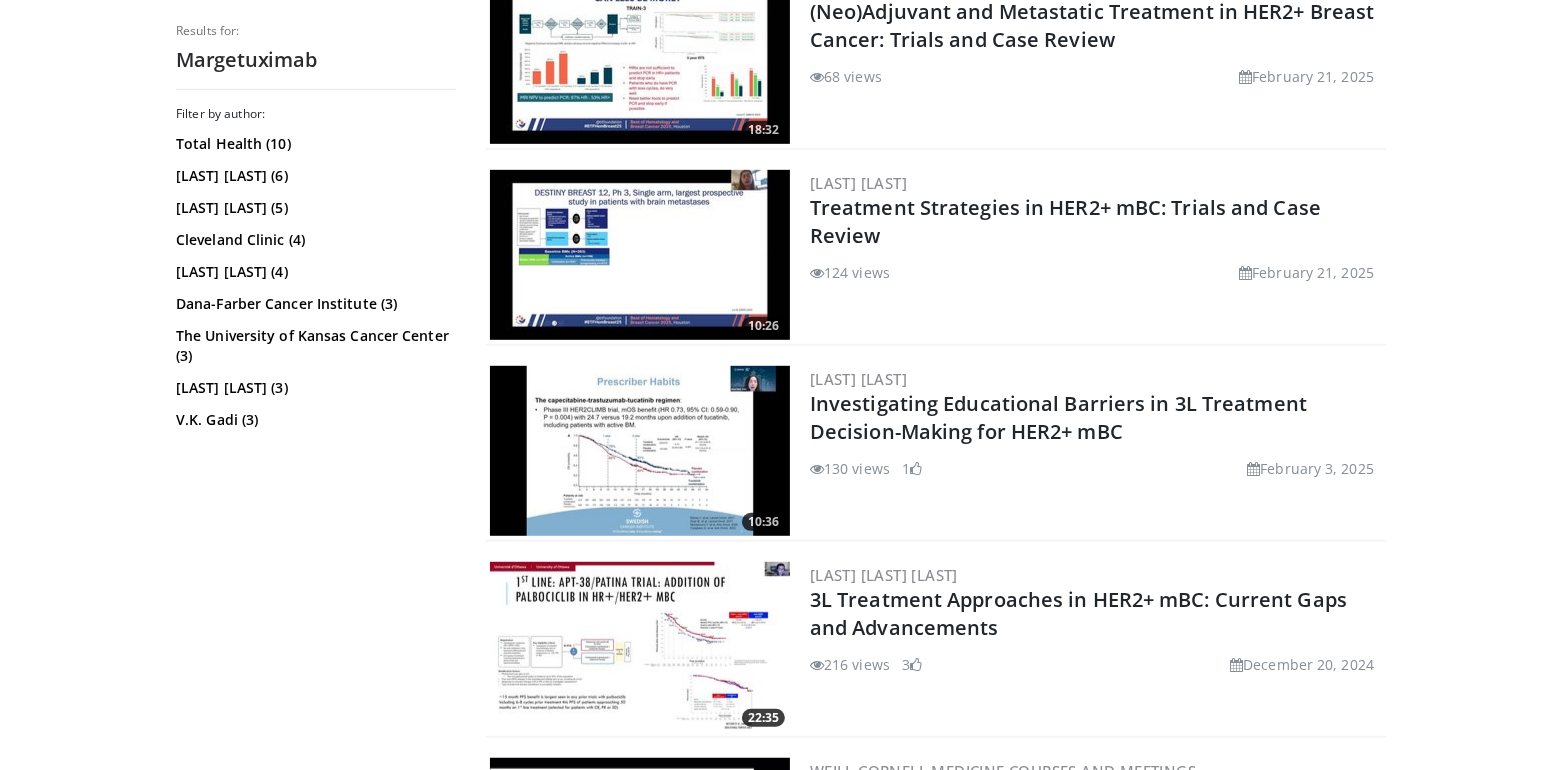 scroll, scrollTop: 1042, scrollLeft: 0, axis: vertical 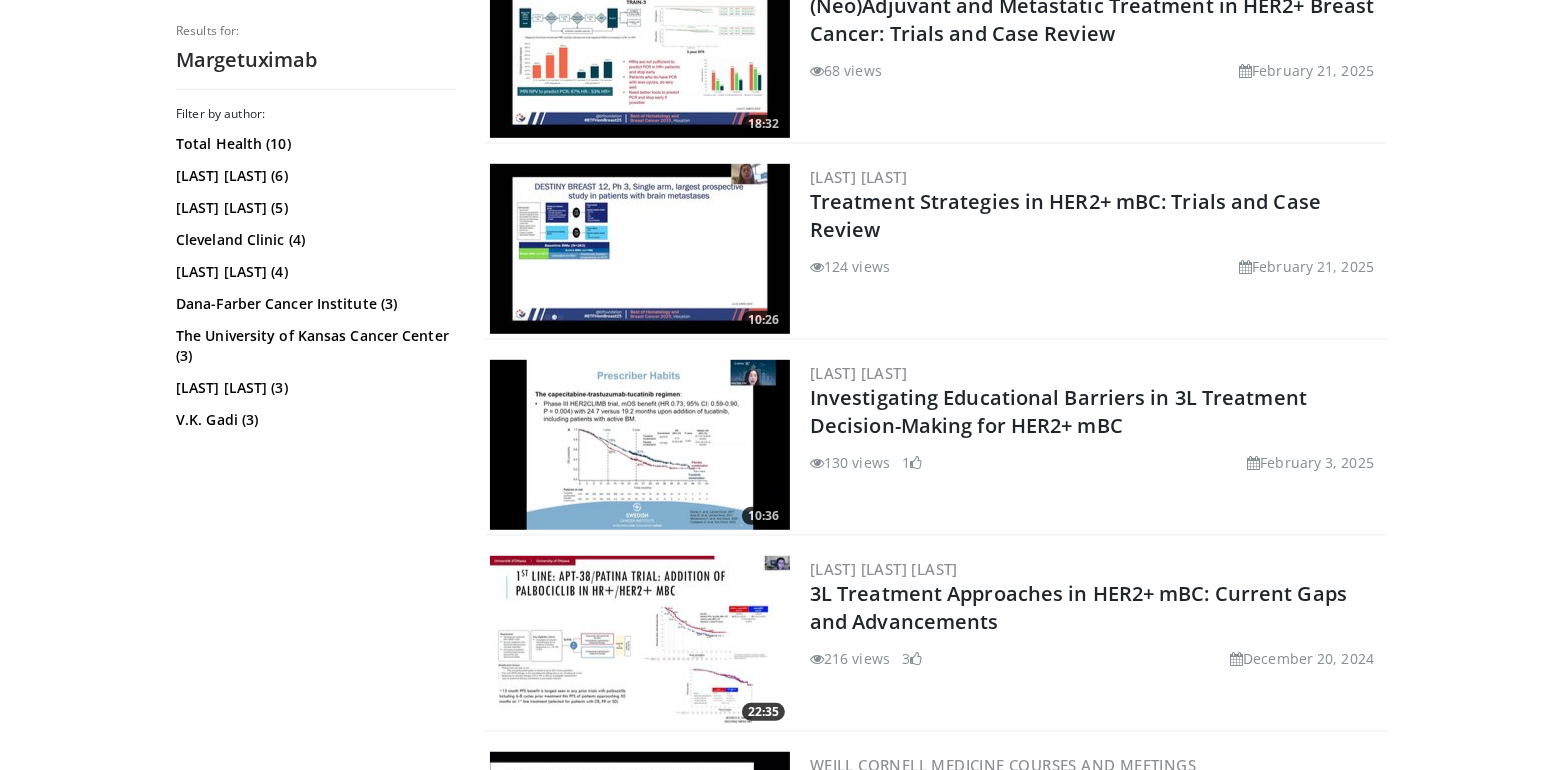 drag, startPoint x: 1145, startPoint y: 426, endPoint x: 805, endPoint y: 398, distance: 341.151 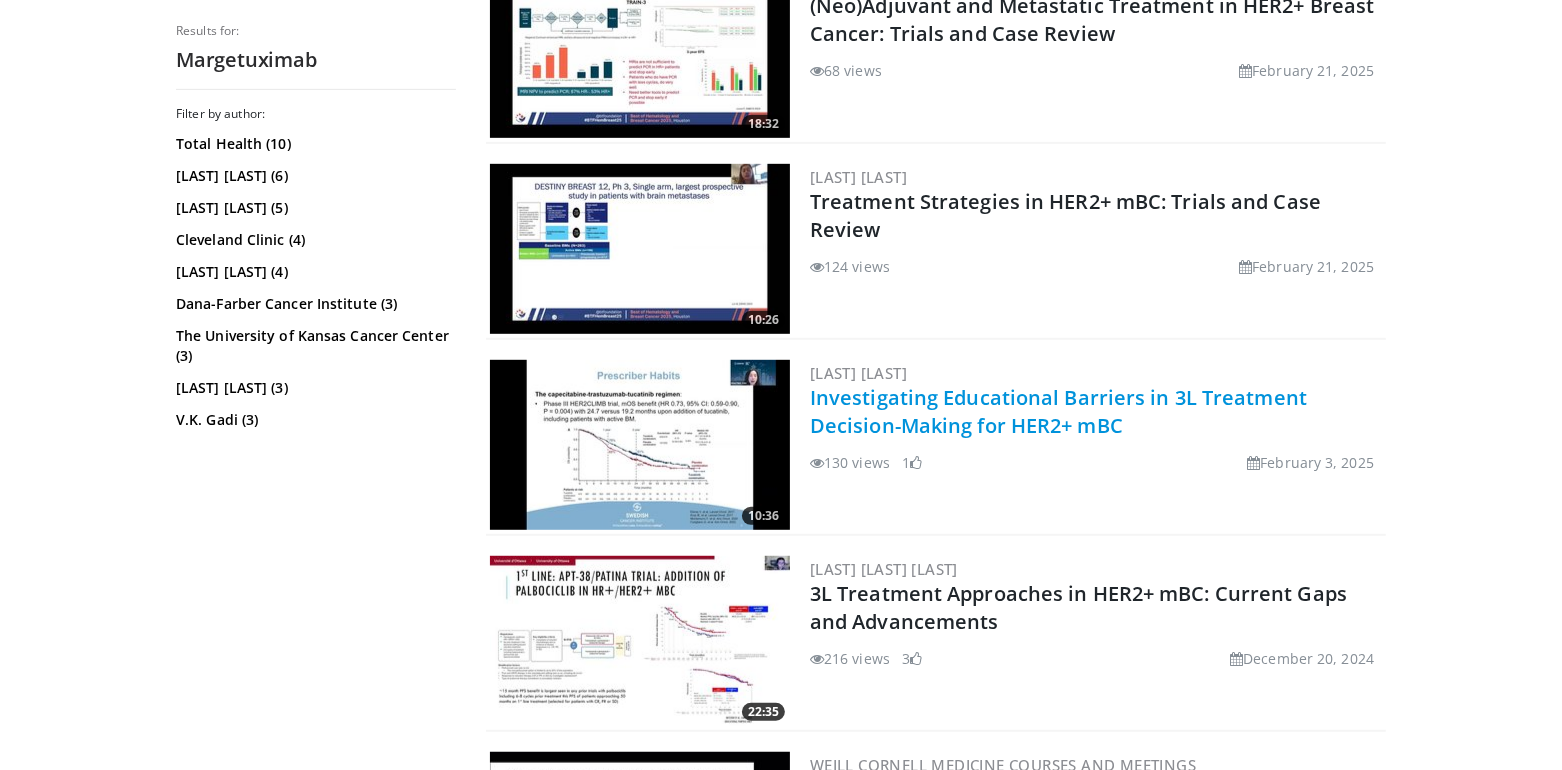 click on "Investigating Educational Barriers in 3L Treatment Decision-Making for HER2+ mBC" at bounding box center [1058, 411] 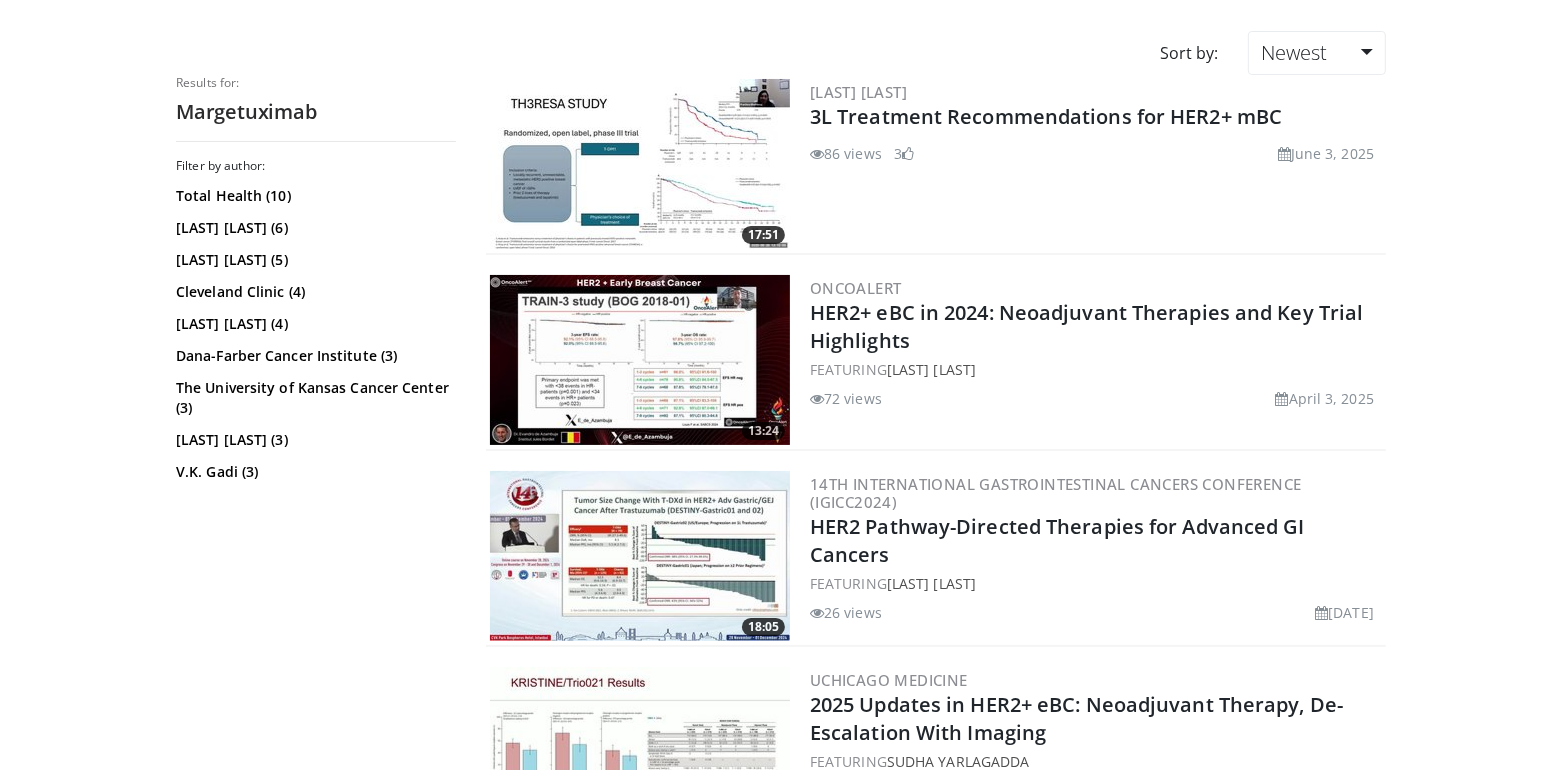 scroll, scrollTop: 0, scrollLeft: 0, axis: both 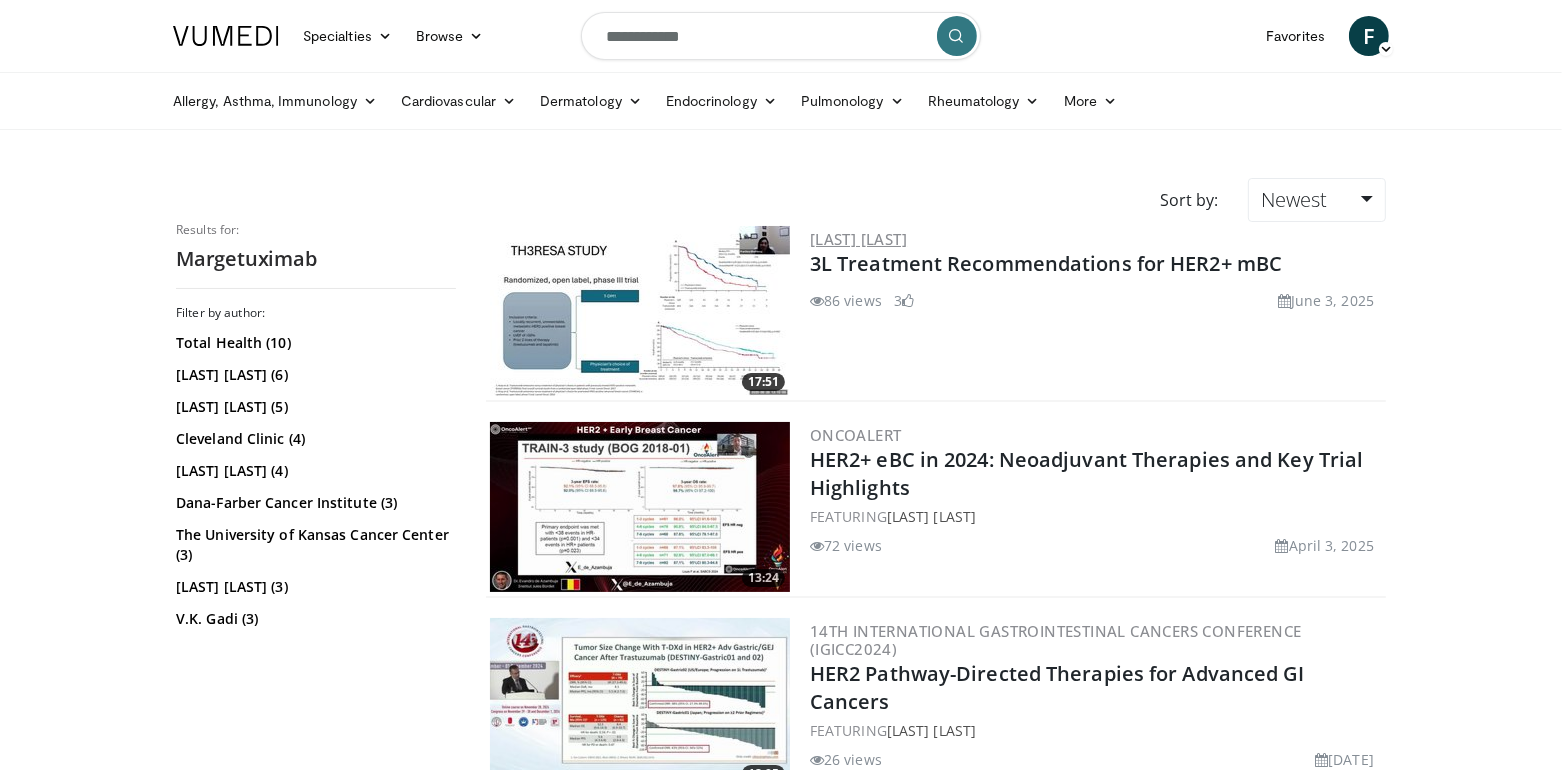 drag, startPoint x: 1009, startPoint y: 236, endPoint x: 813, endPoint y: 239, distance: 196.02296 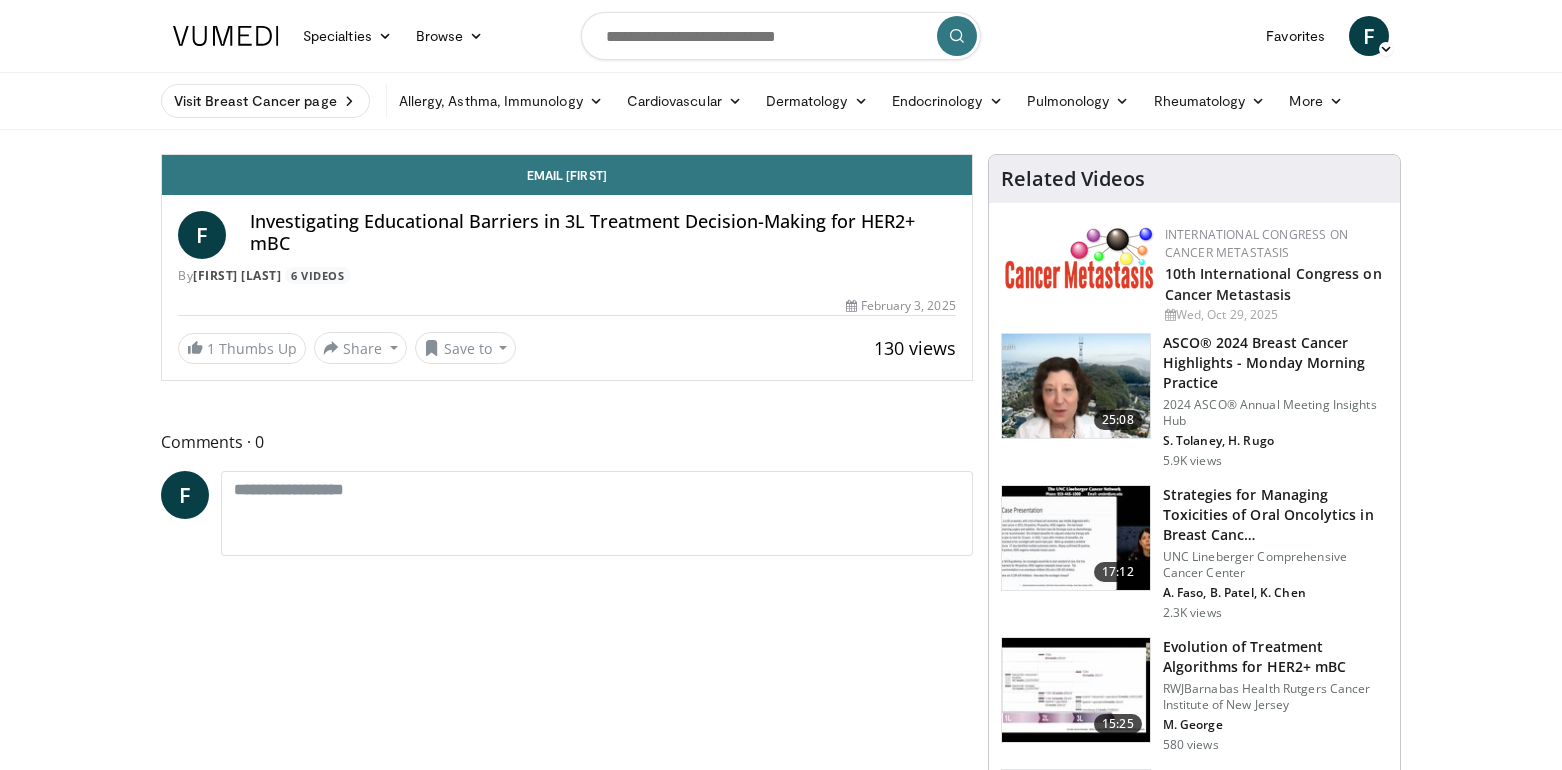 scroll, scrollTop: 0, scrollLeft: 0, axis: both 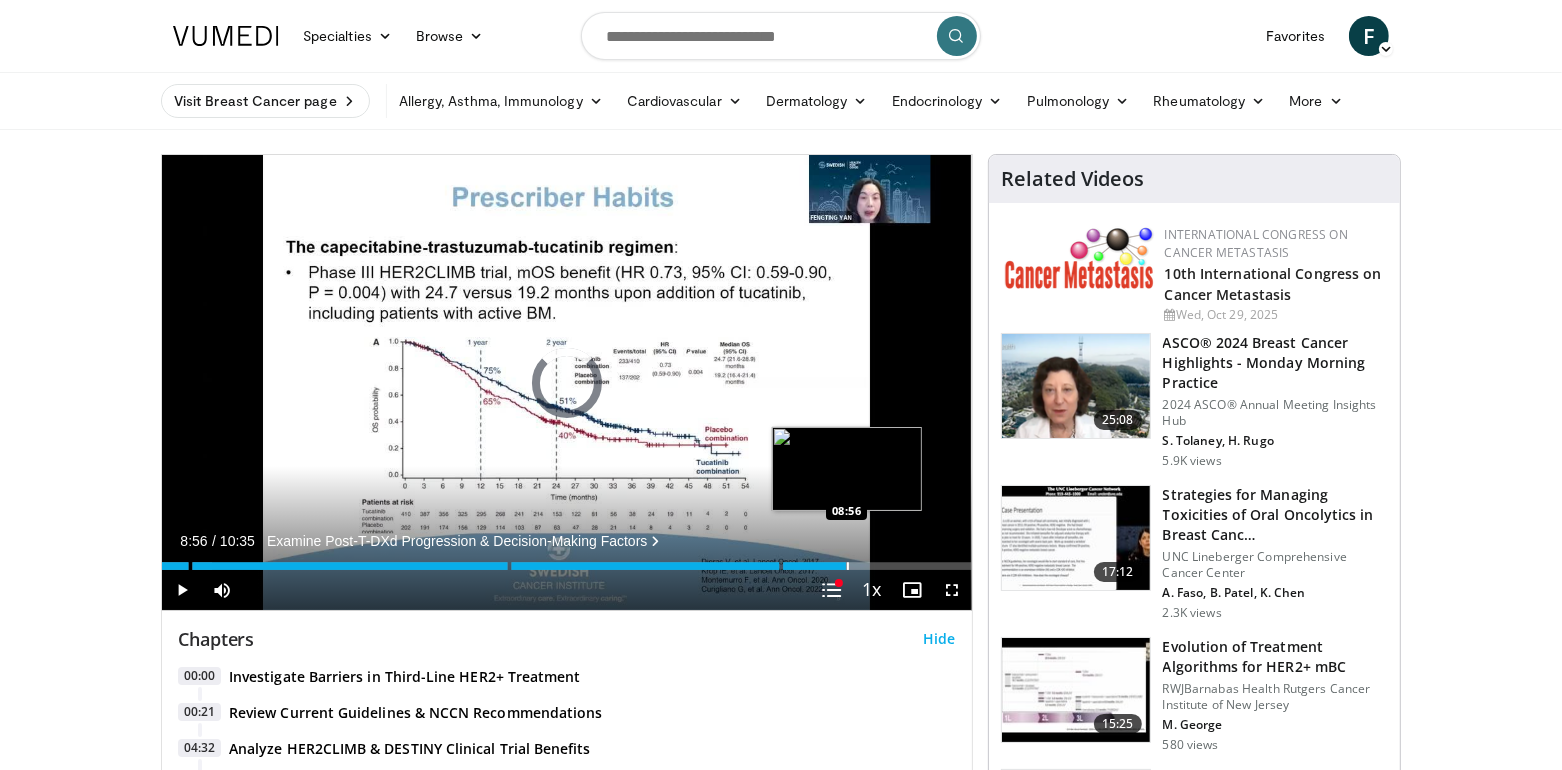 click at bounding box center (848, 566) 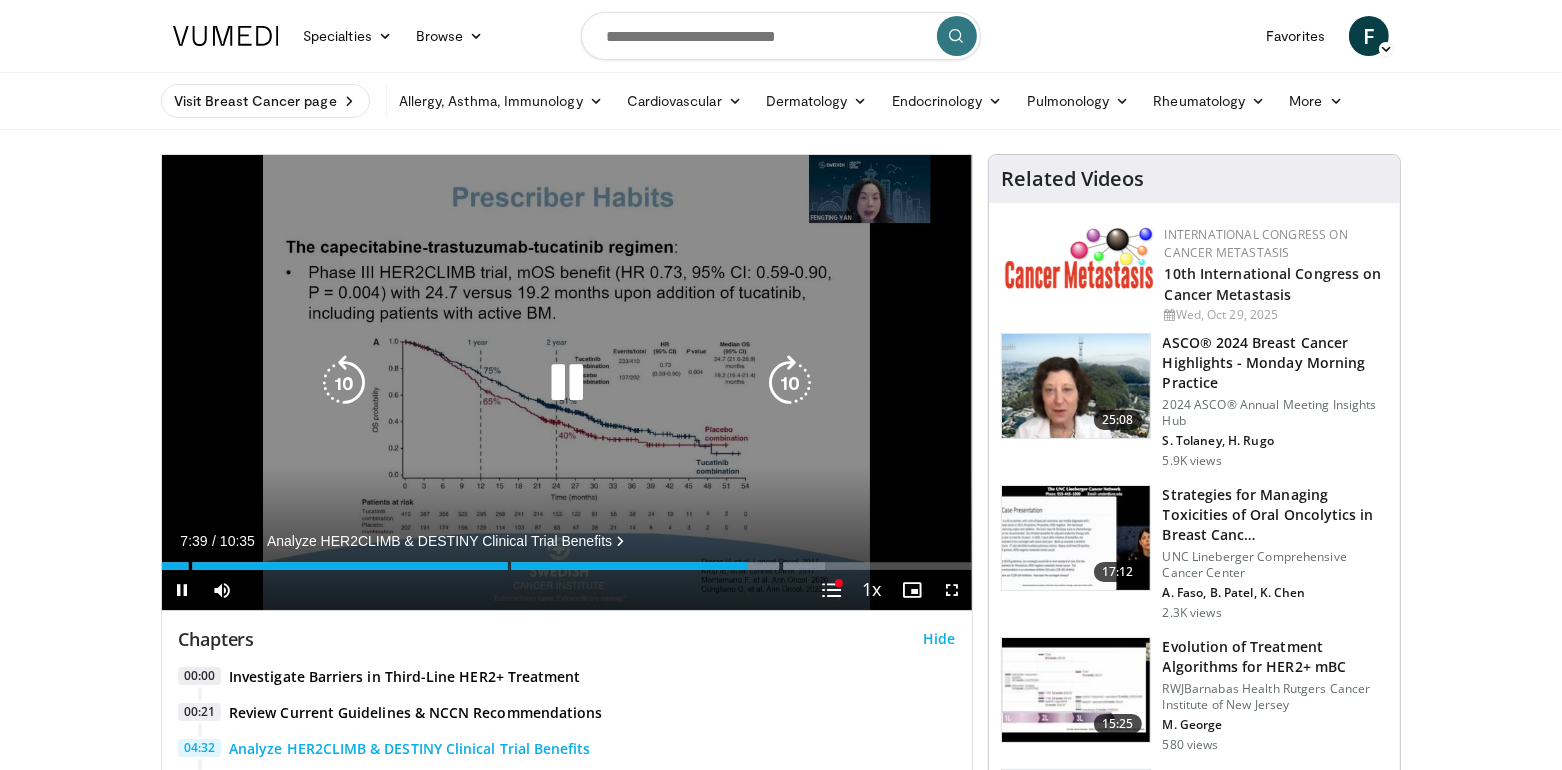 click at bounding box center (567, 383) 